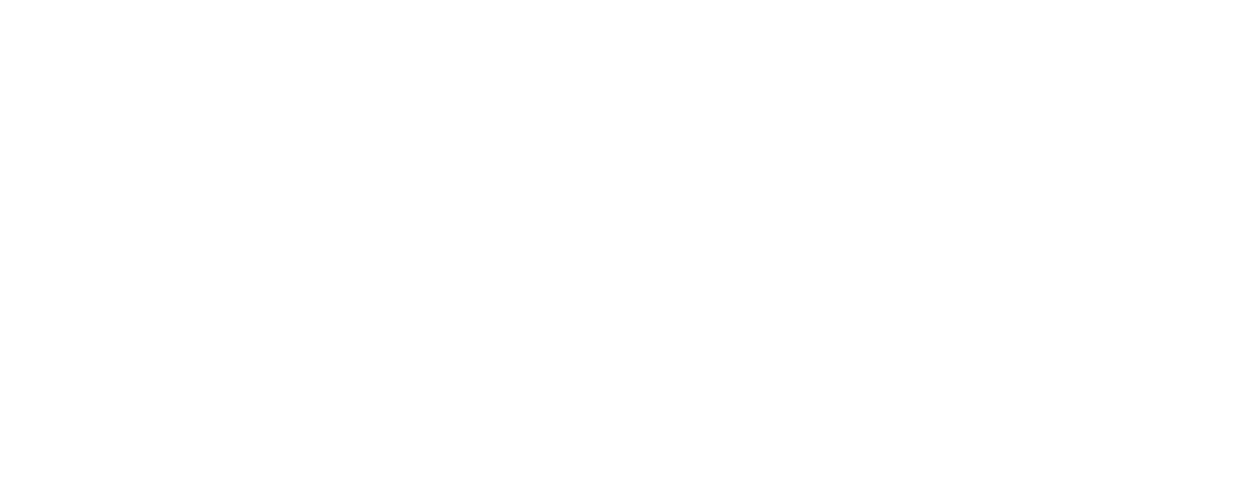 scroll, scrollTop: 0, scrollLeft: 0, axis: both 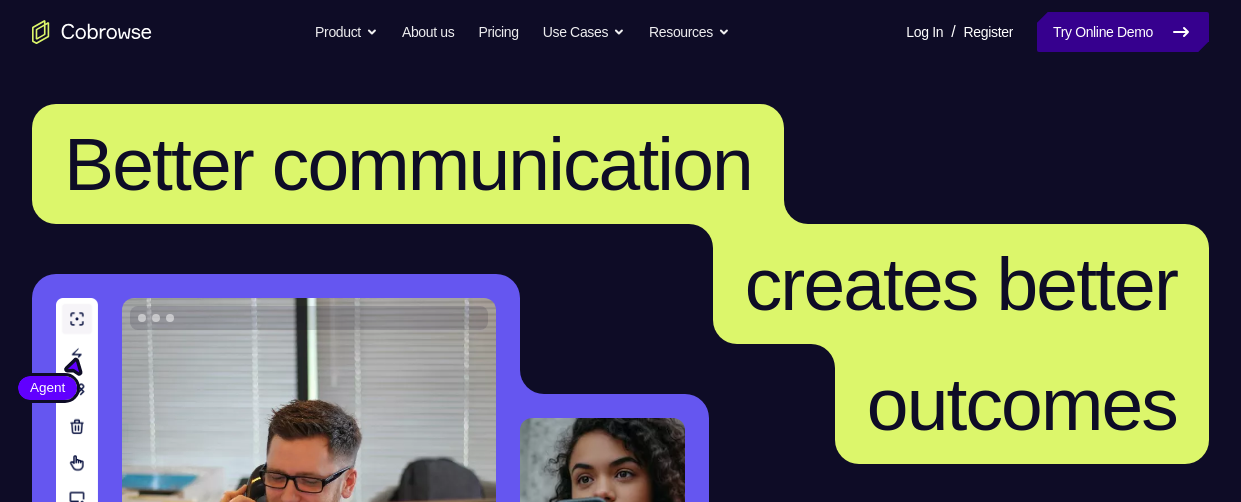 click on "Try Online Demo" at bounding box center (1123, 32) 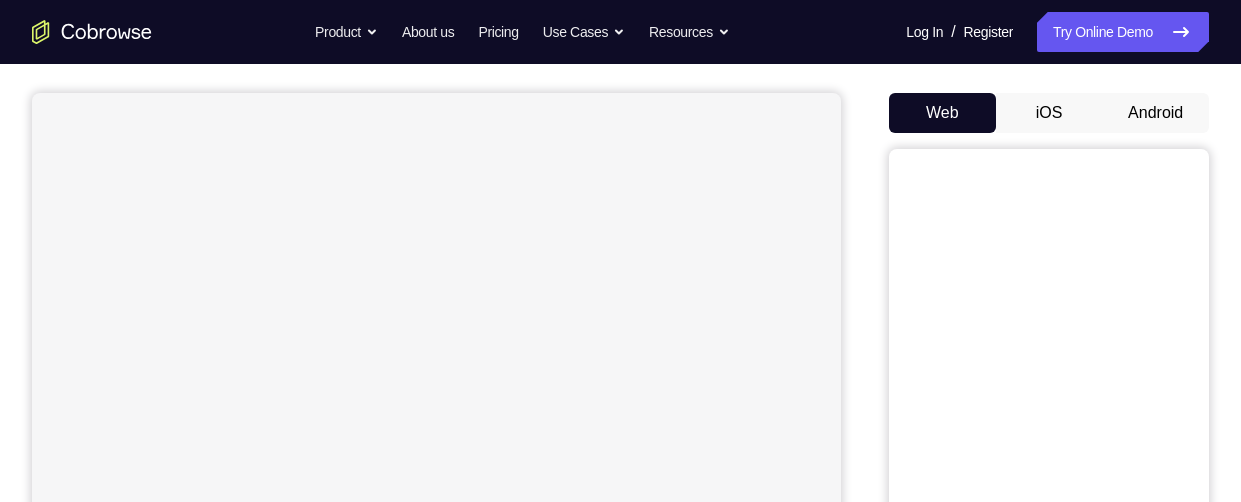 scroll, scrollTop: 167, scrollLeft: 0, axis: vertical 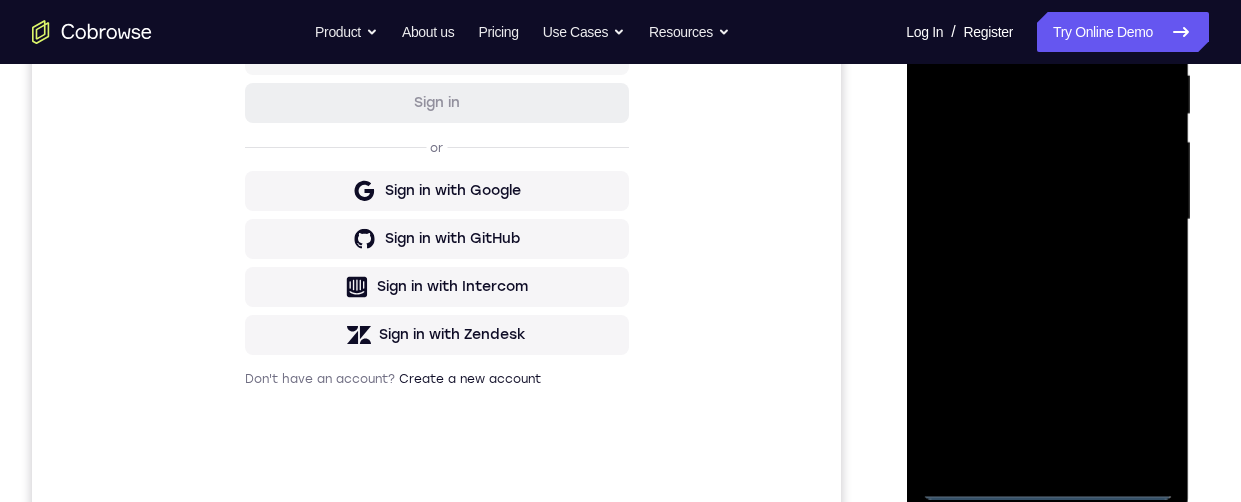 click at bounding box center [1047, 220] 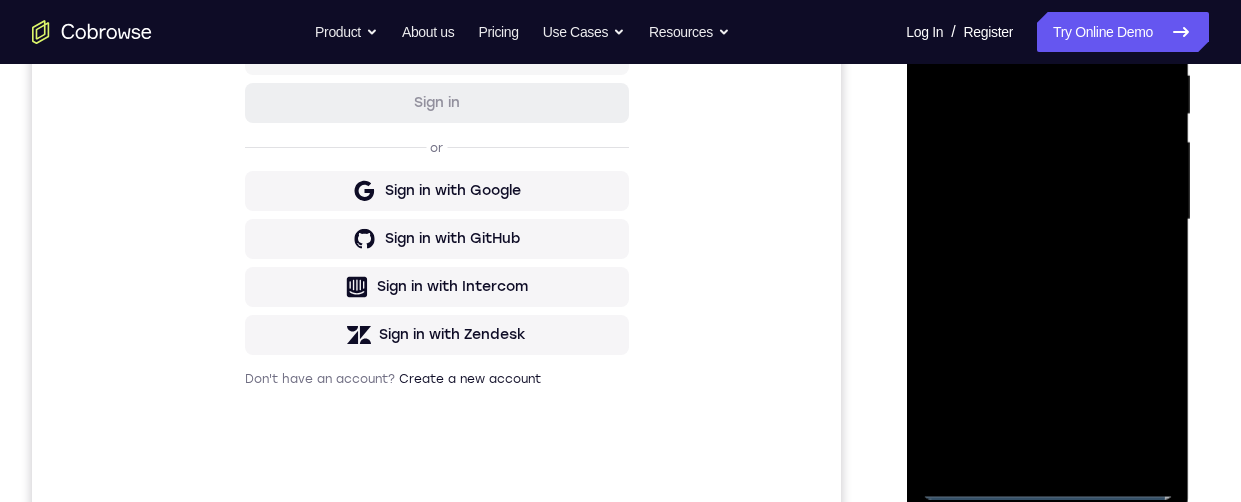 click at bounding box center (1047, 220) 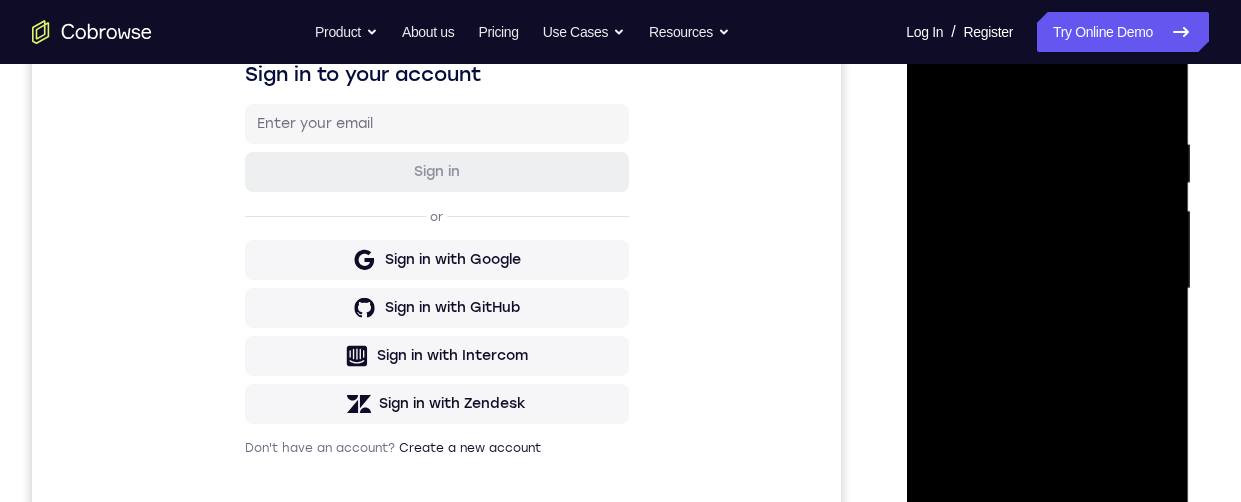 scroll, scrollTop: 297, scrollLeft: 0, axis: vertical 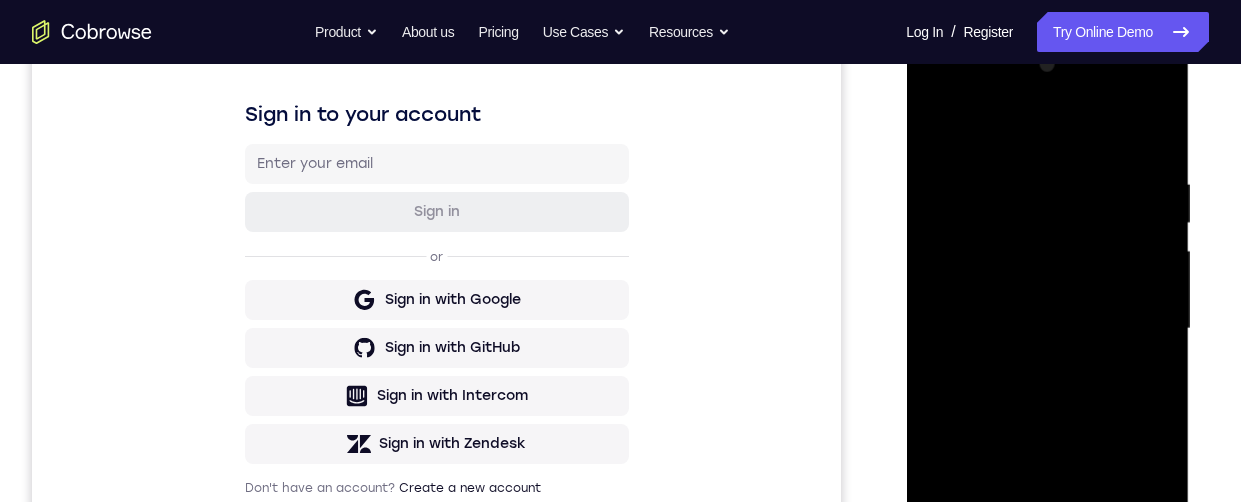 click at bounding box center [1047, 329] 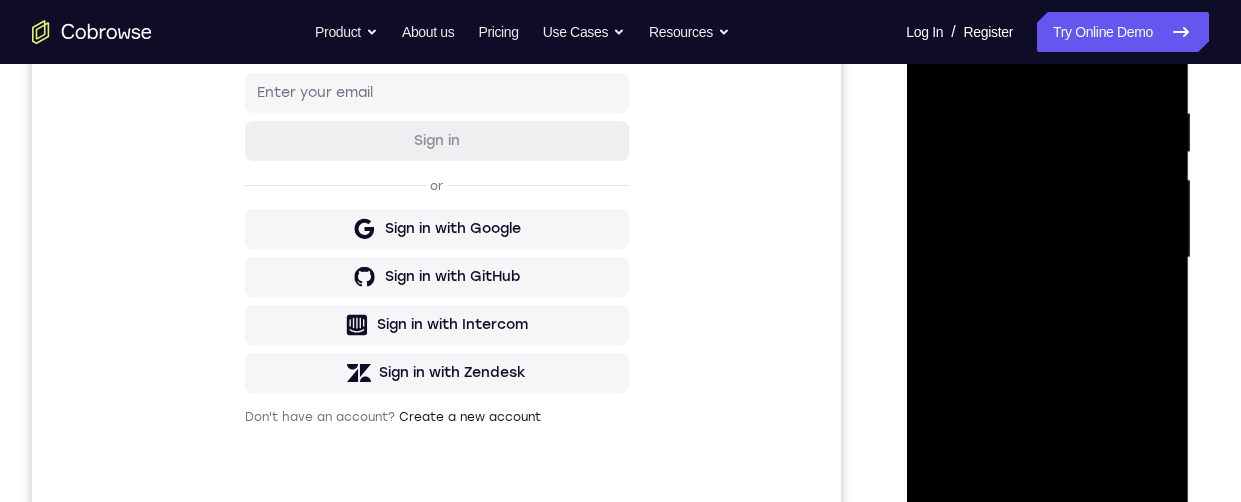 click at bounding box center [1047, 258] 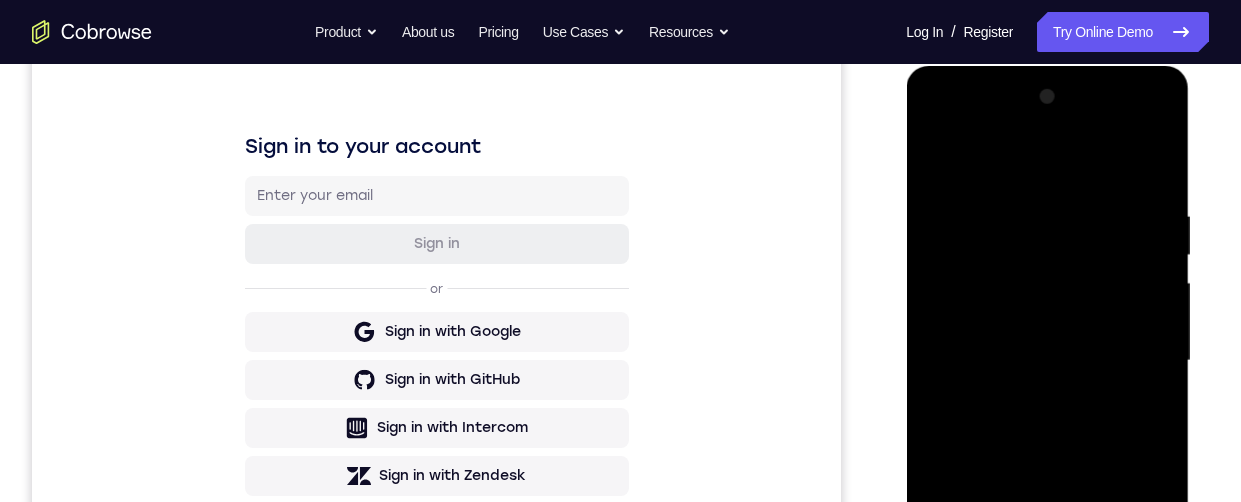 click at bounding box center [1047, 361] 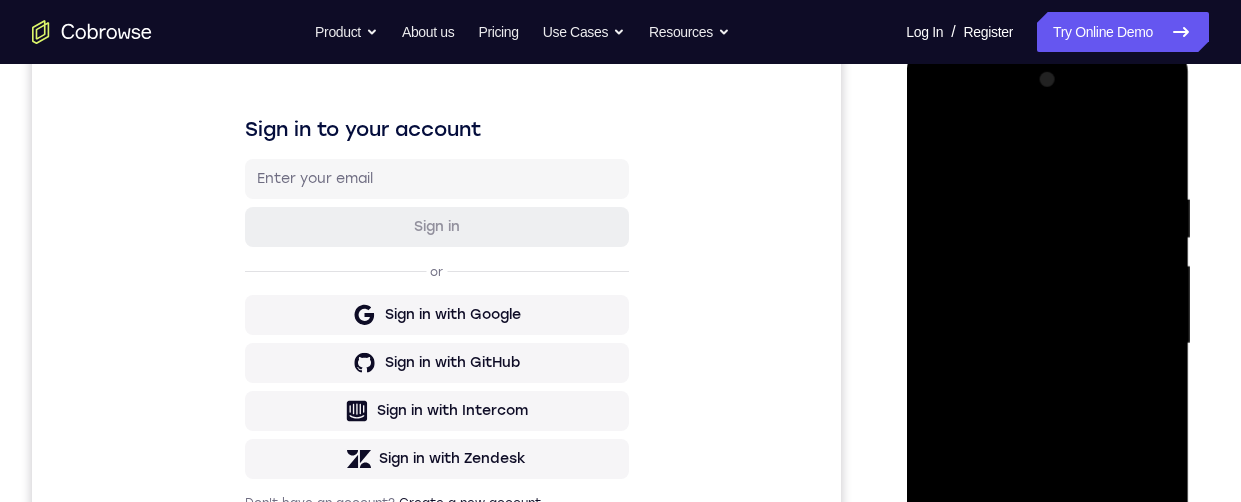click at bounding box center [1047, 344] 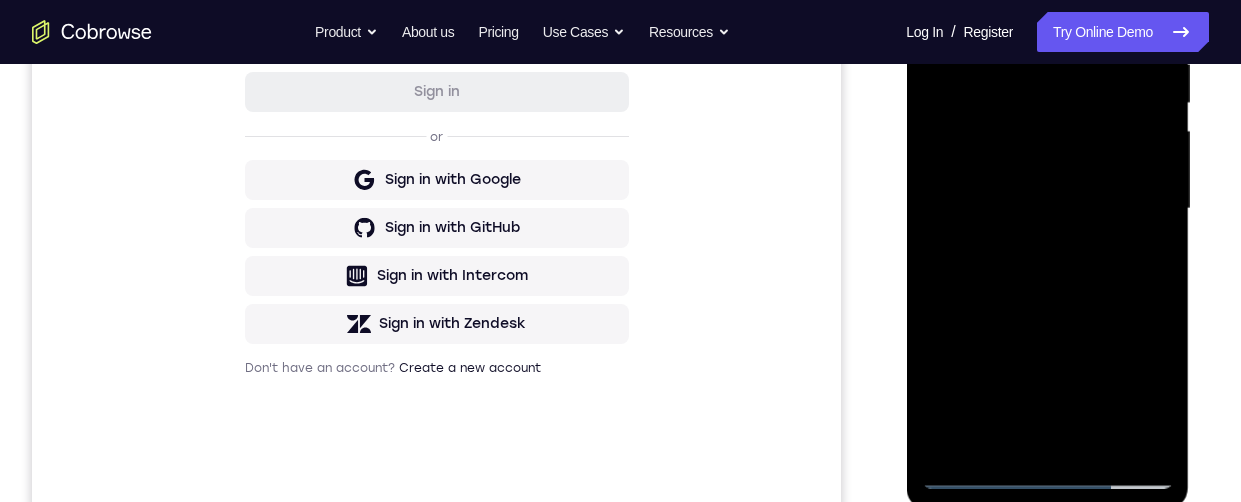click at bounding box center (1047, 209) 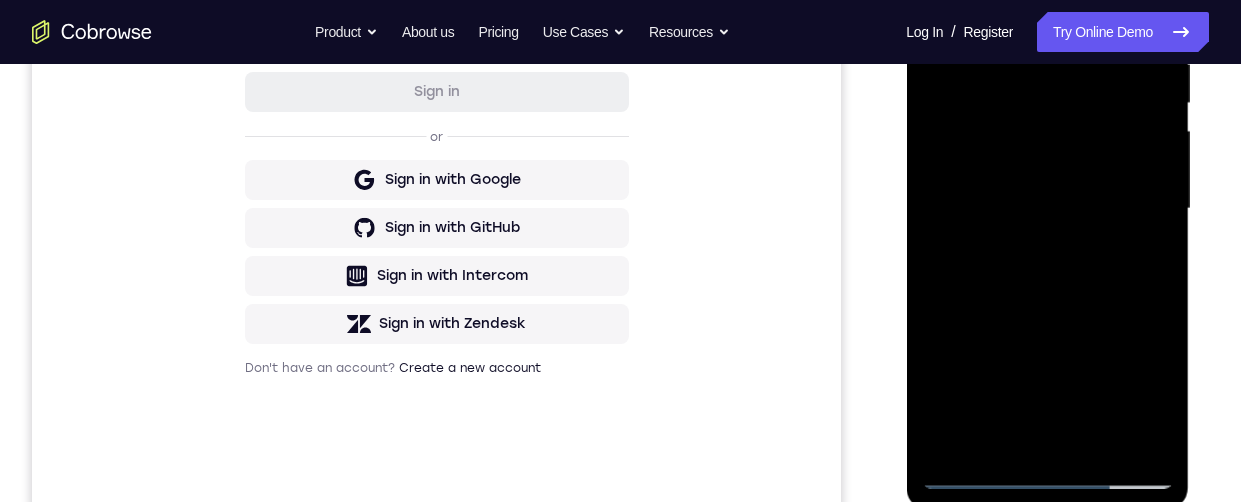 click at bounding box center (1047, 209) 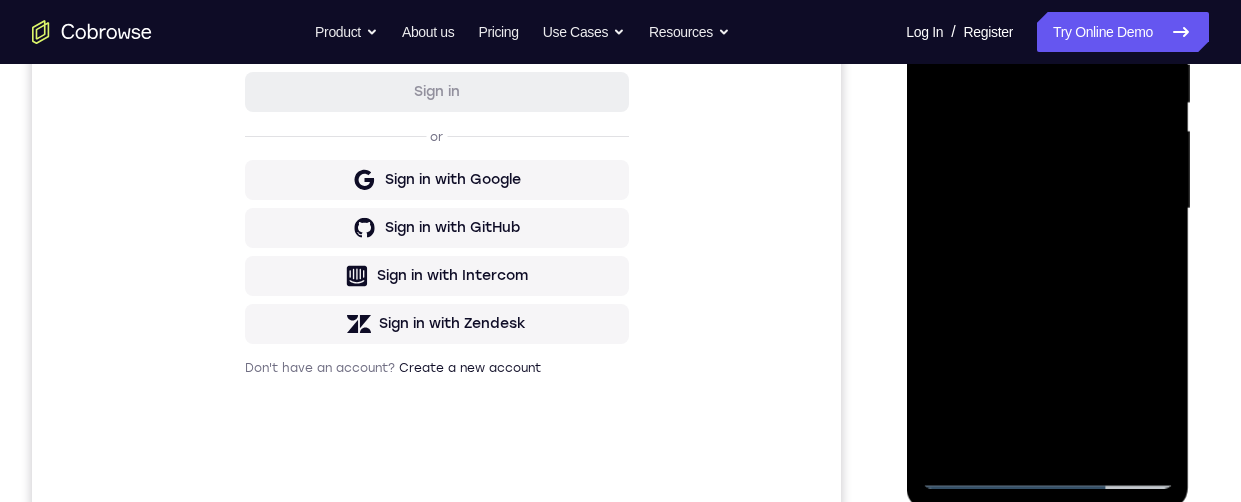 click at bounding box center [1047, 209] 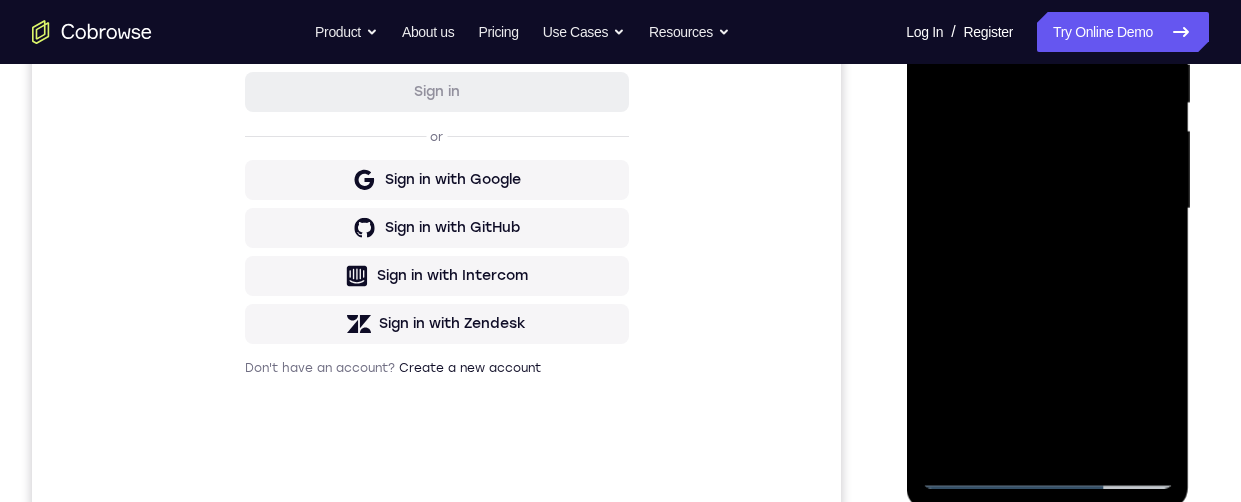 click at bounding box center [1047, 209] 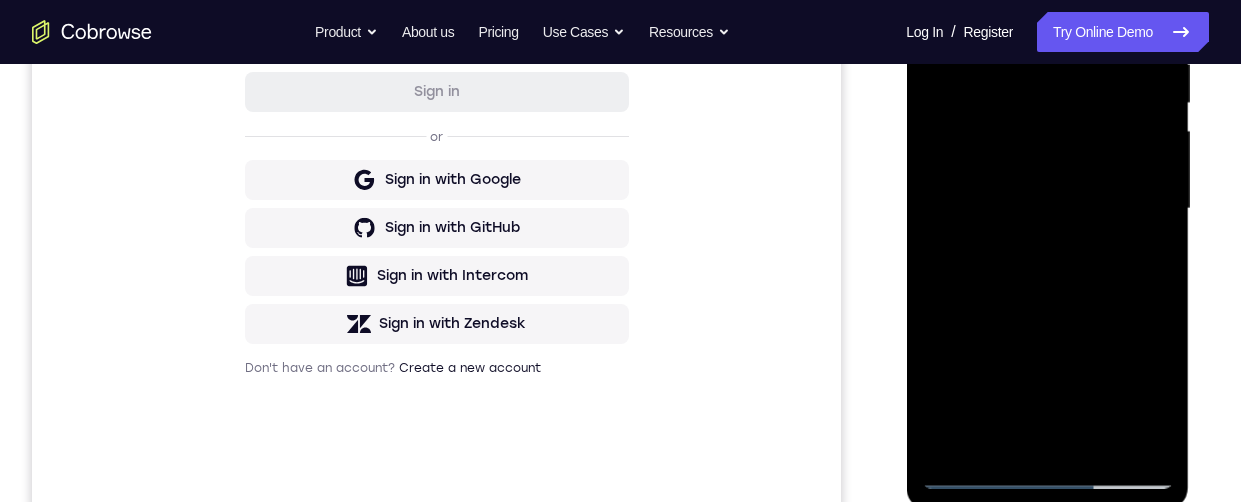 click at bounding box center [1047, 209] 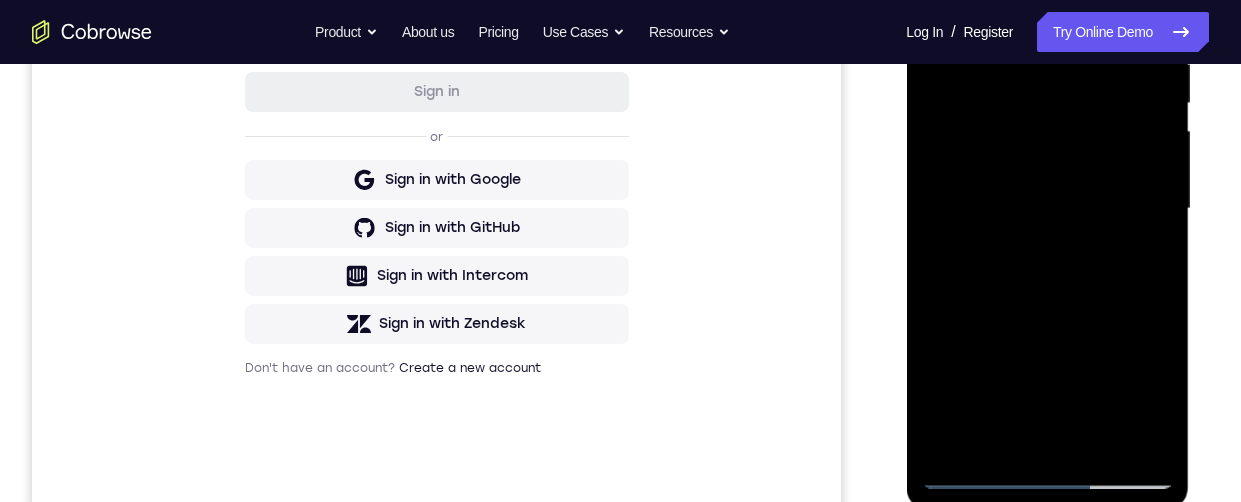 click at bounding box center (1047, 209) 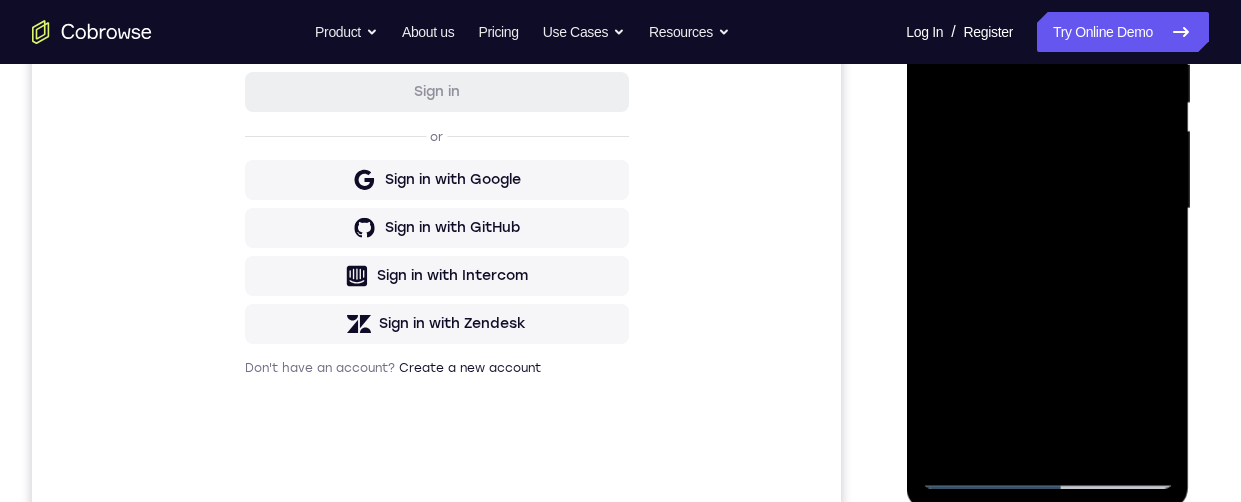click at bounding box center (1047, 209) 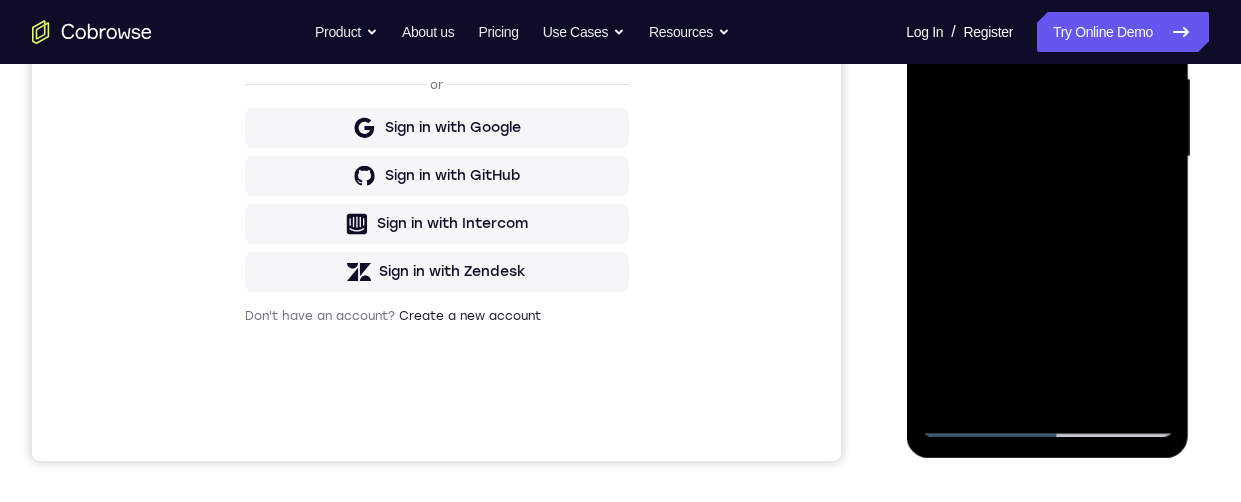 scroll, scrollTop: 475, scrollLeft: 0, axis: vertical 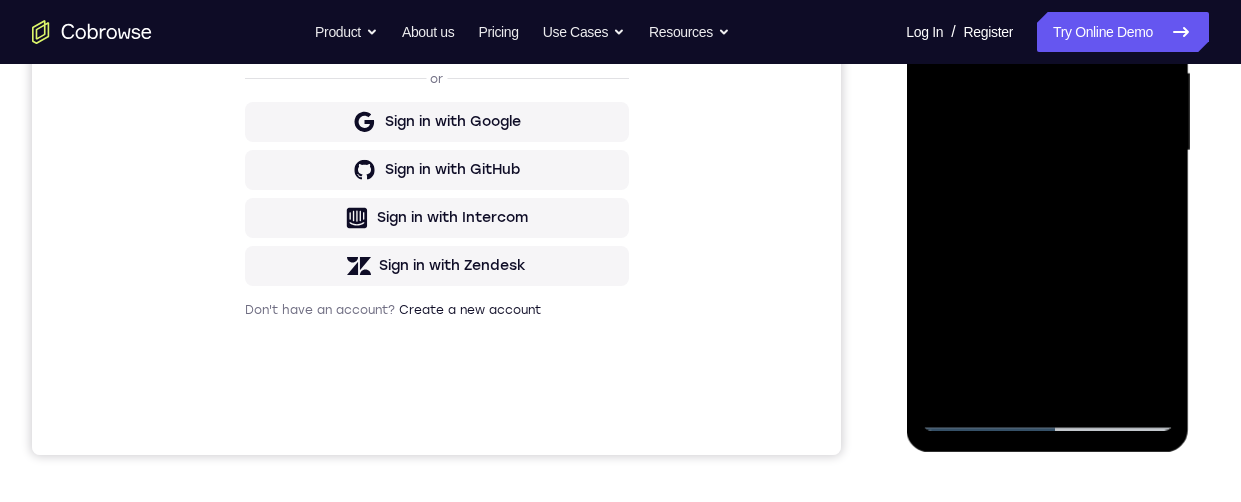 click at bounding box center [1047, 151] 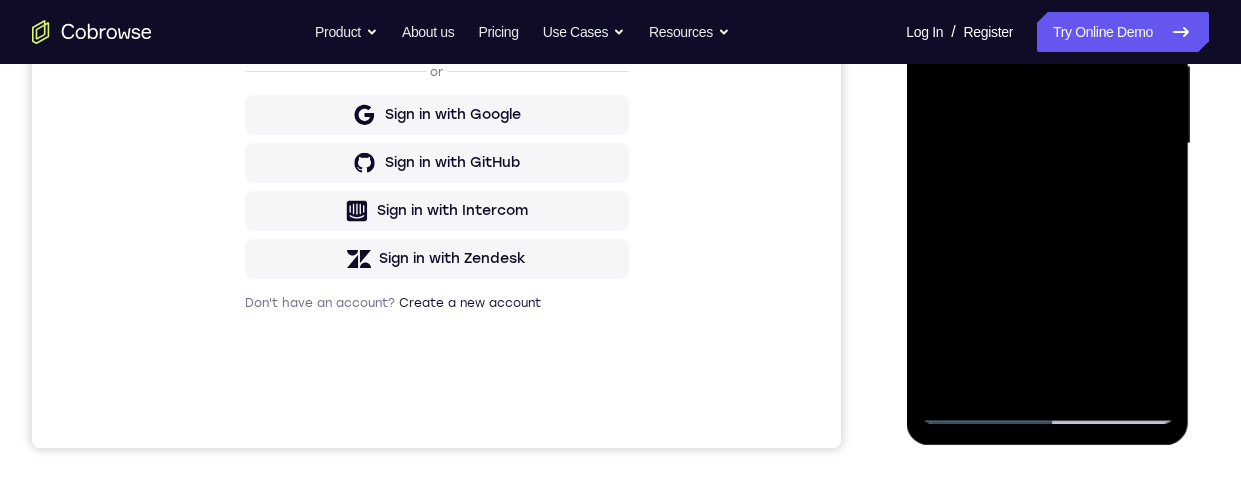 click at bounding box center [1047, 144] 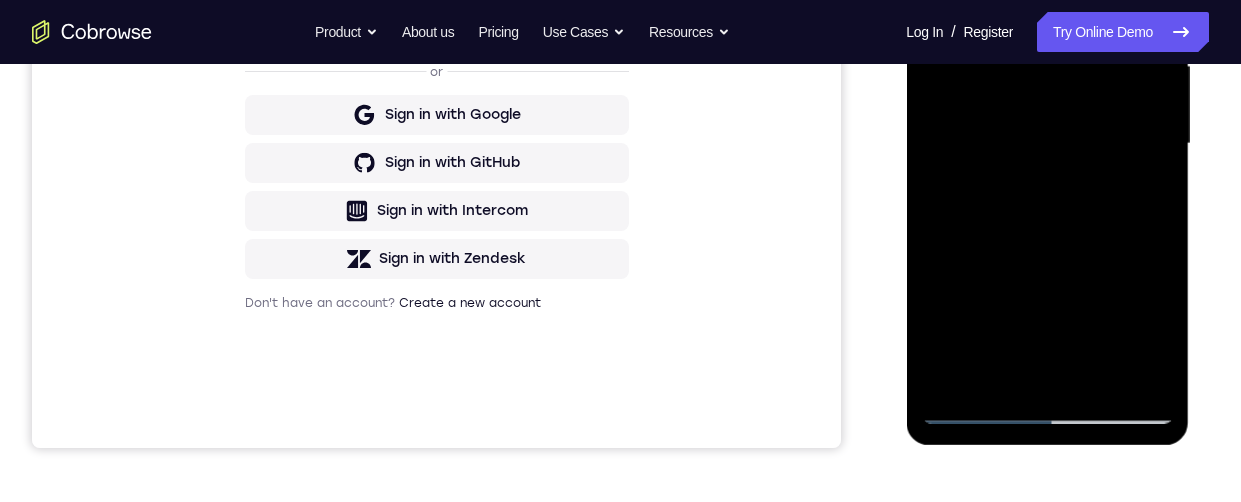click at bounding box center (1047, 144) 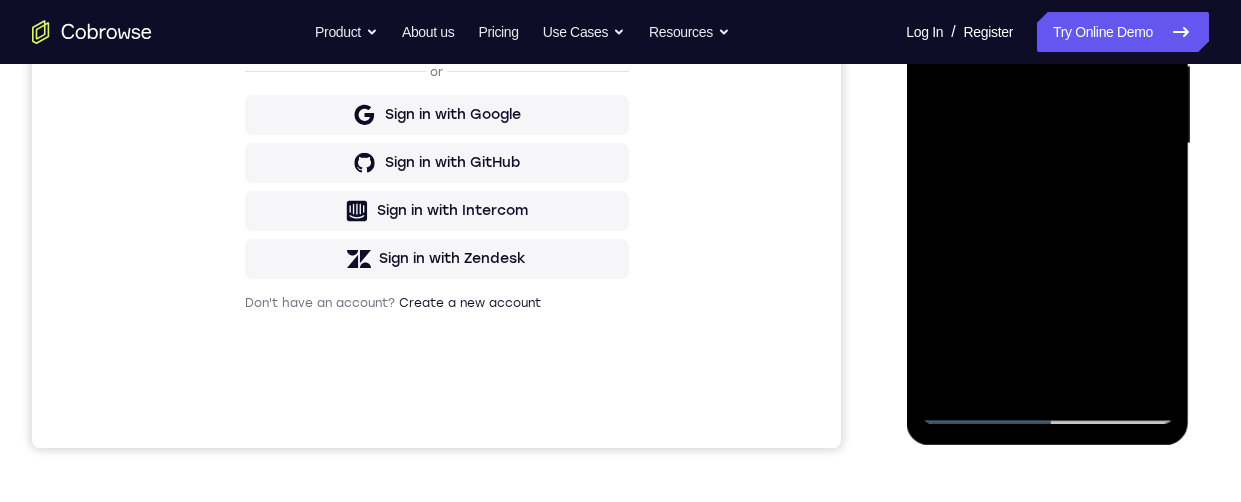 click at bounding box center (1047, 144) 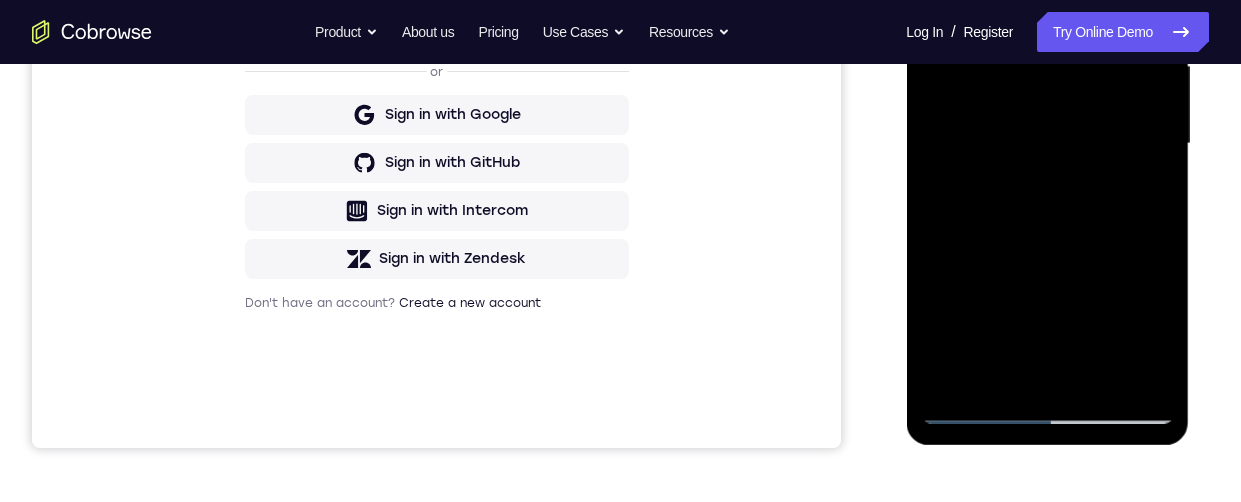 scroll, scrollTop: 429, scrollLeft: 0, axis: vertical 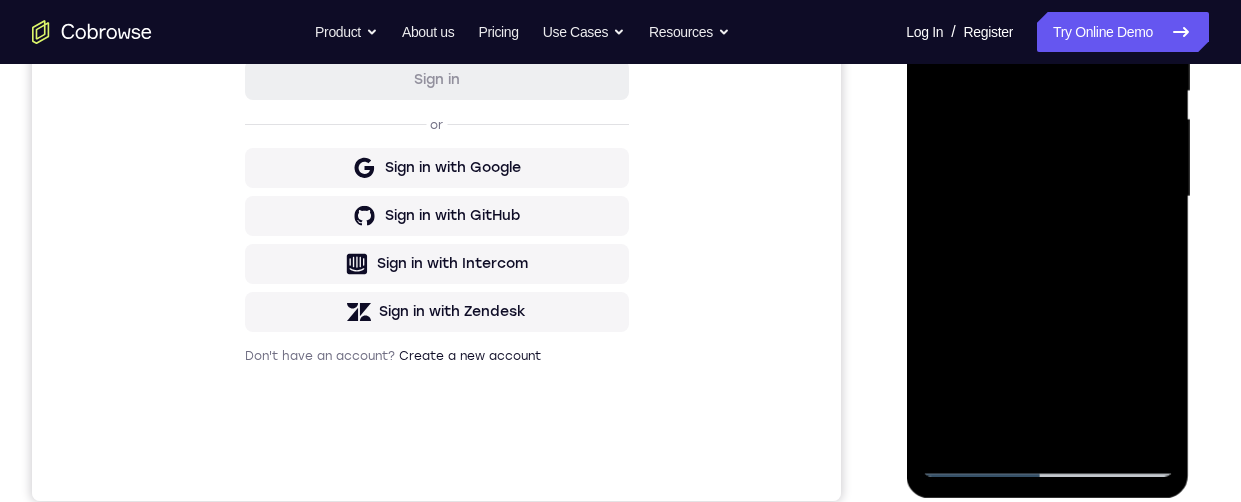 click at bounding box center [1047, 197] 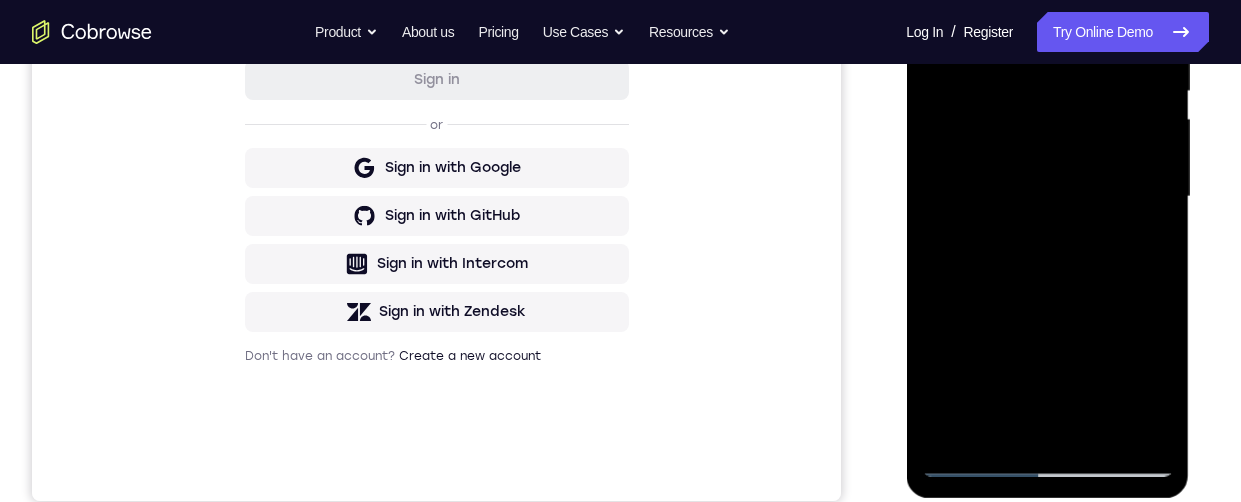 click at bounding box center [1047, 197] 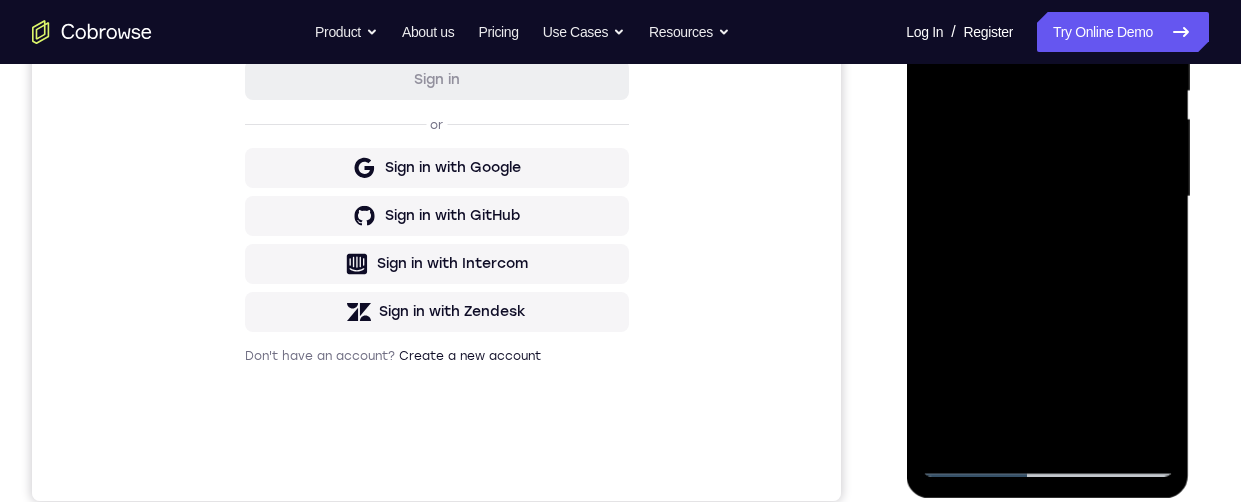 click at bounding box center (1047, 197) 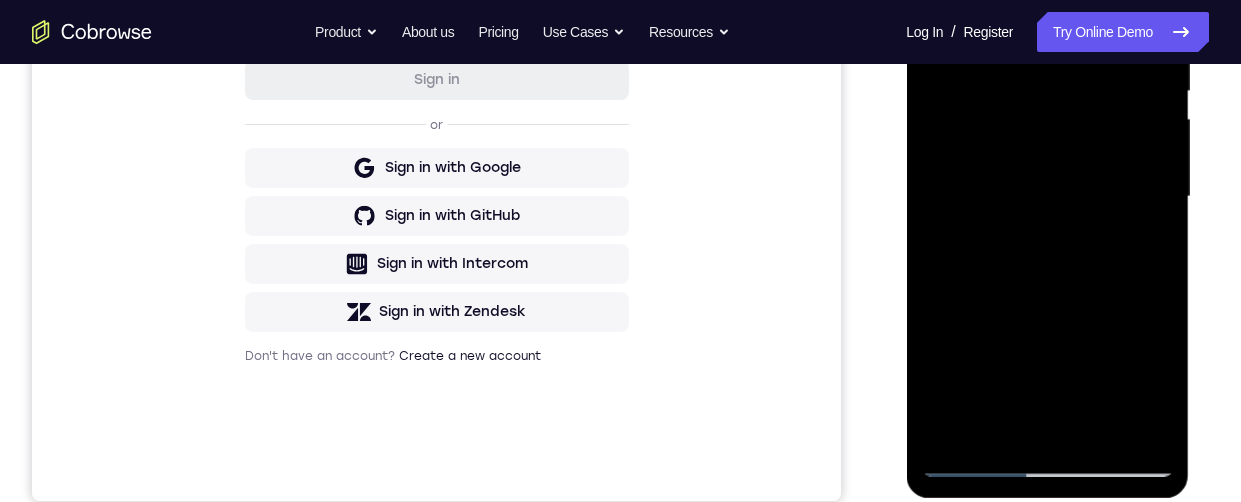 click at bounding box center [1047, 197] 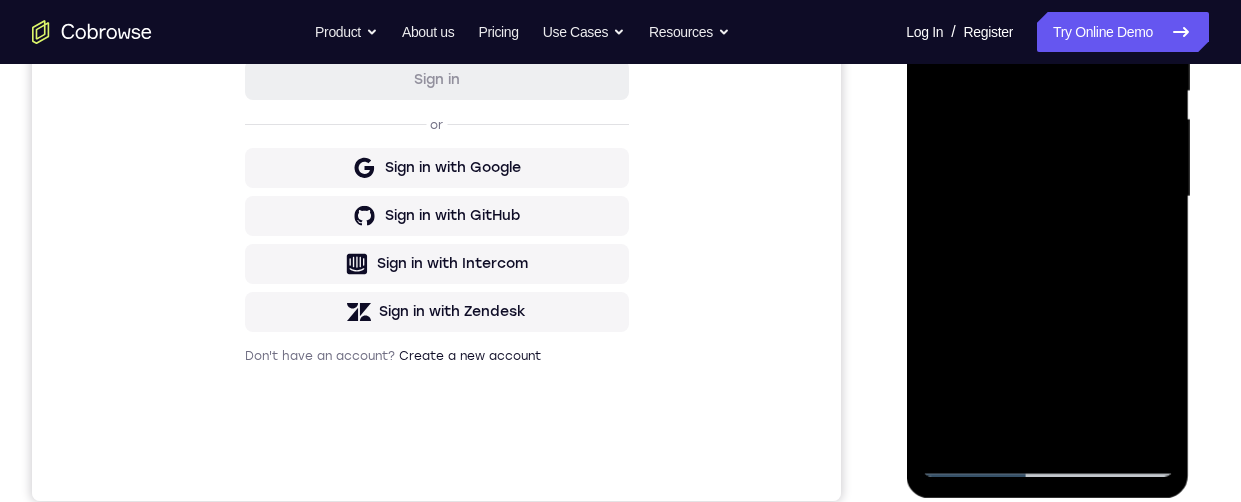 click at bounding box center [1047, 197] 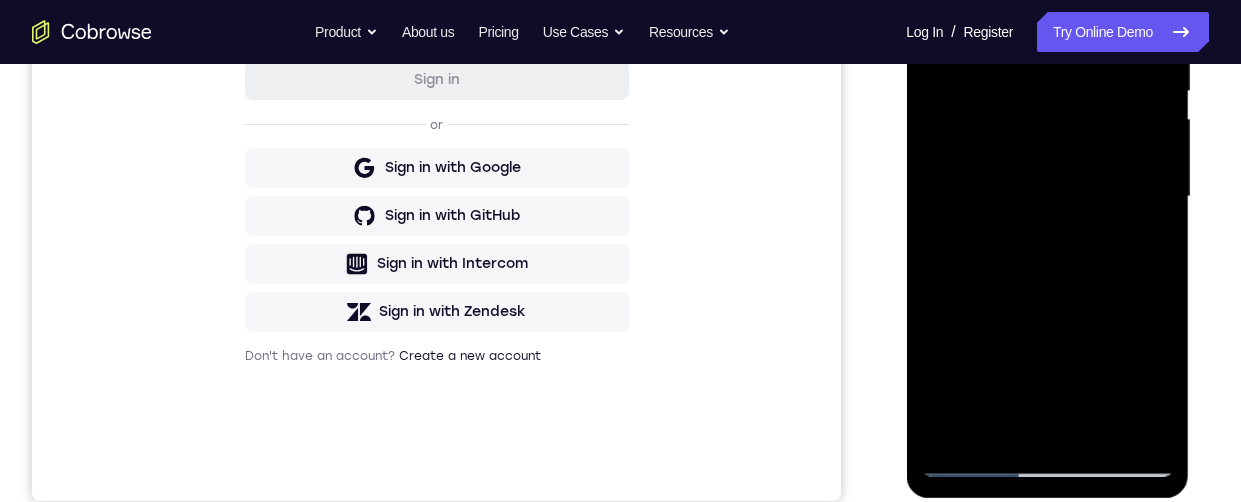 click at bounding box center (1047, 197) 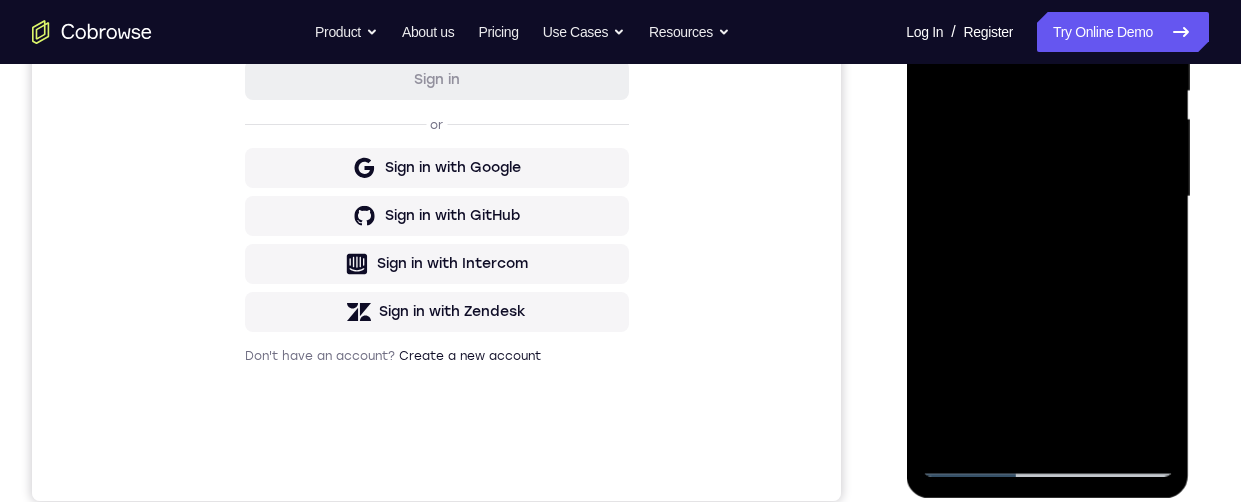 click at bounding box center (1047, 197) 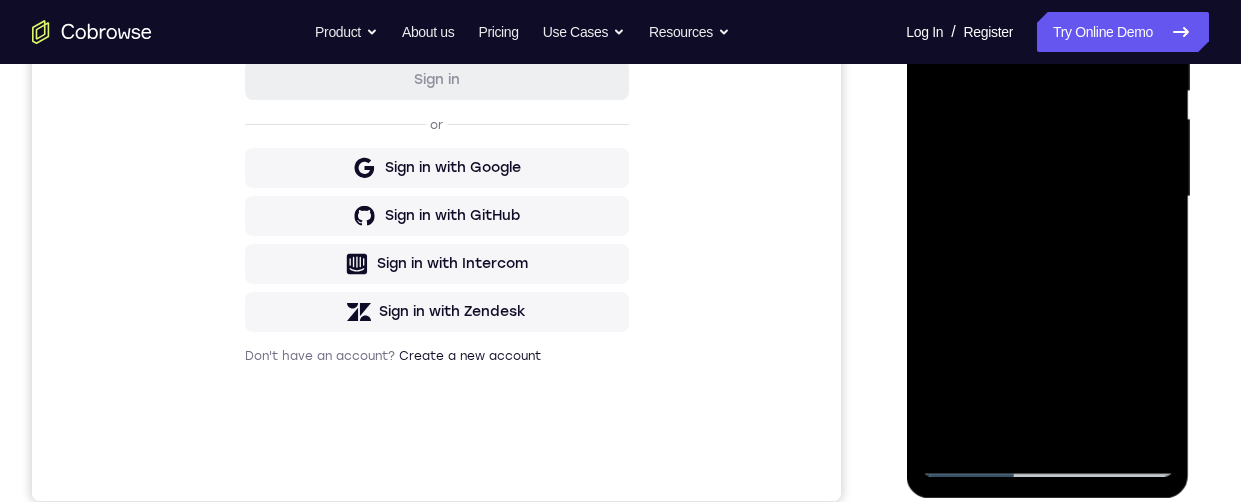 click at bounding box center (1047, 197) 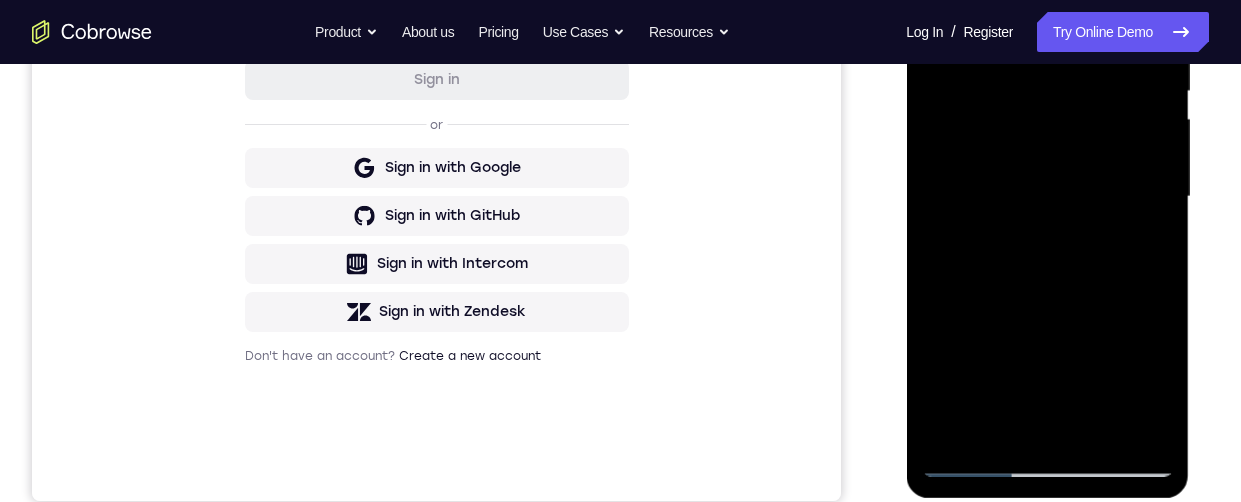 click at bounding box center (1047, 197) 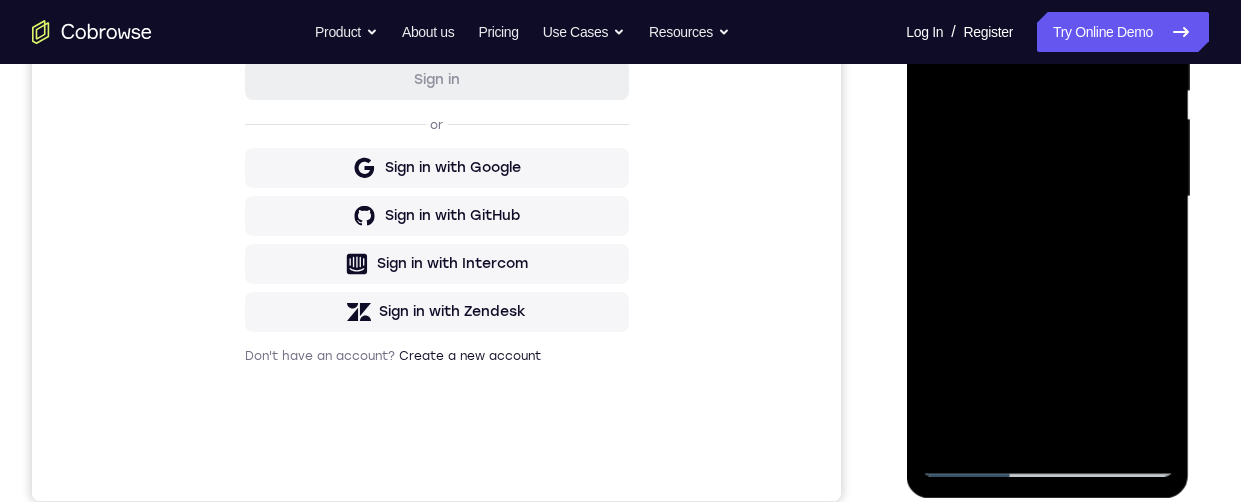 click at bounding box center (1047, 197) 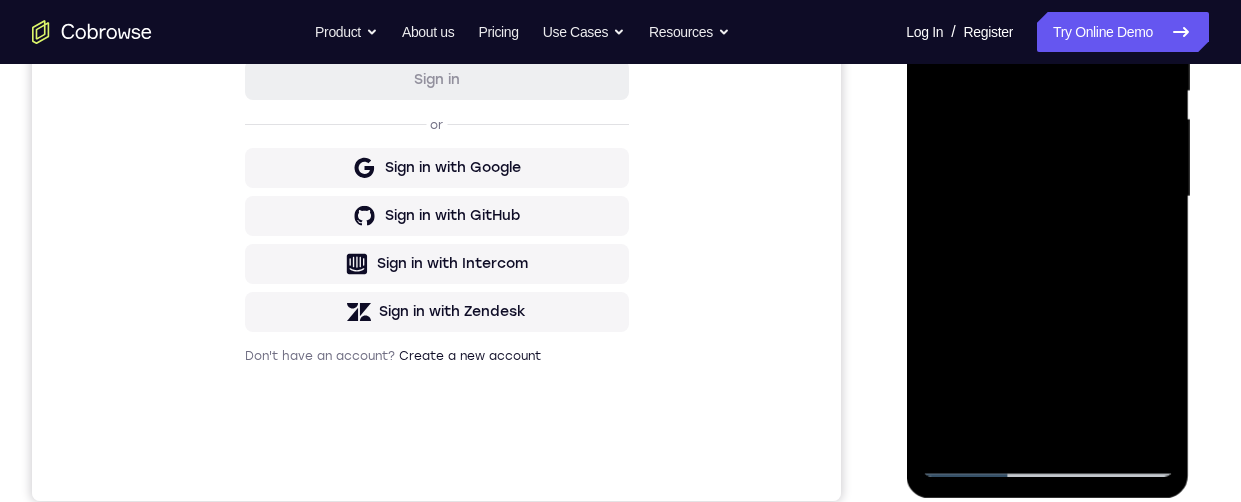 click at bounding box center [1047, 197] 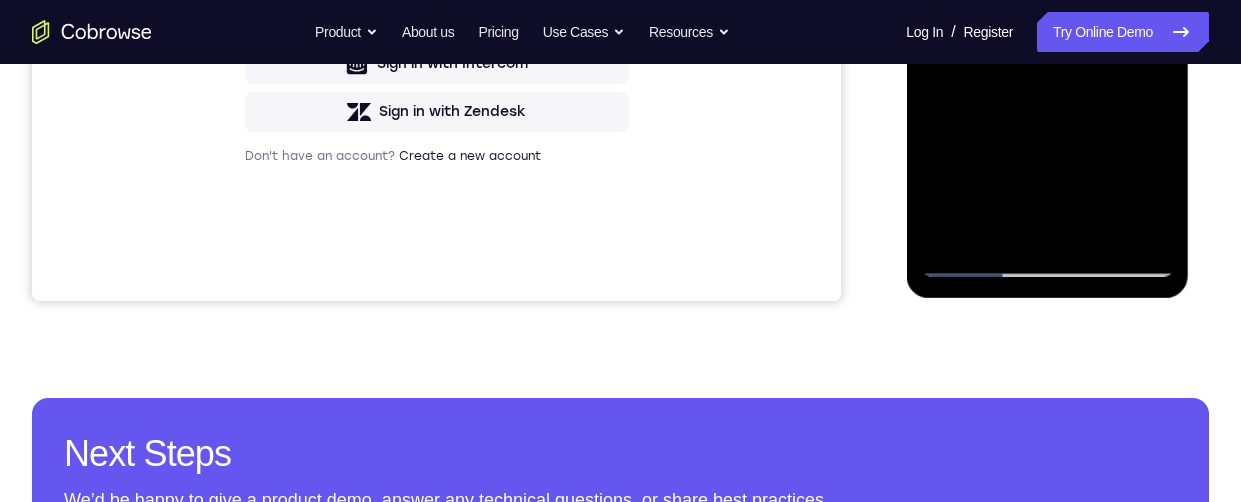 scroll, scrollTop: 371, scrollLeft: 0, axis: vertical 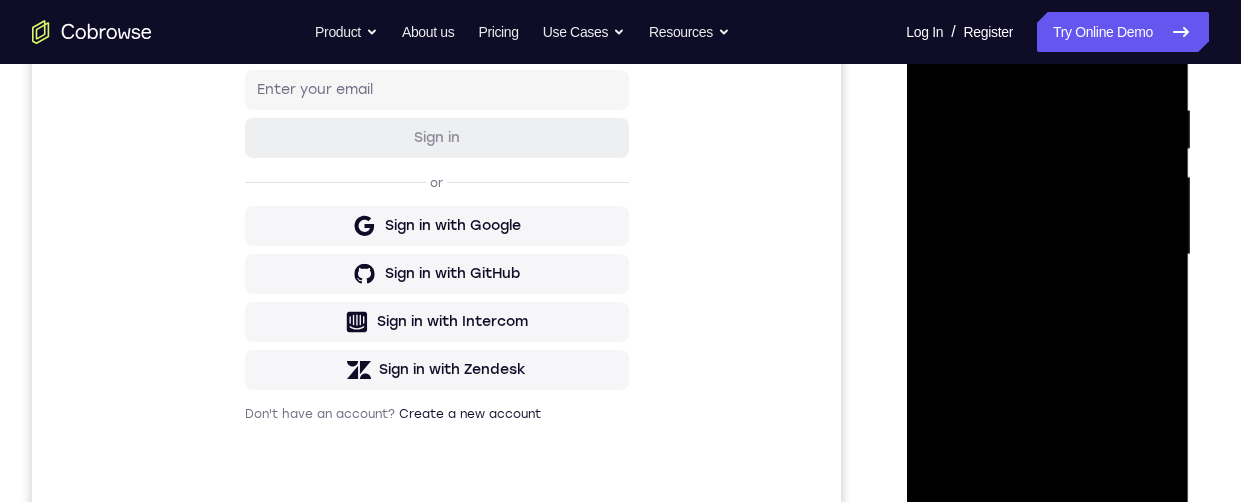 click at bounding box center (1047, 255) 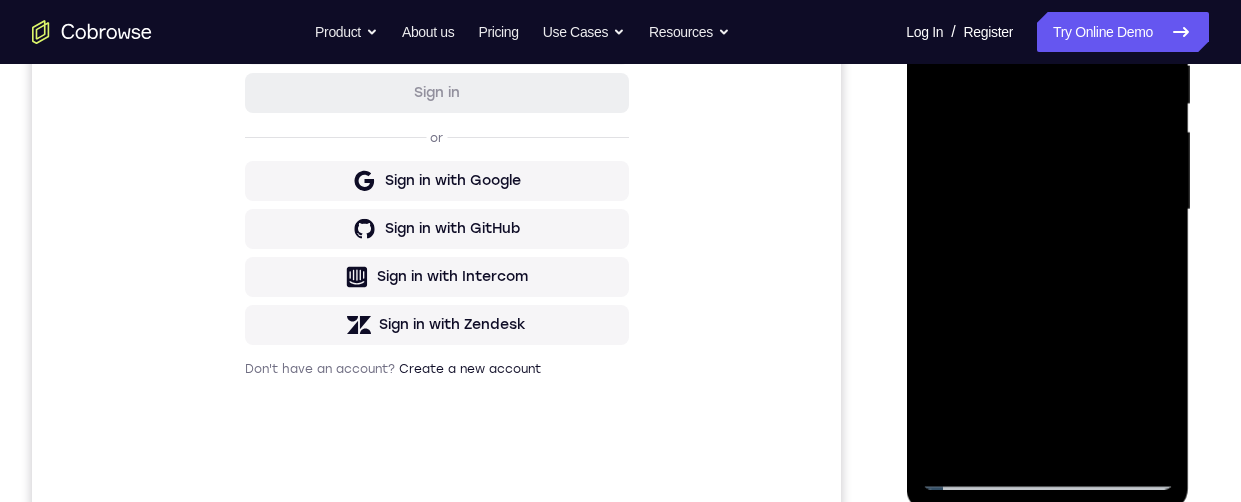 click at bounding box center [1047, 210] 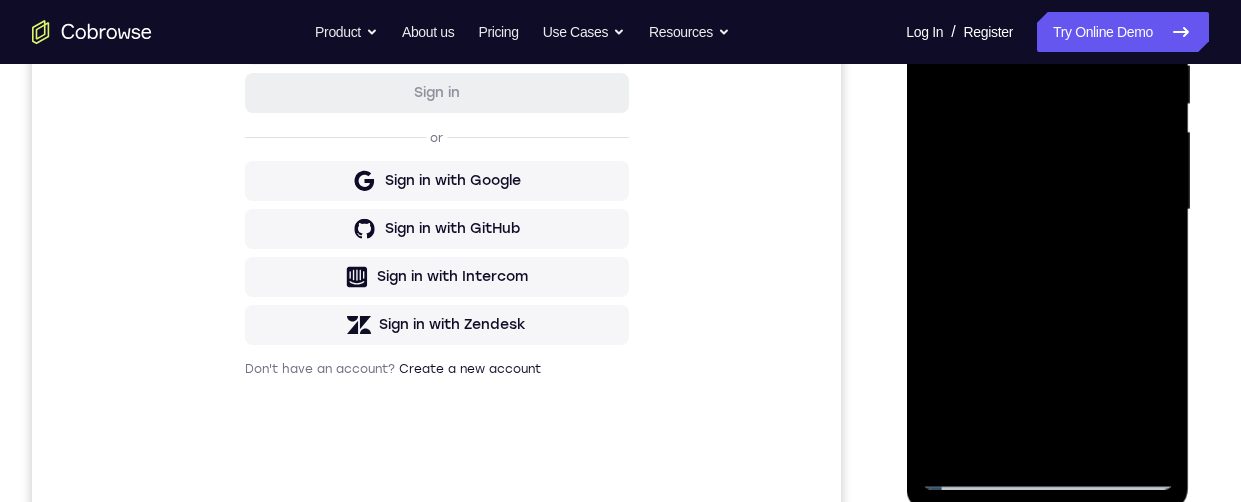 click at bounding box center (1047, 210) 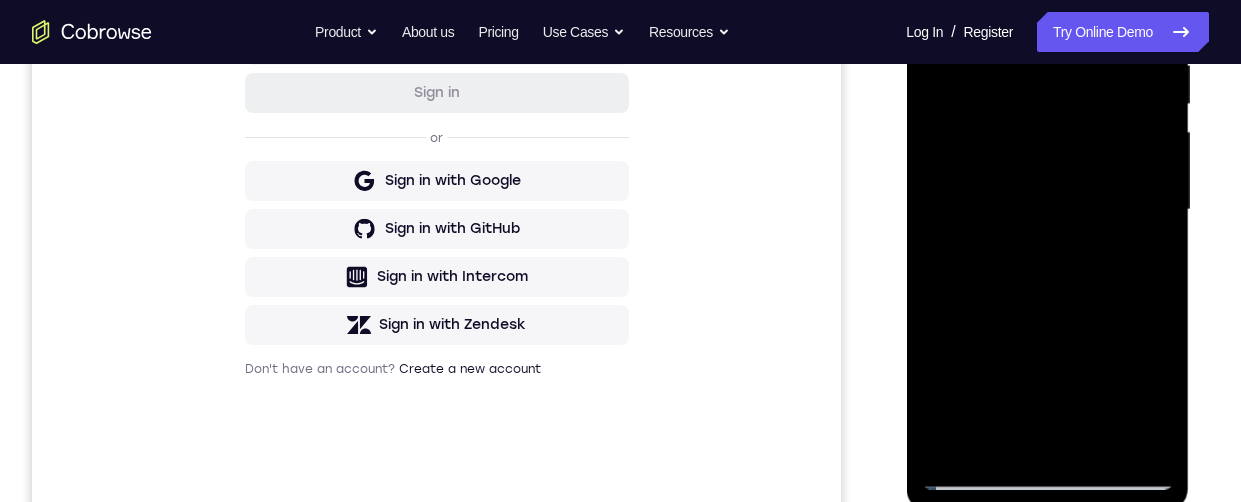 click at bounding box center (1047, 210) 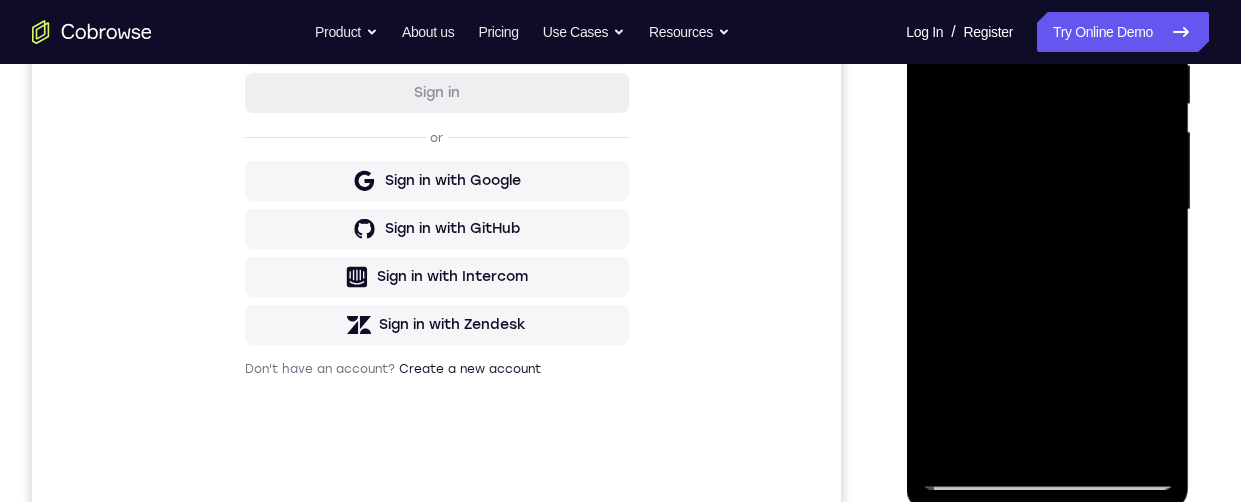 click at bounding box center [1047, 210] 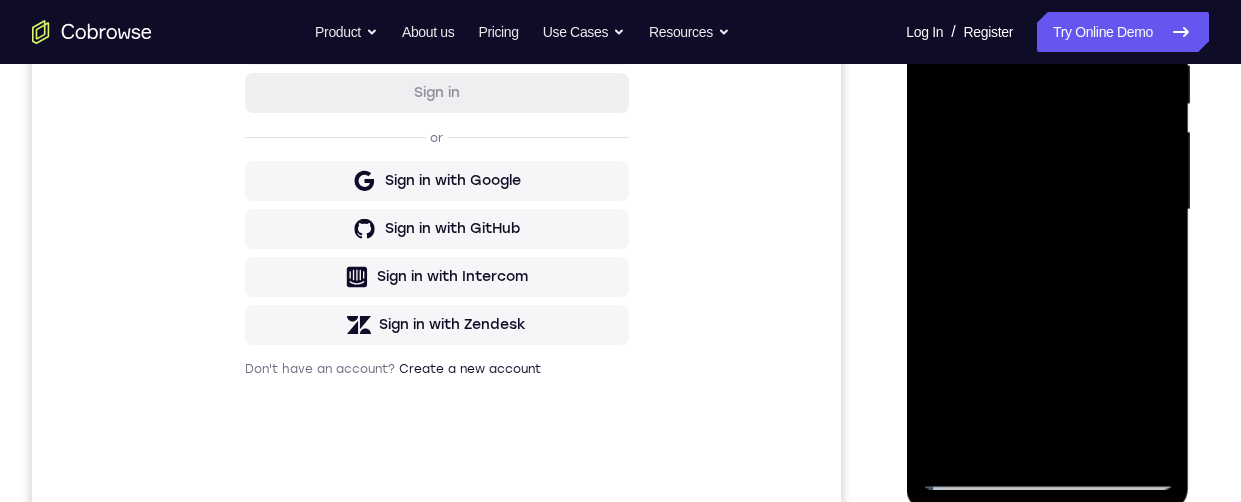click at bounding box center [1047, 210] 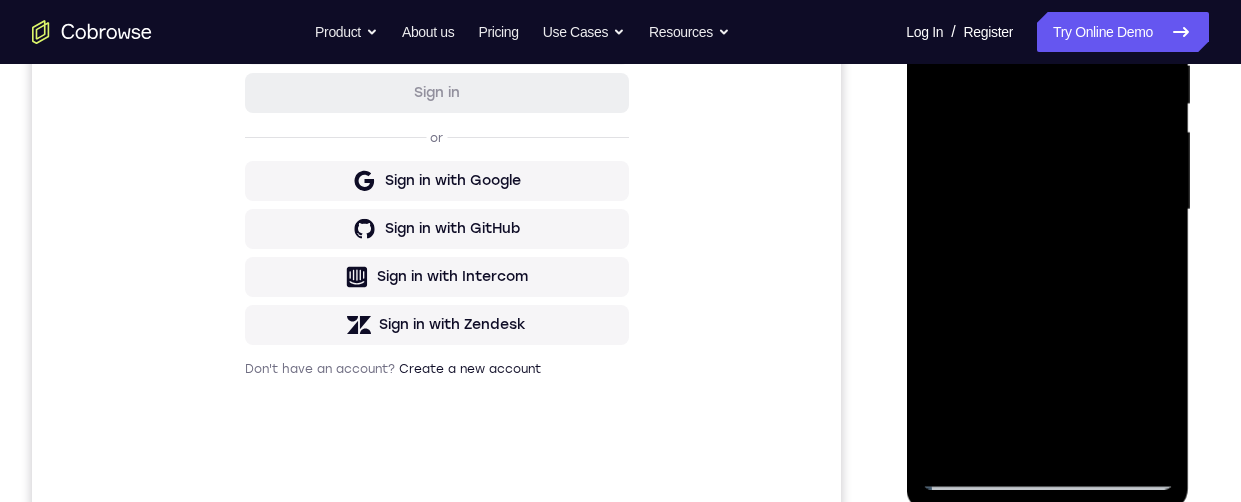 click at bounding box center [1047, 210] 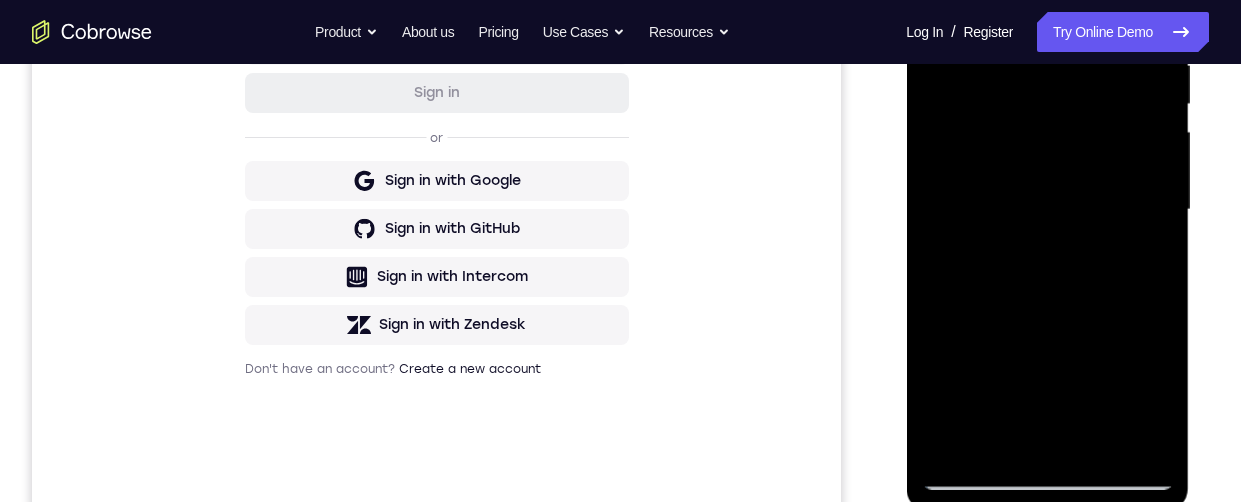 click at bounding box center [1047, 210] 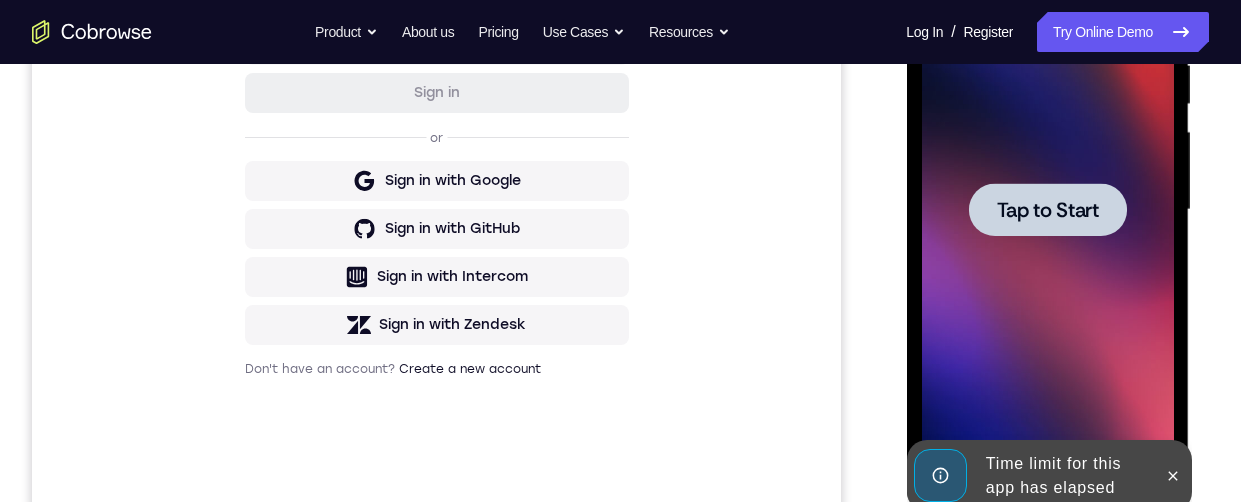 click at bounding box center [1047, 209] 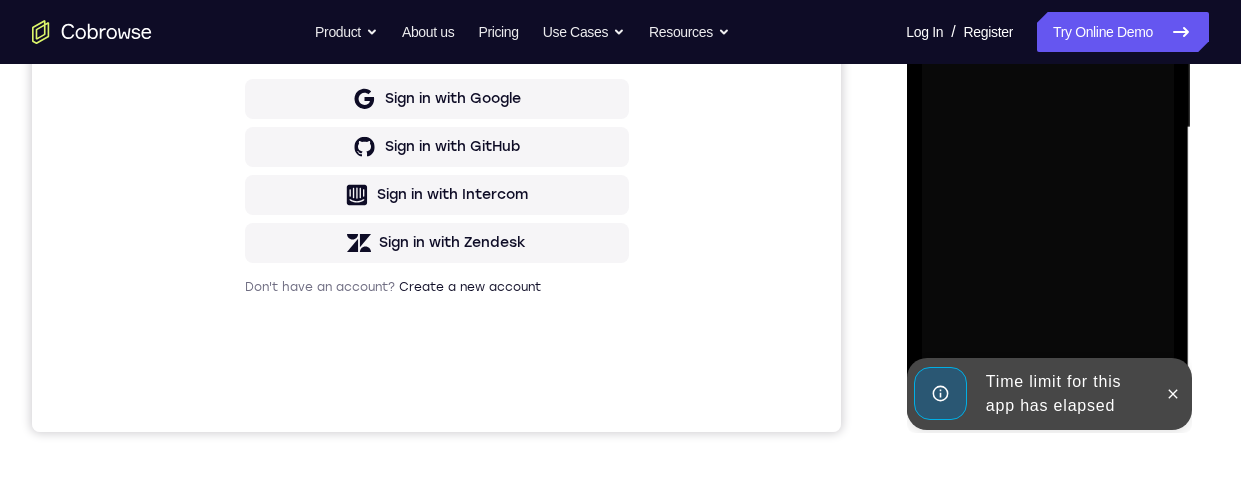 scroll, scrollTop: 0, scrollLeft: 0, axis: both 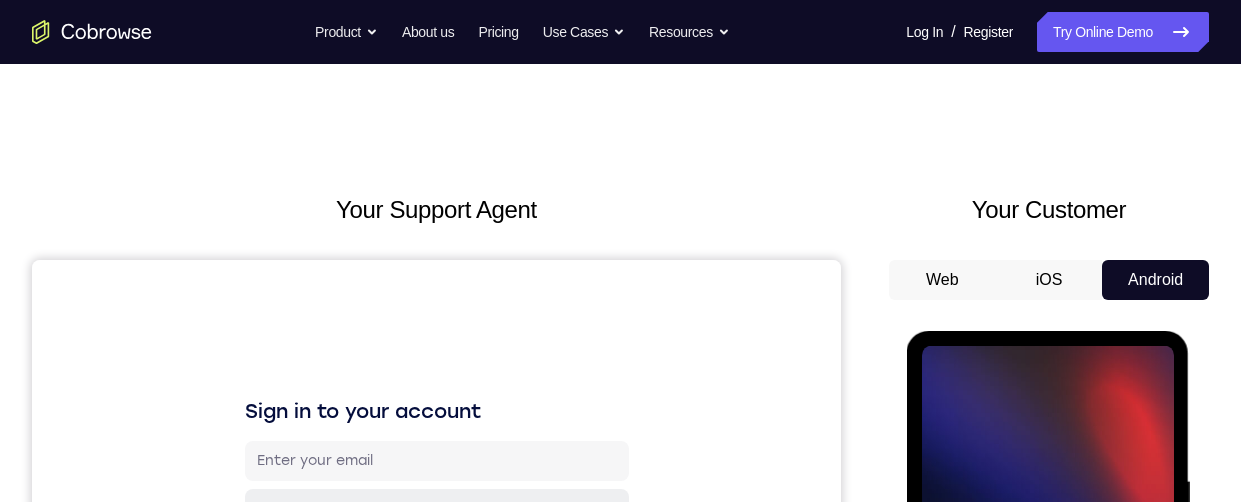 click on "Tap to Start" at bounding box center (1047, 626) 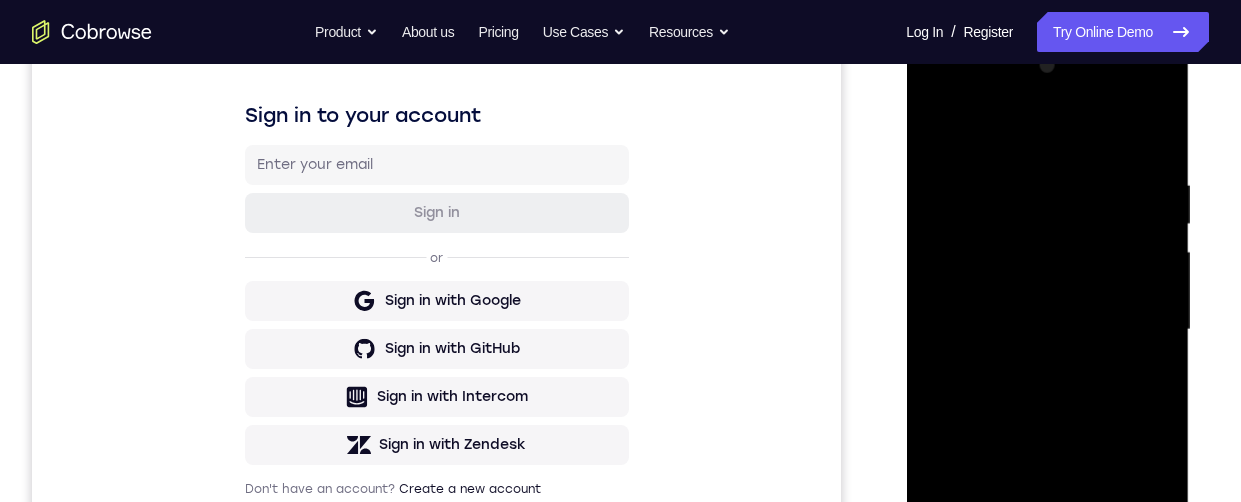 scroll, scrollTop: 511, scrollLeft: 0, axis: vertical 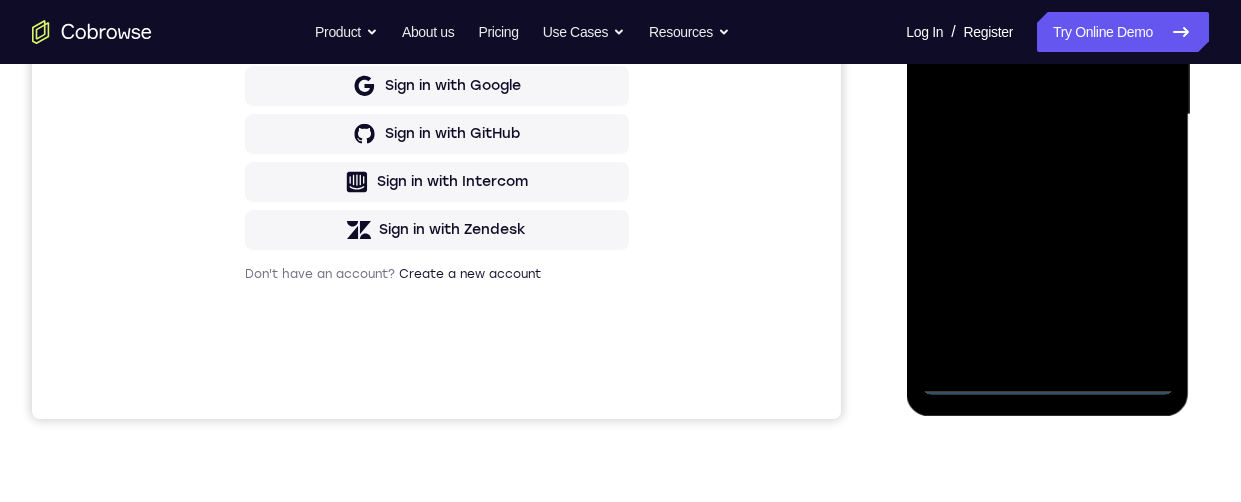 click at bounding box center (1047, 115) 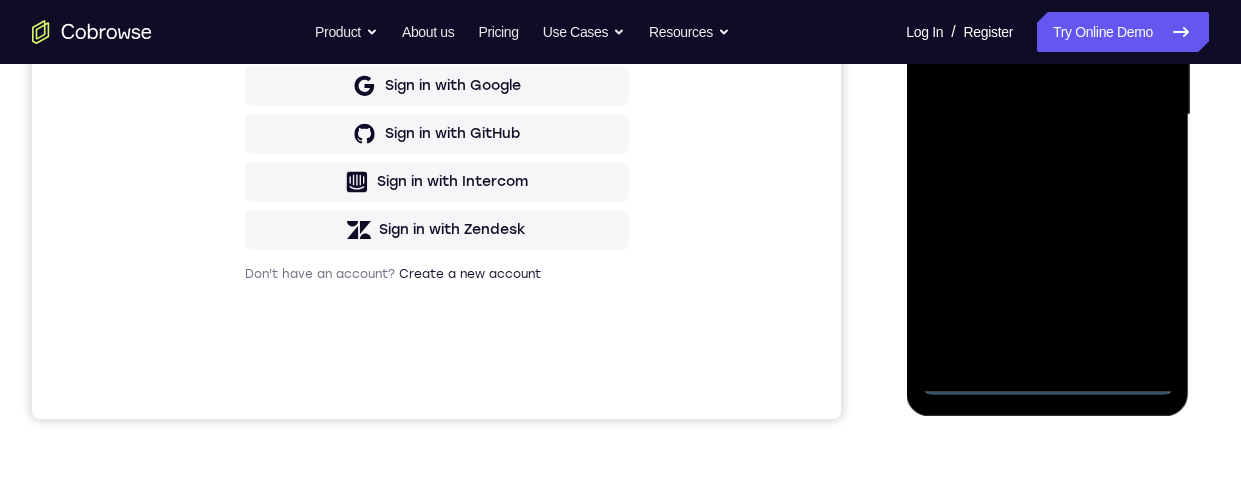 click at bounding box center [1047, 115] 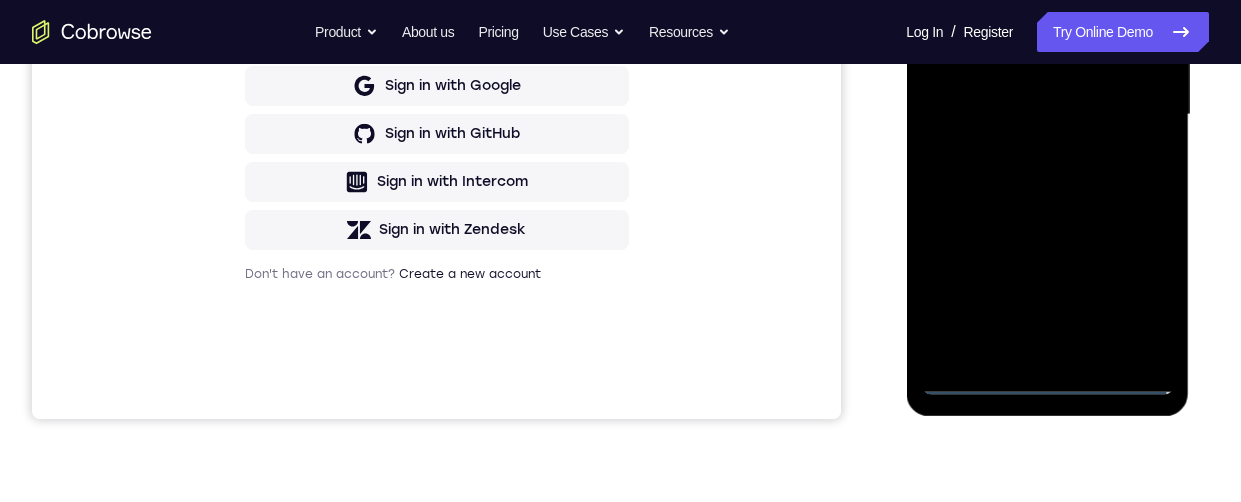 click at bounding box center [1047, 115] 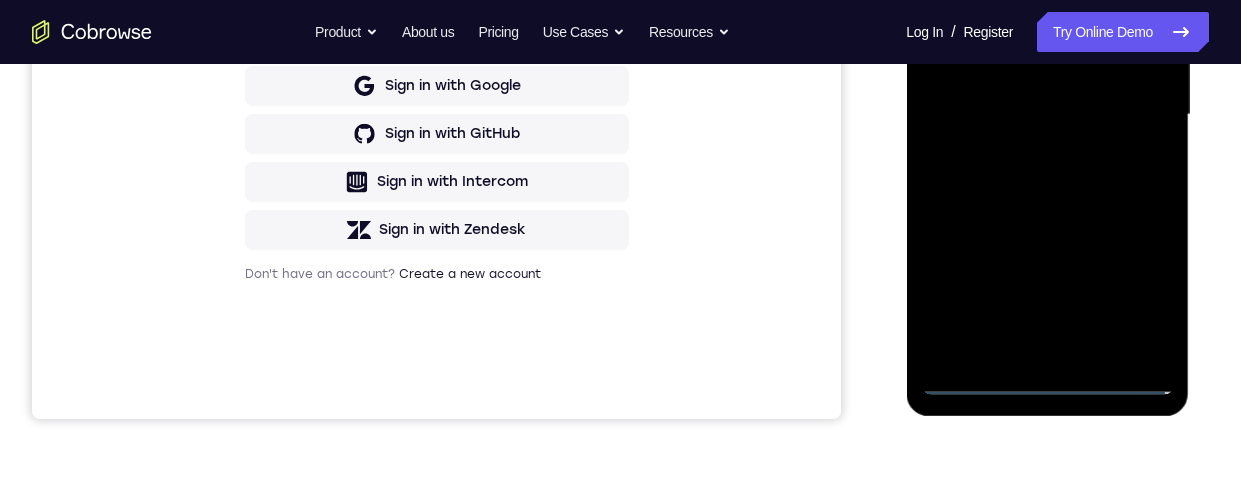 click at bounding box center (1047, 115) 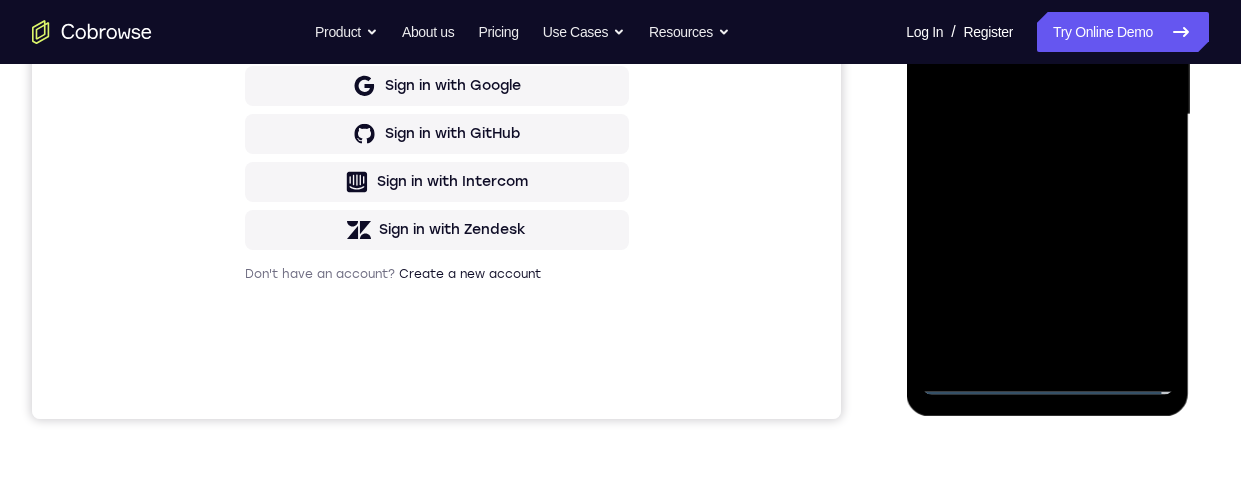 click at bounding box center [1047, 115] 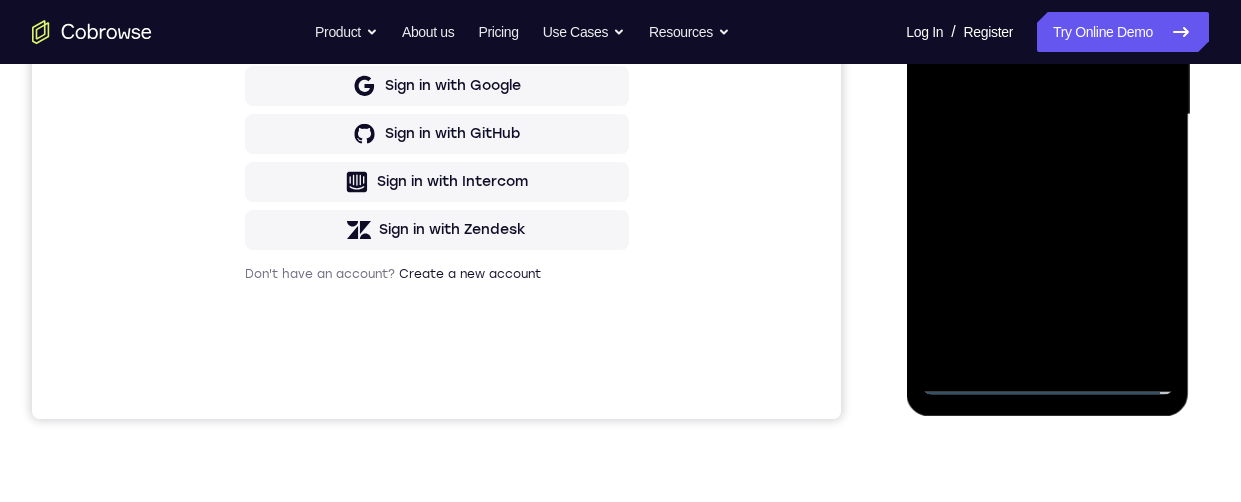 click at bounding box center (1047, 115) 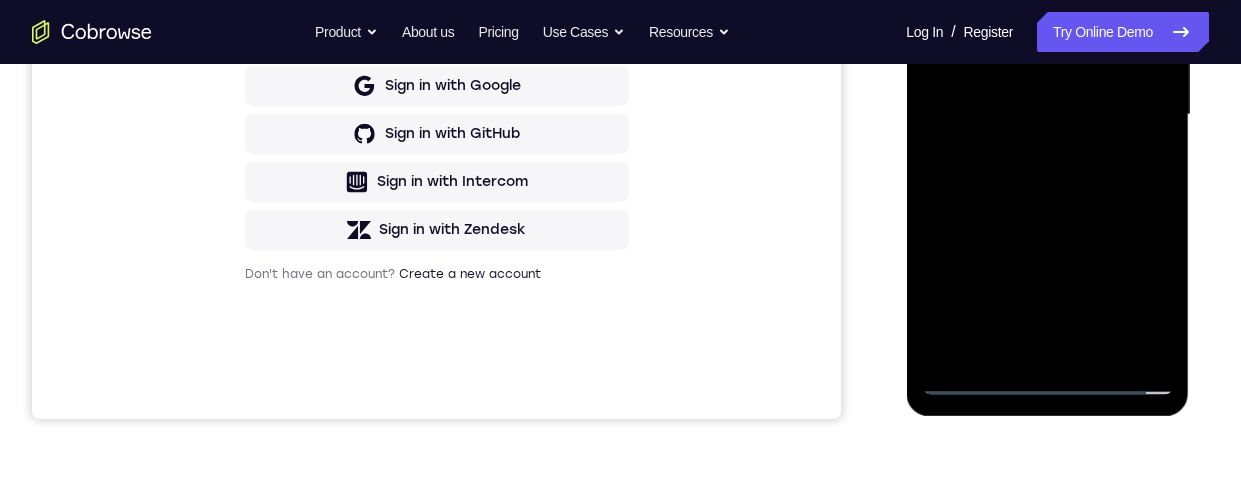 click at bounding box center [1047, 115] 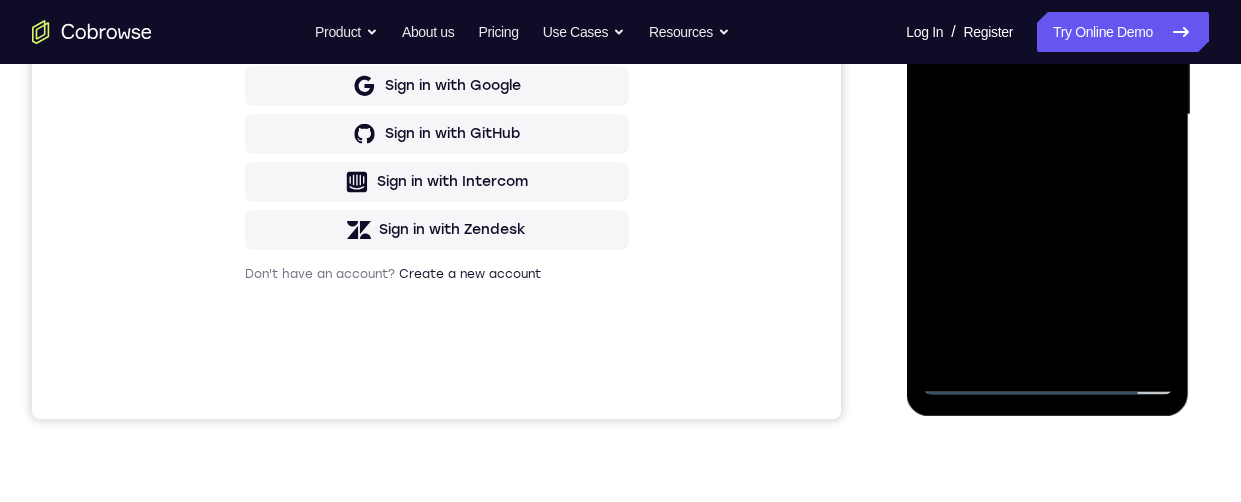 click at bounding box center (1047, 115) 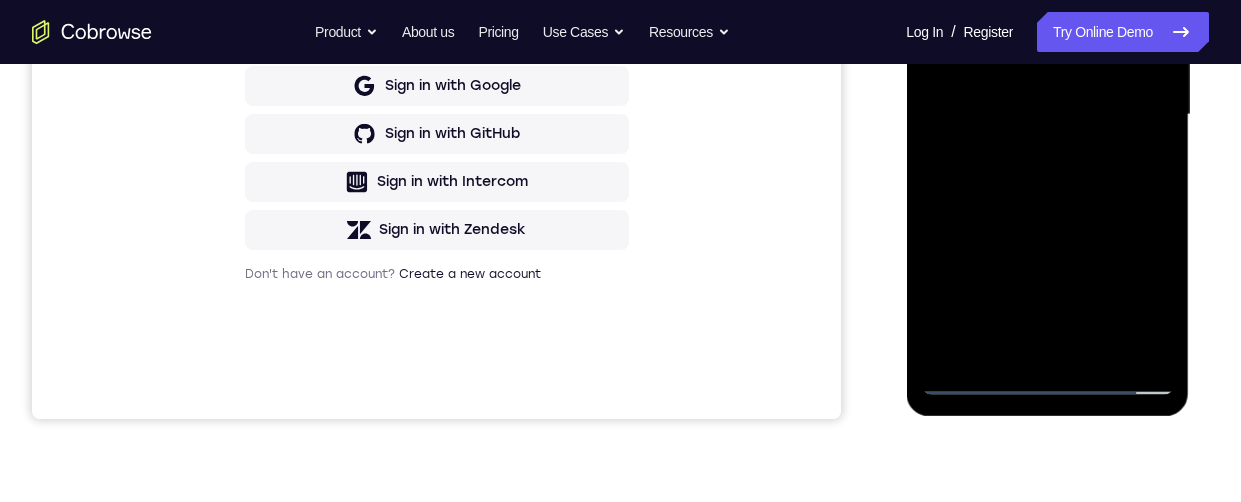 click at bounding box center (1047, 115) 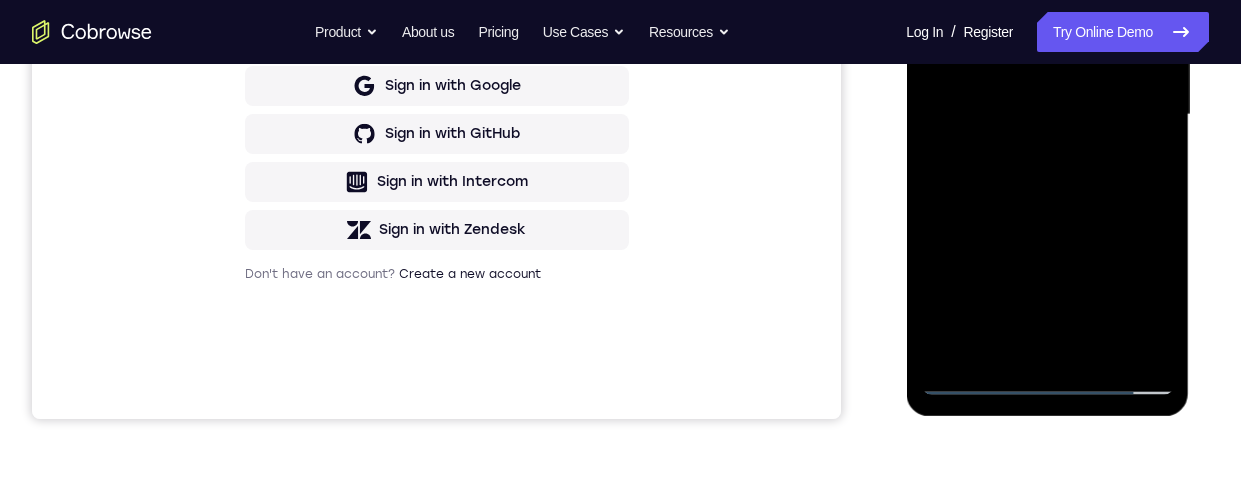 click at bounding box center (1047, 115) 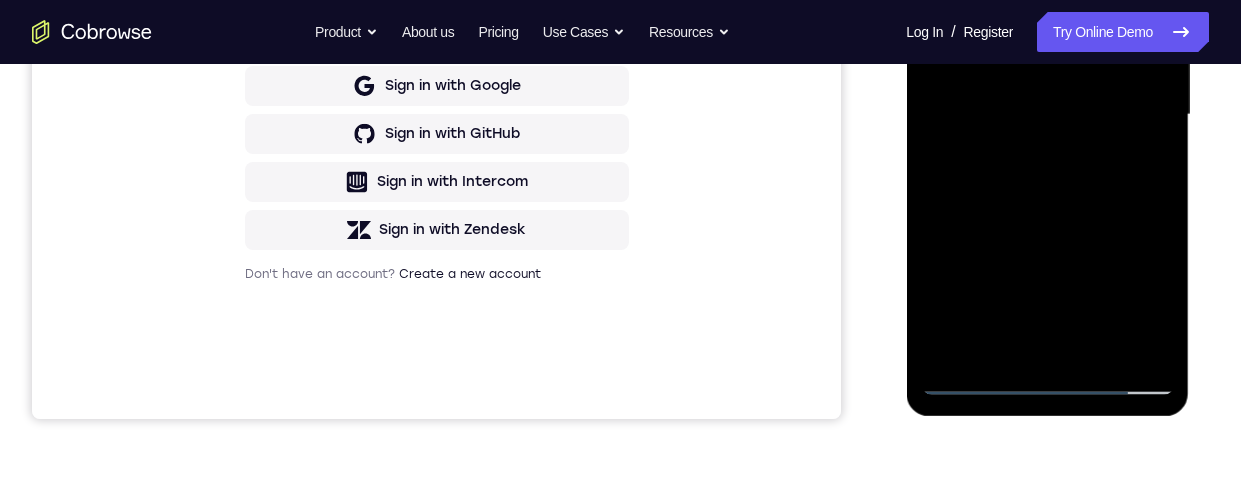 click at bounding box center [1047, 115] 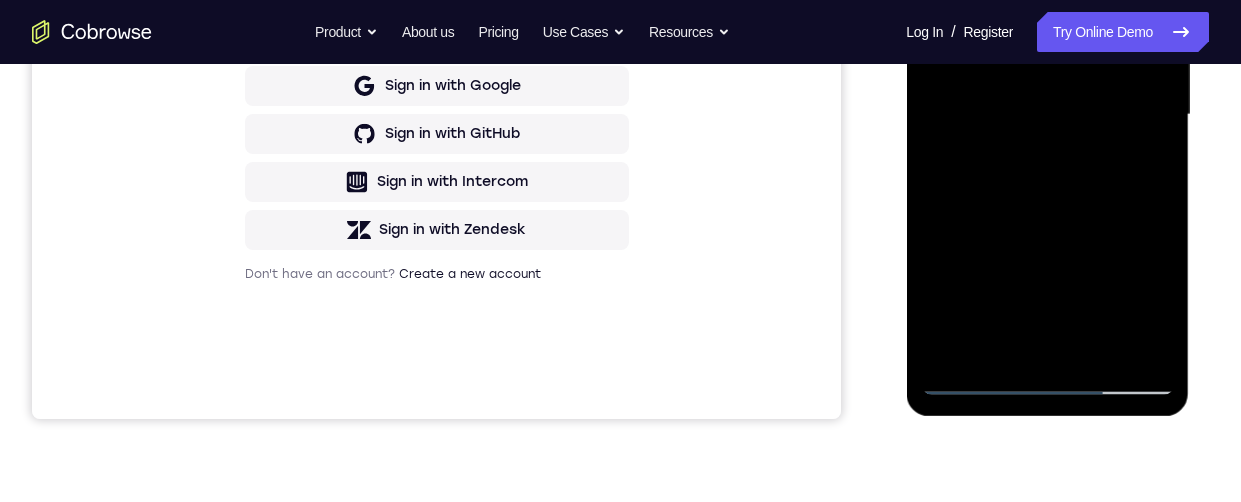 click at bounding box center (1047, 115) 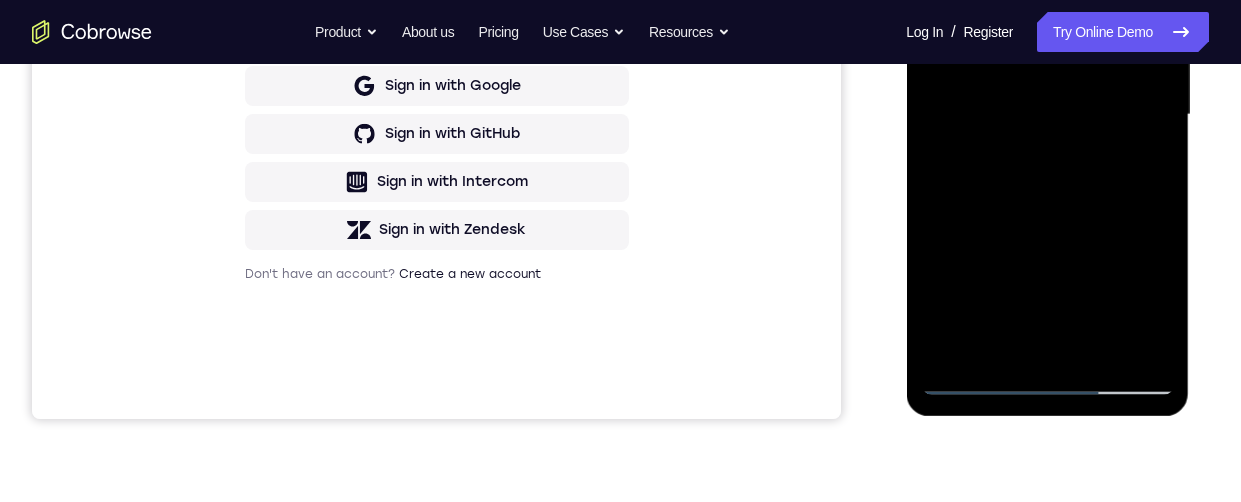 click at bounding box center (1047, 115) 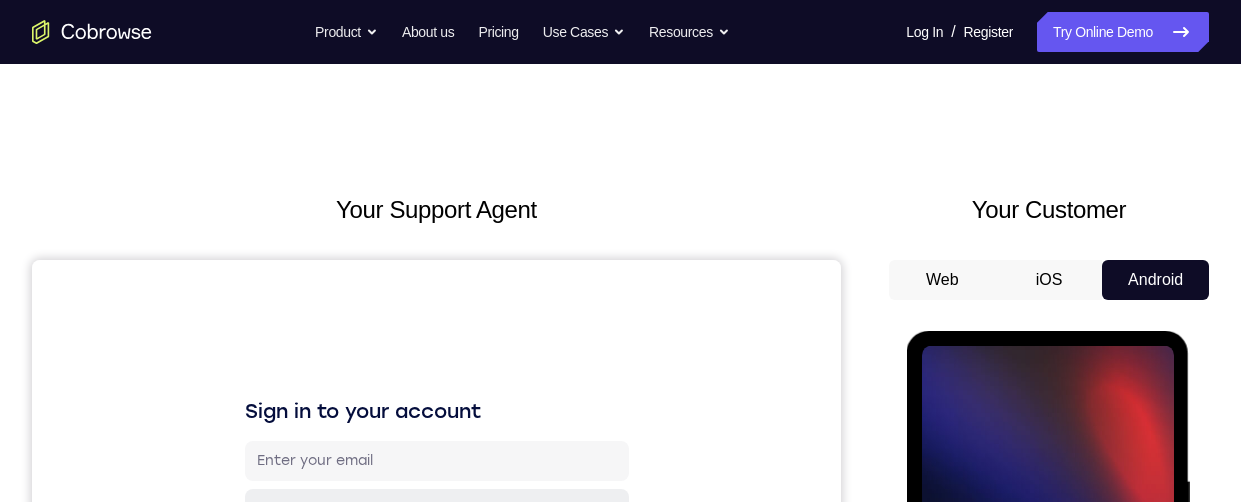 scroll, scrollTop: 231, scrollLeft: 0, axis: vertical 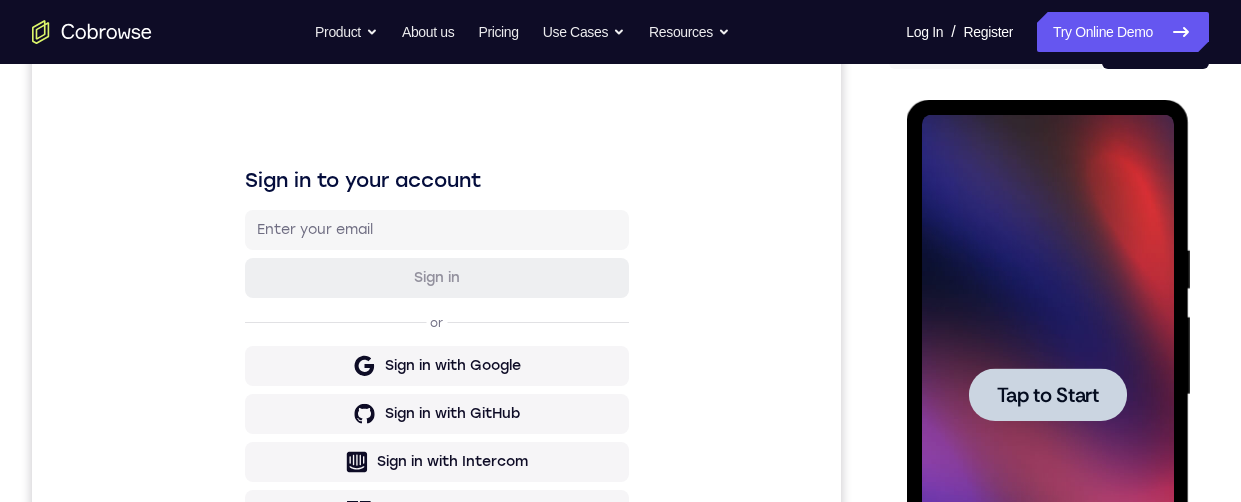 click at bounding box center [1047, 394] 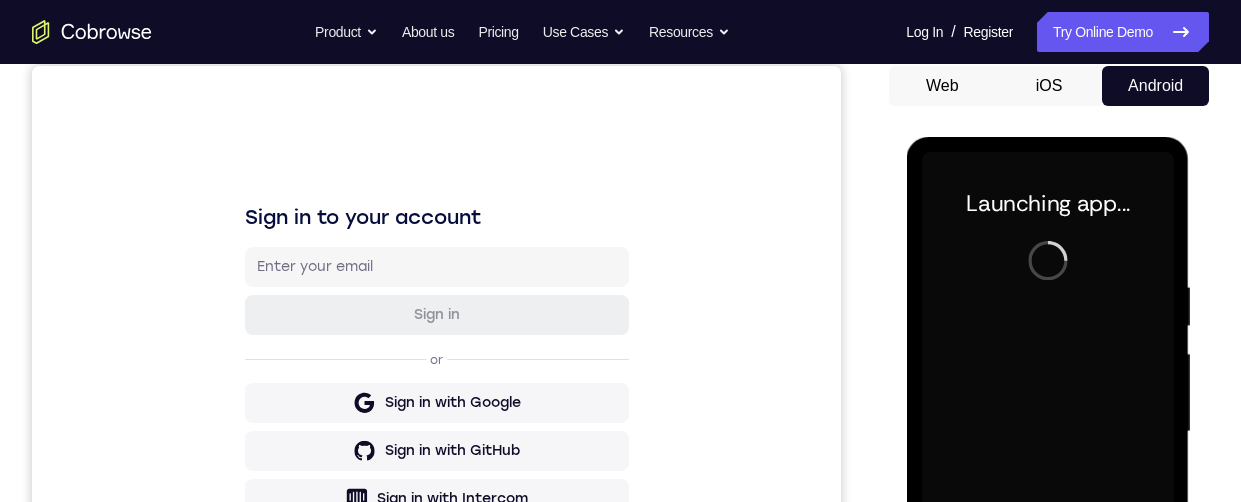 scroll, scrollTop: 264, scrollLeft: 0, axis: vertical 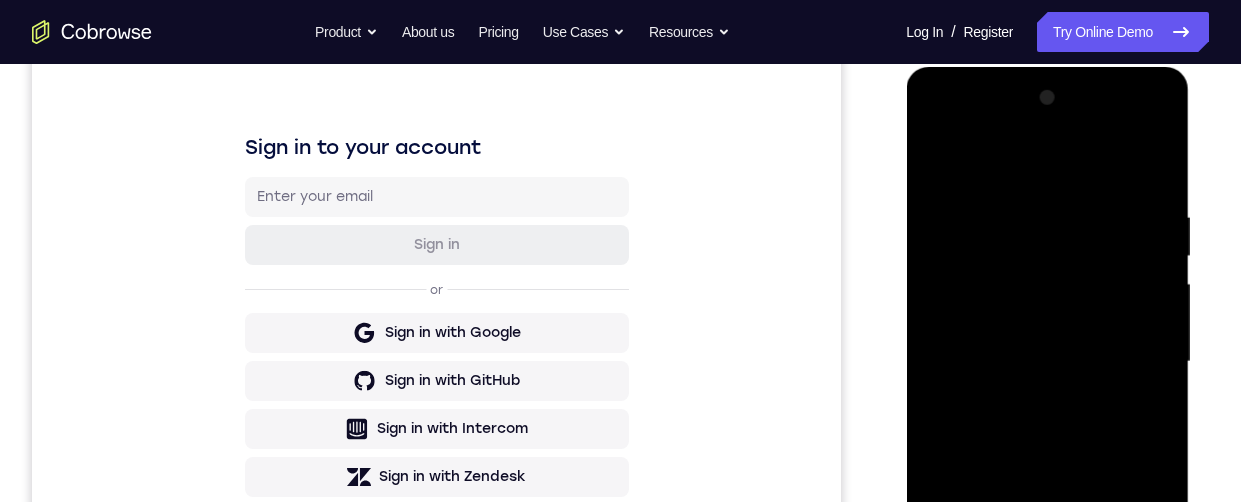 click at bounding box center [1047, 362] 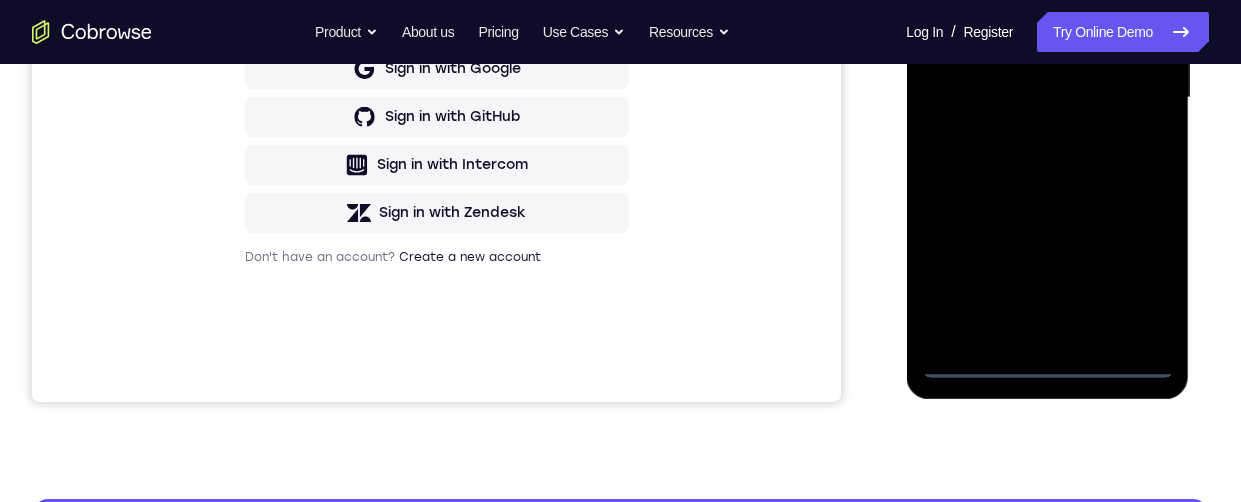 click at bounding box center [1047, 98] 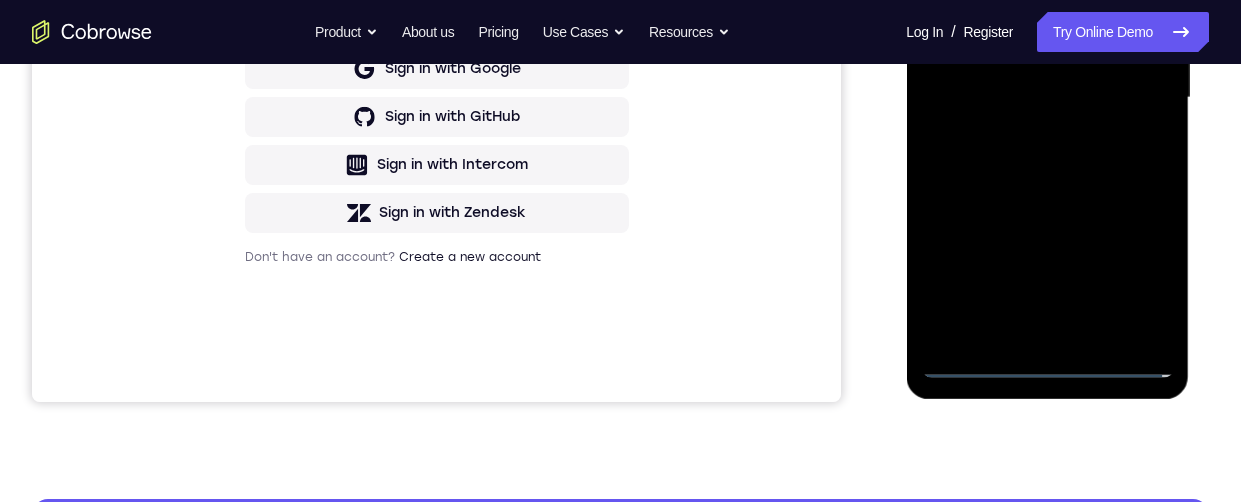click at bounding box center [1047, 98] 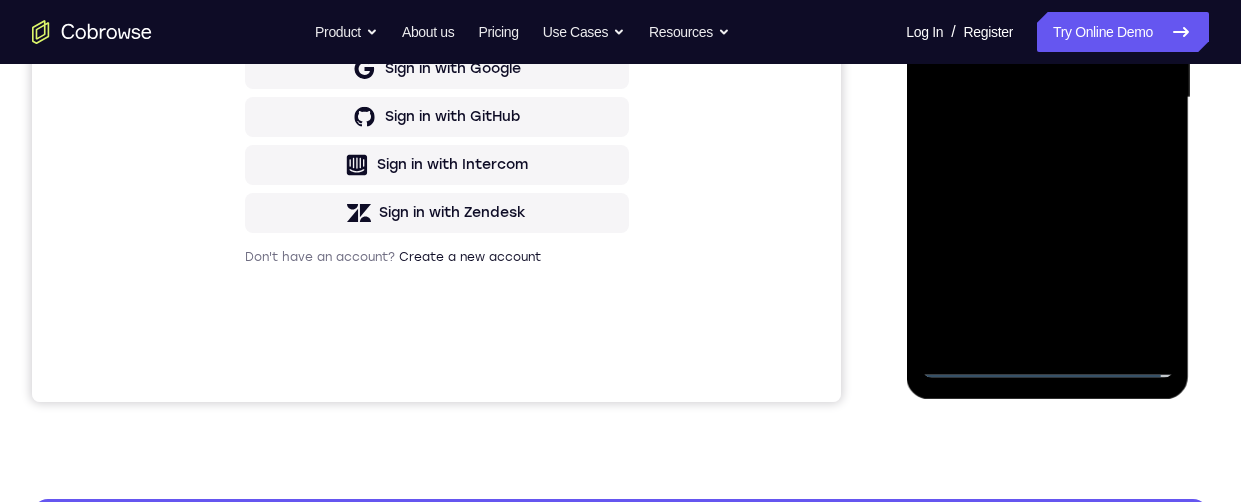 click at bounding box center (1047, 98) 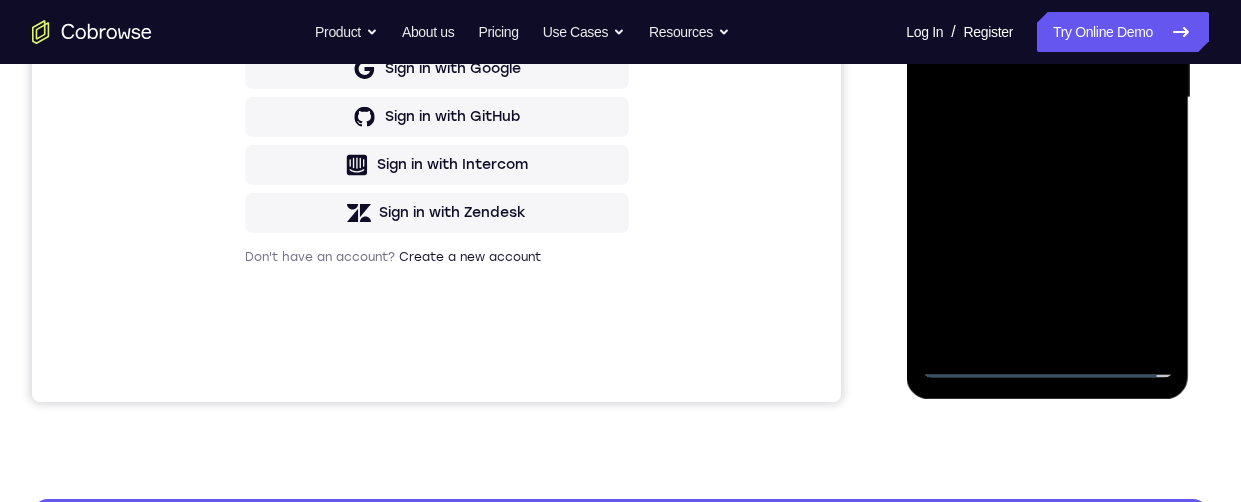 click at bounding box center [1047, 98] 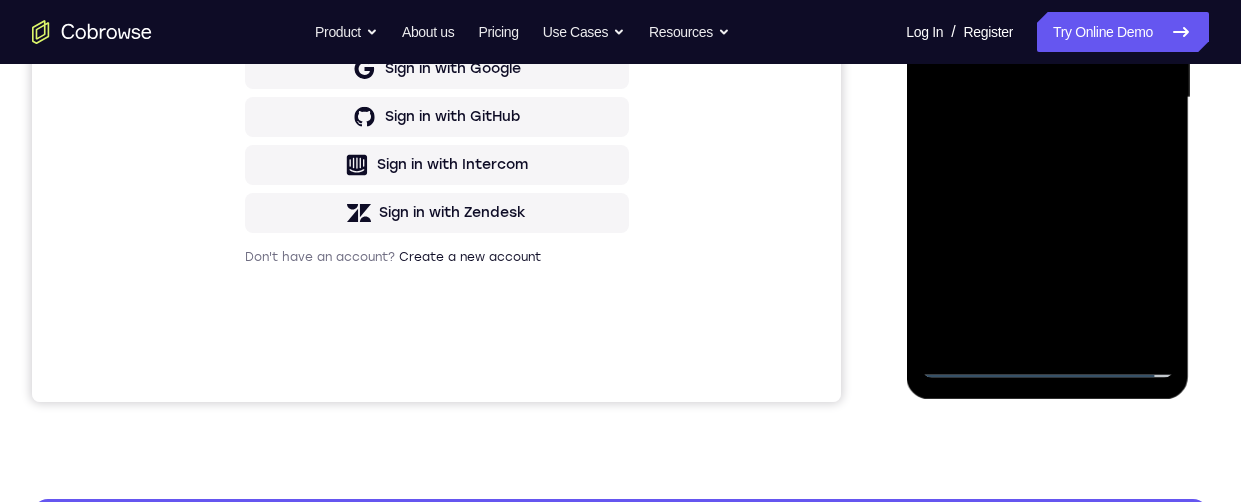 click at bounding box center [1047, 98] 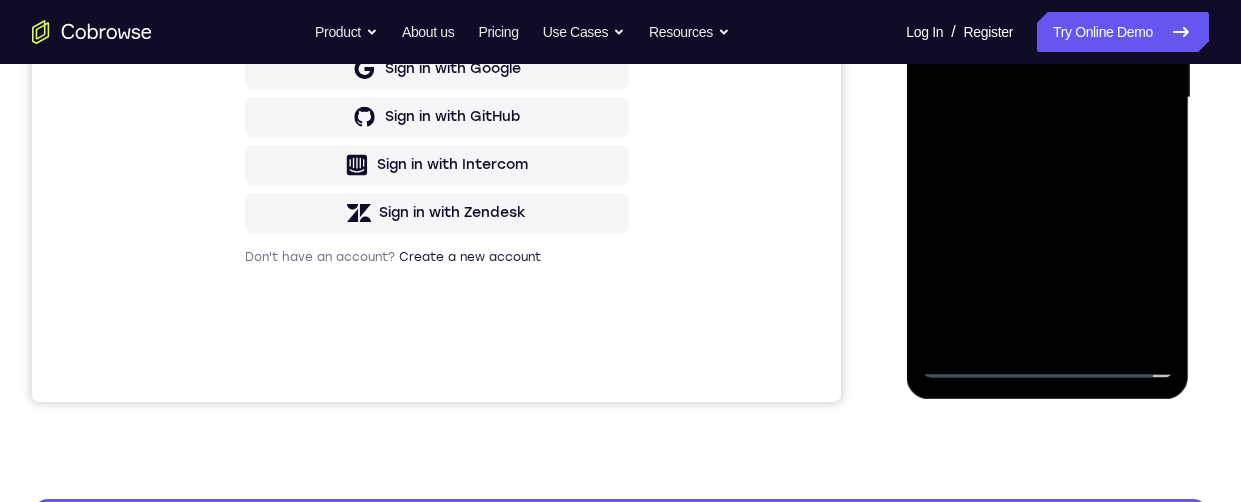 click at bounding box center (1047, 98) 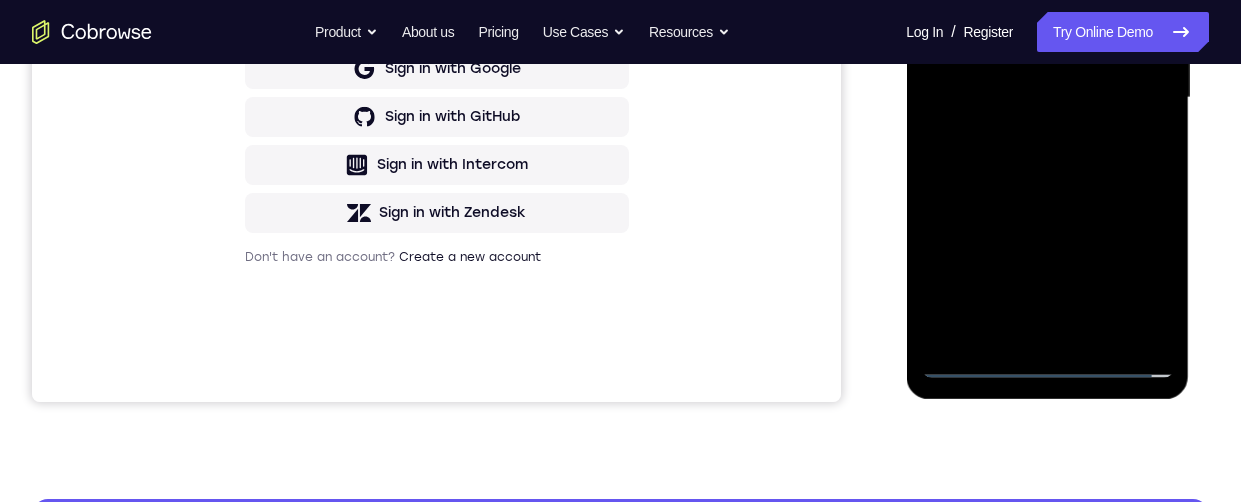 click at bounding box center [1047, 98] 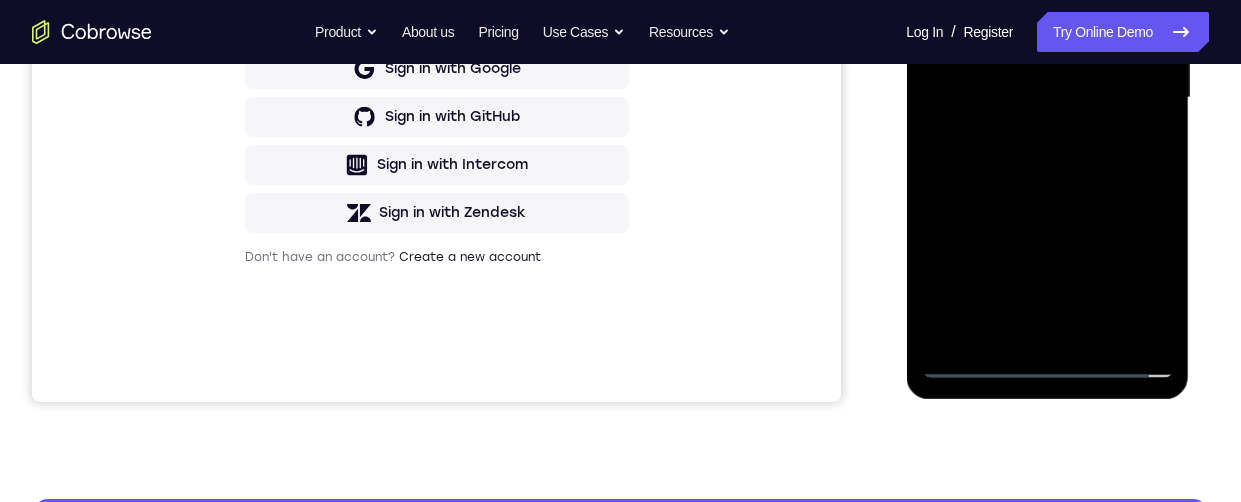 click at bounding box center [1047, 98] 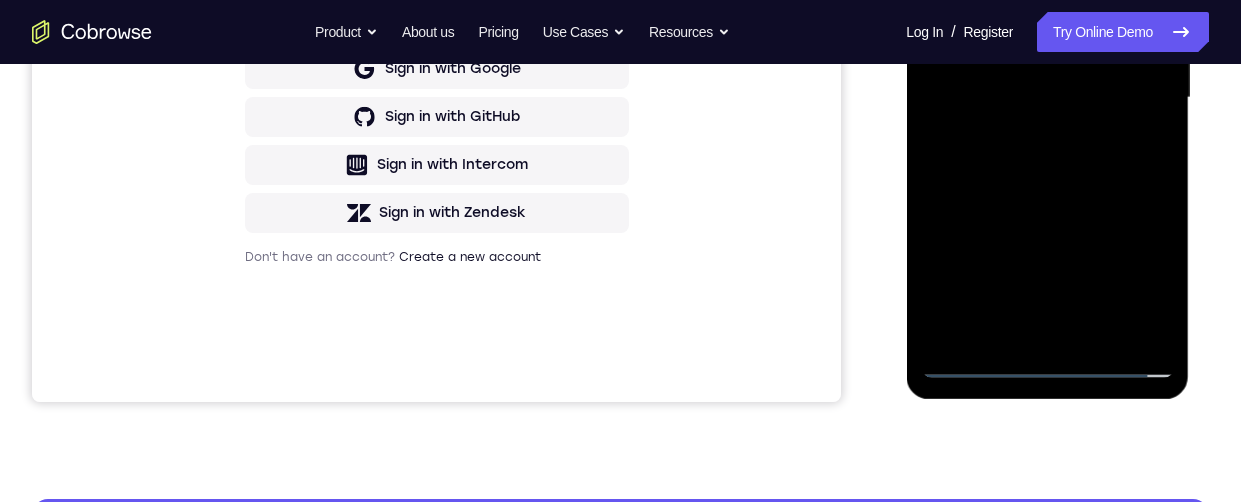 click at bounding box center (1047, 98) 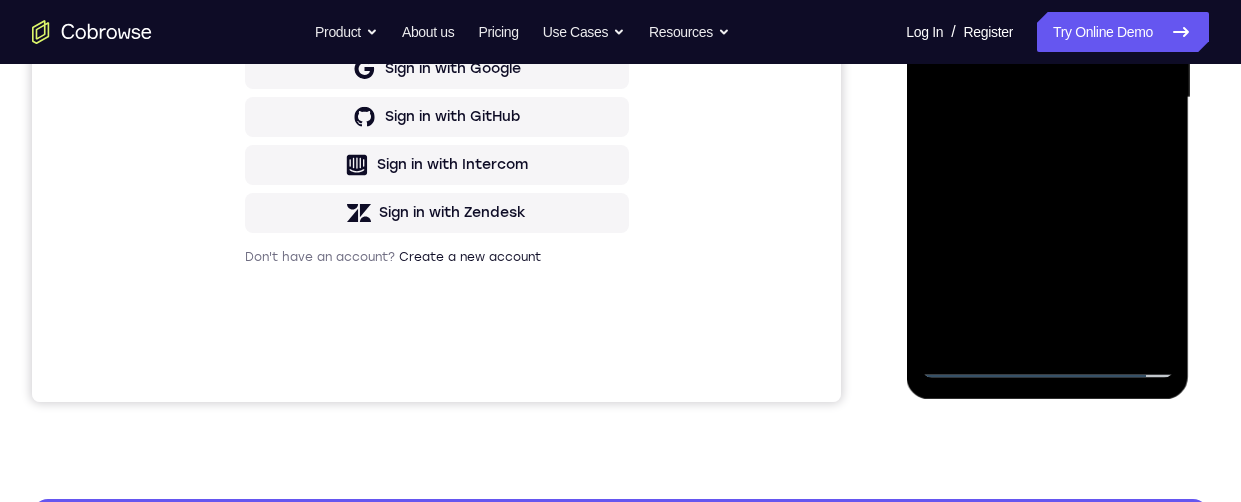 click at bounding box center [1047, 98] 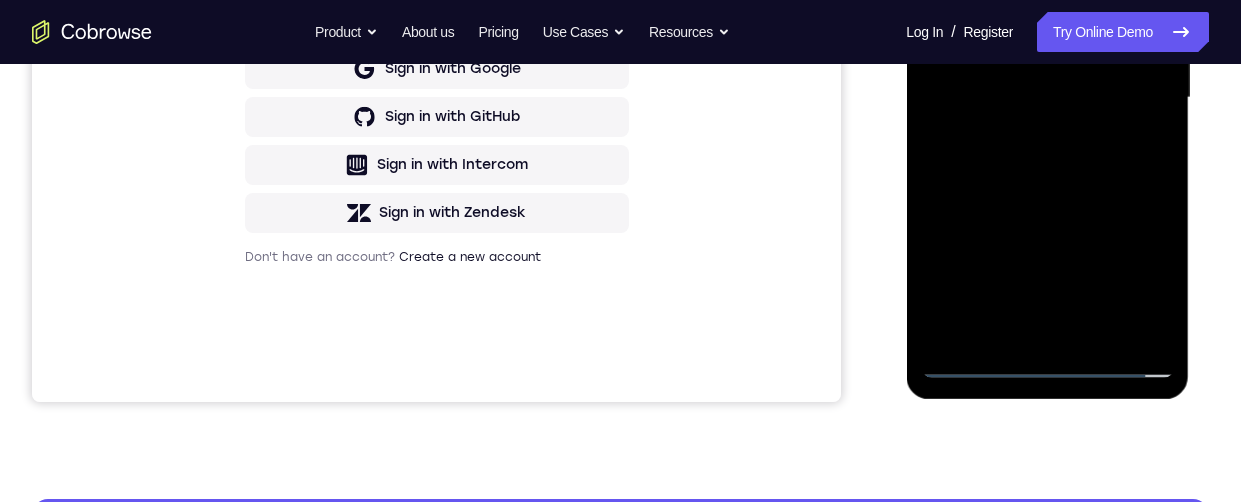 scroll, scrollTop: 340, scrollLeft: 0, axis: vertical 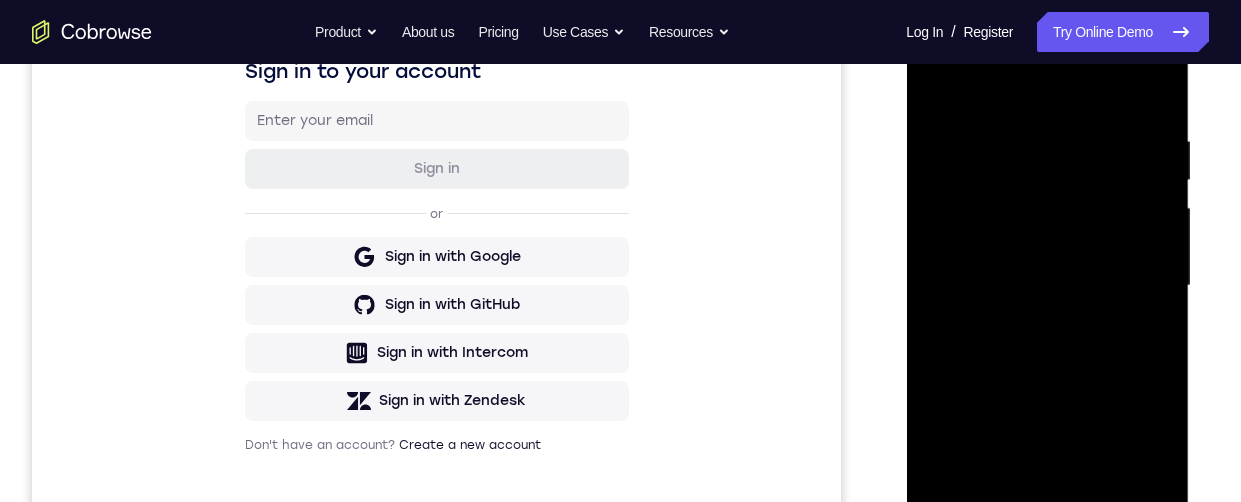 click at bounding box center (1047, 286) 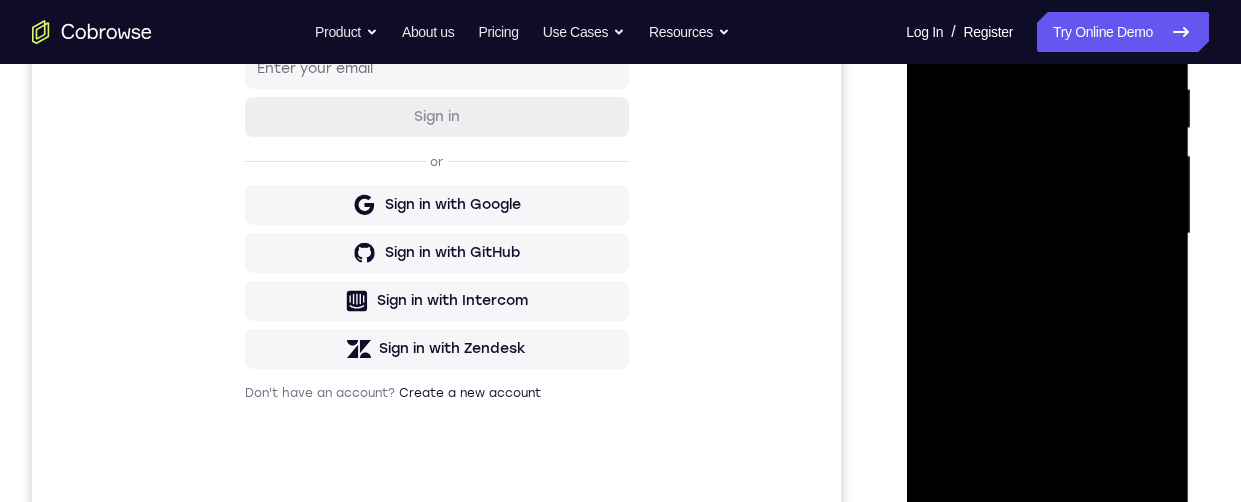 click at bounding box center (1047, 234) 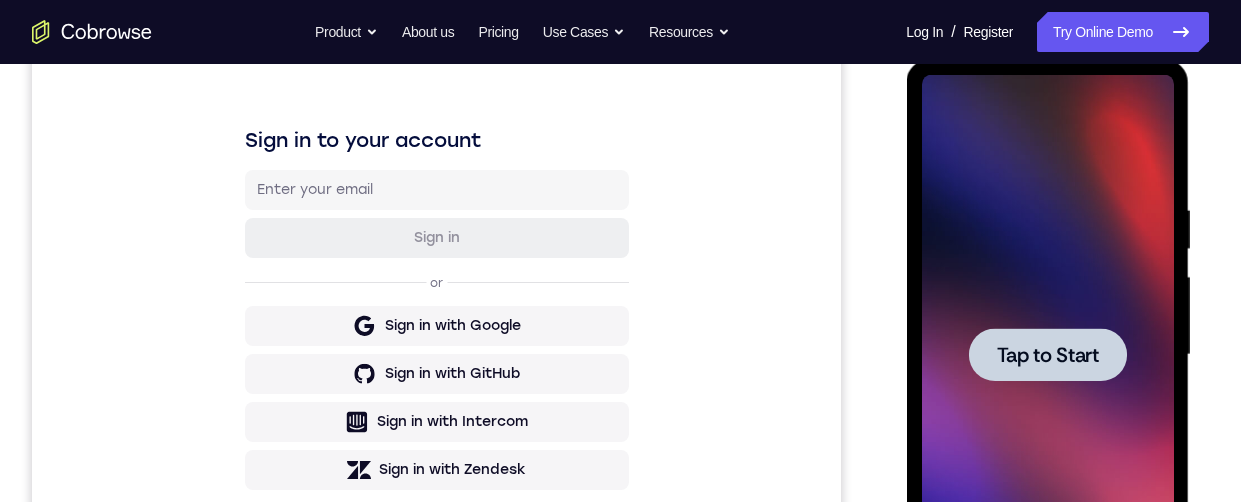 scroll, scrollTop: 0, scrollLeft: 0, axis: both 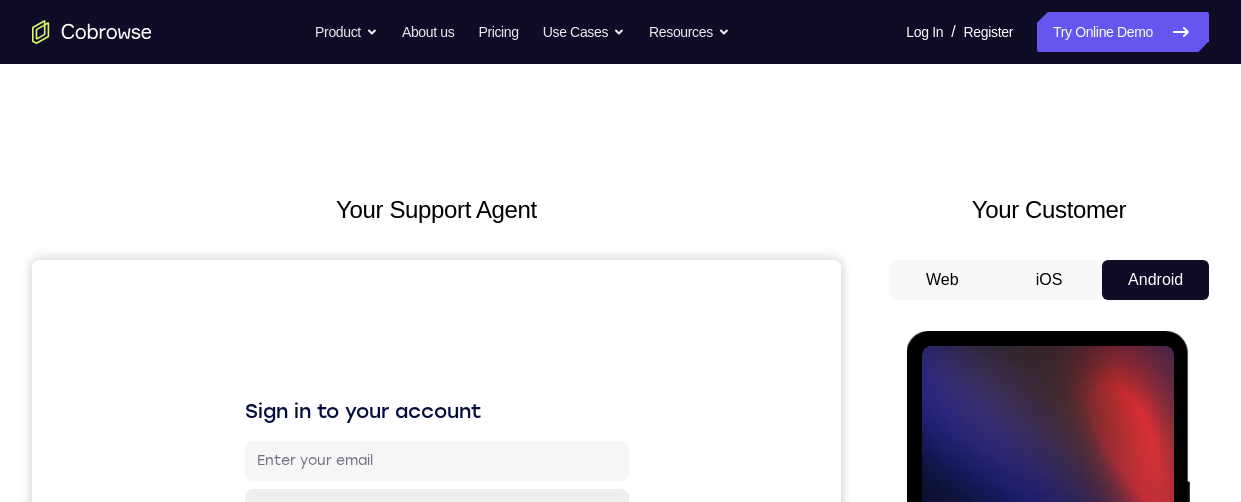 click at bounding box center (1047, 625) 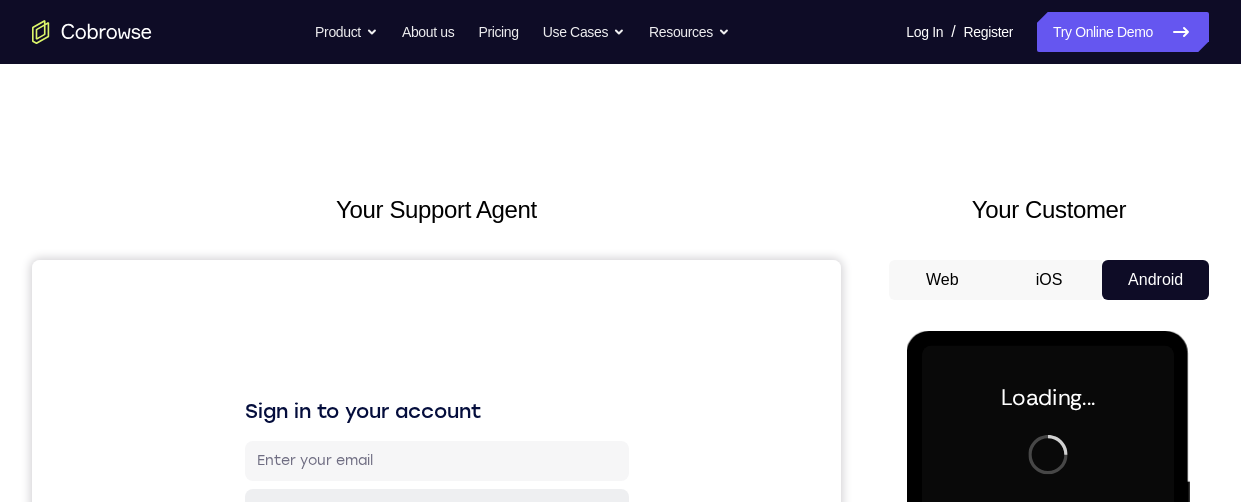 scroll, scrollTop: 323, scrollLeft: 0, axis: vertical 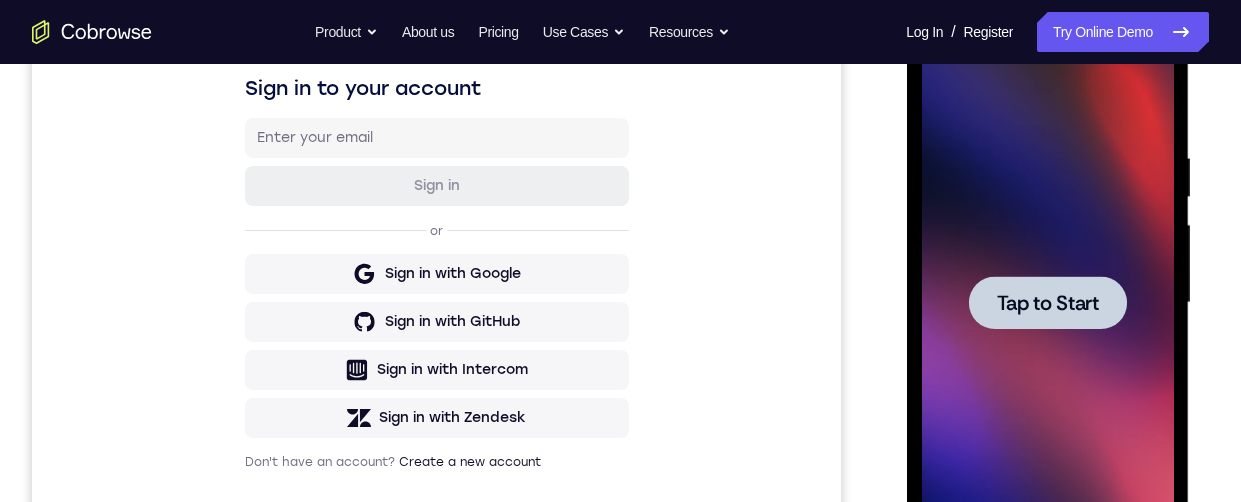 click 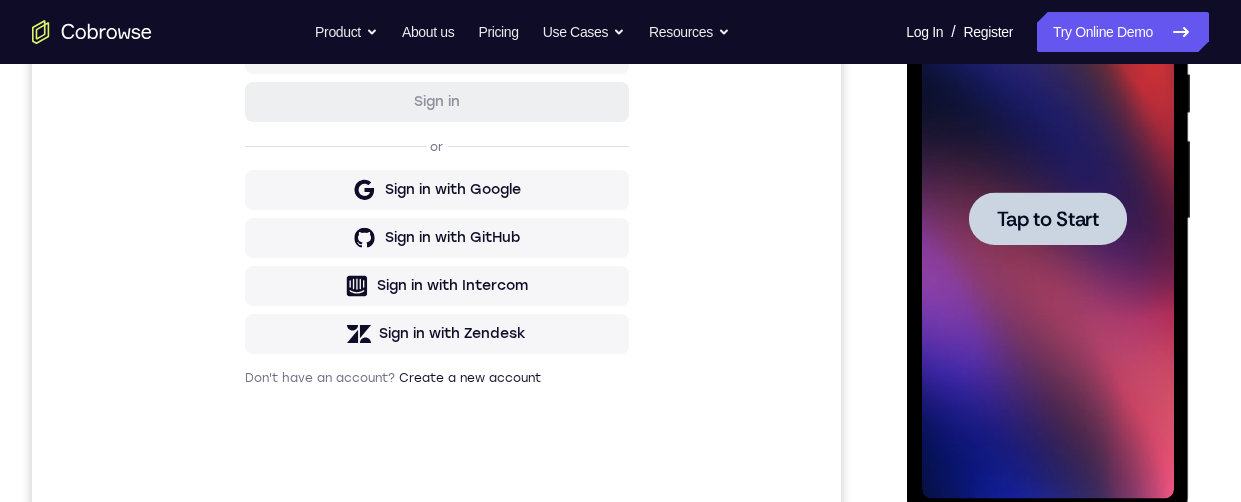 click on "Tap to Start" at bounding box center [1047, 219] 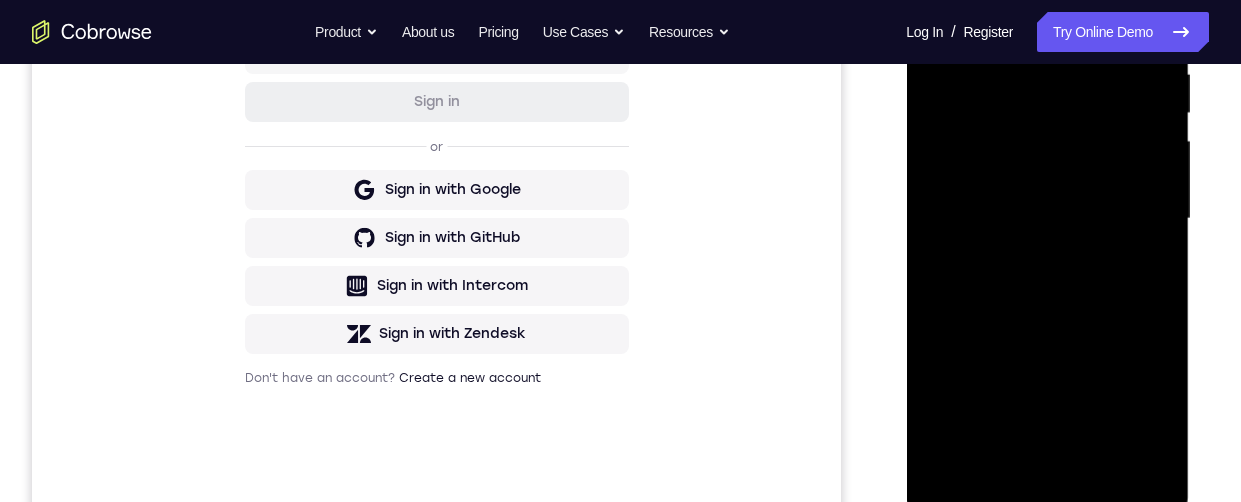 scroll, scrollTop: 709, scrollLeft: 0, axis: vertical 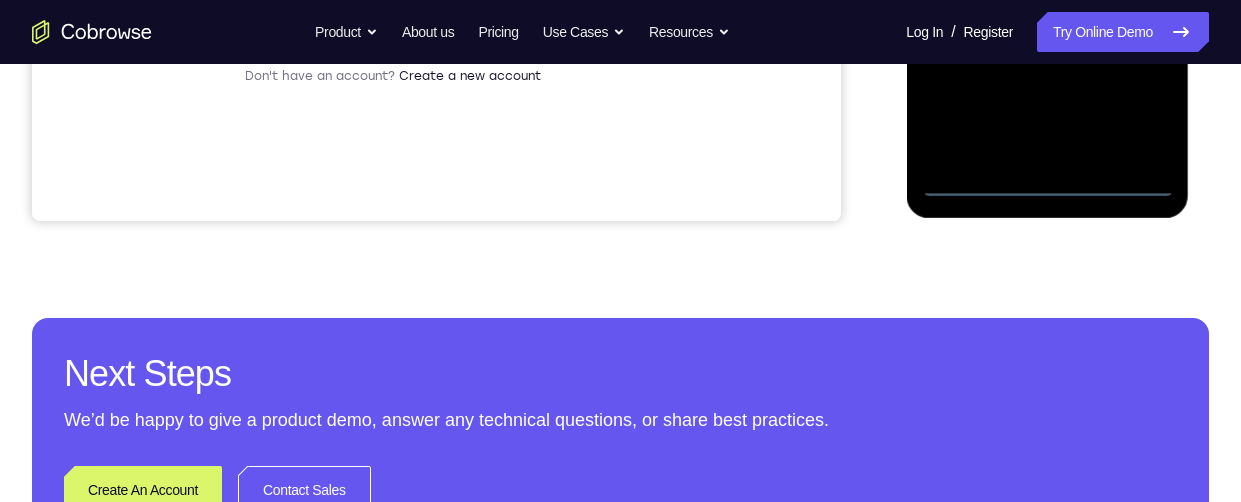 click at bounding box center [1047, -83] 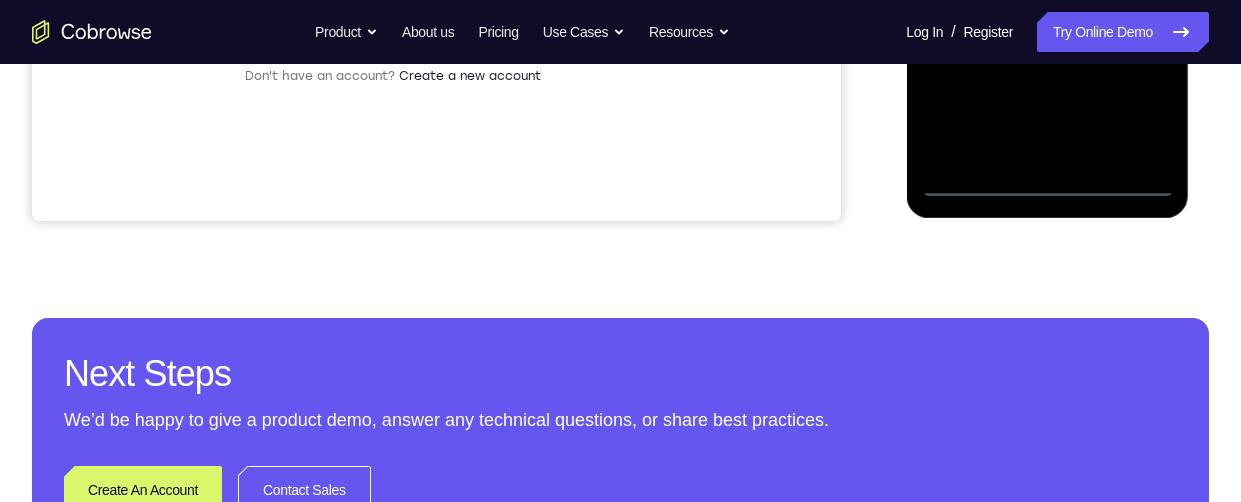click at bounding box center [1047, -83] 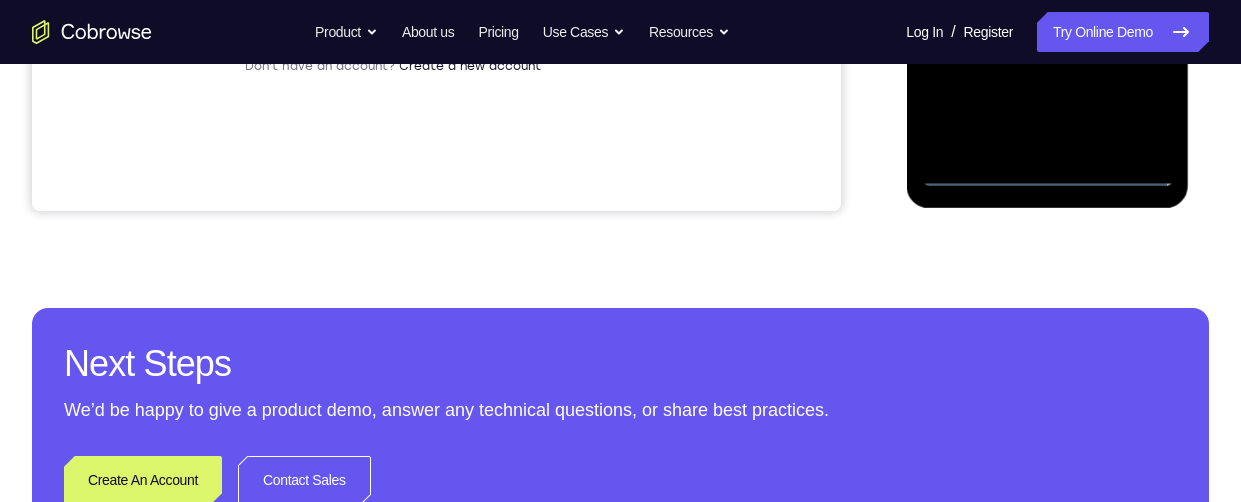 click at bounding box center (1047, -93) 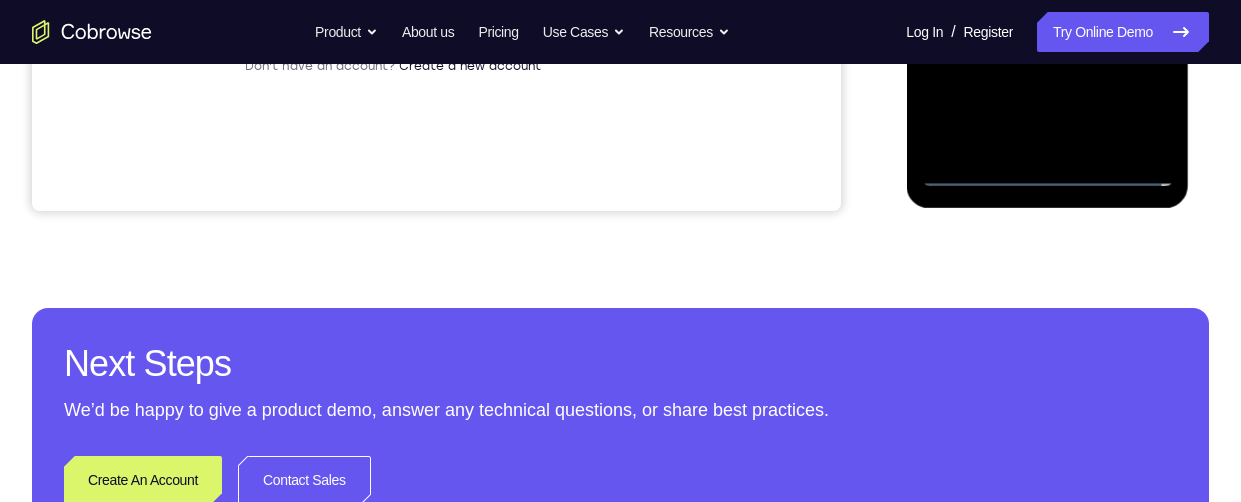 click at bounding box center (1047, -93) 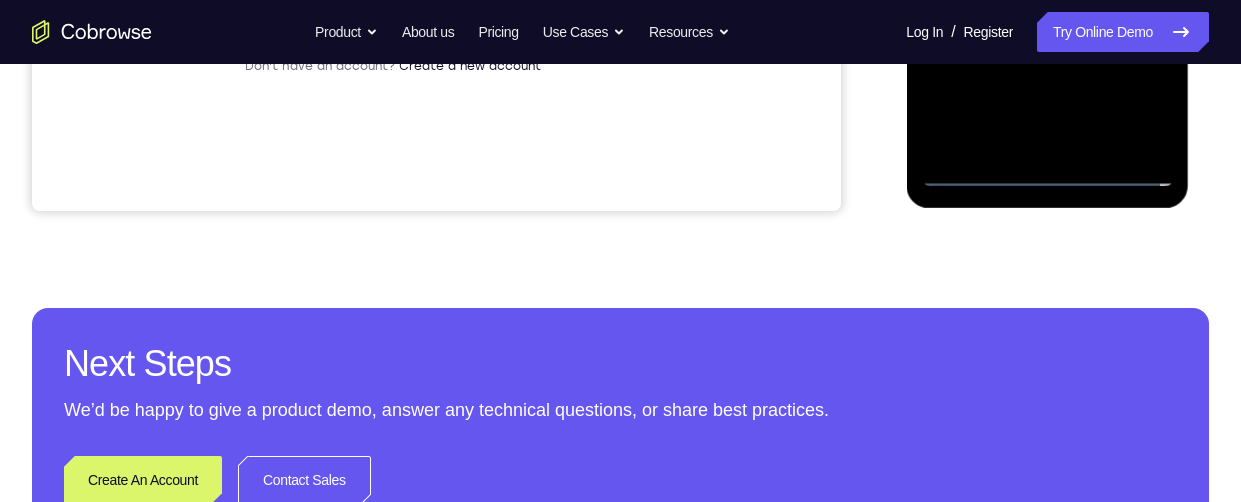 click at bounding box center (1047, -93) 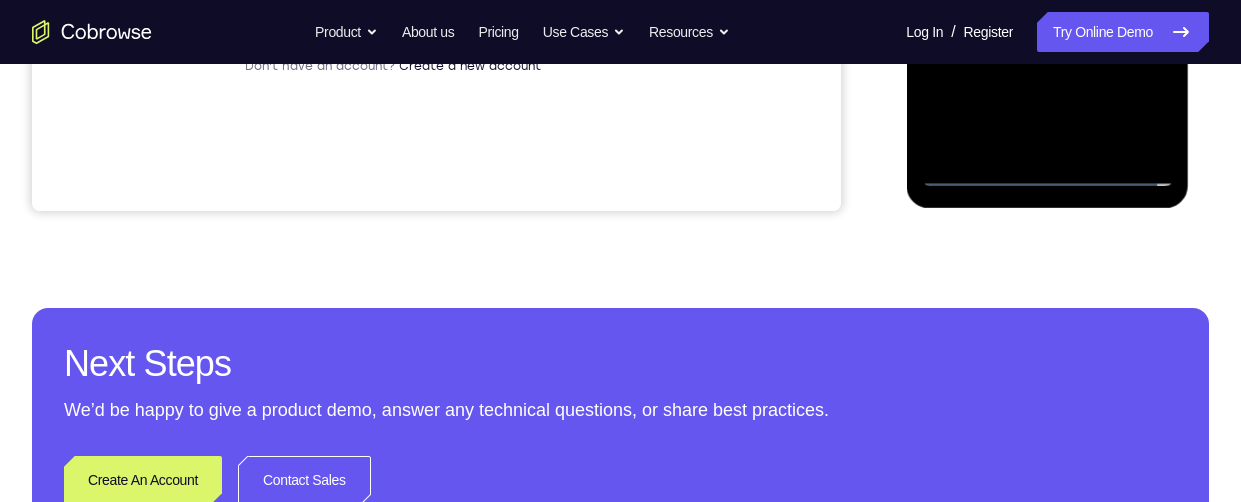 click at bounding box center [1047, -93] 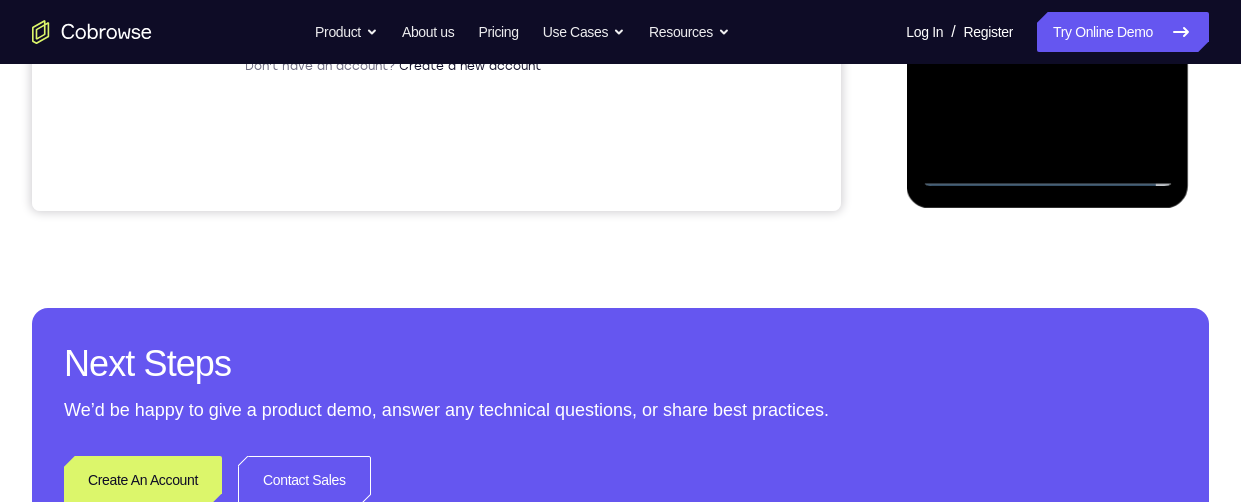 click at bounding box center (1047, -93) 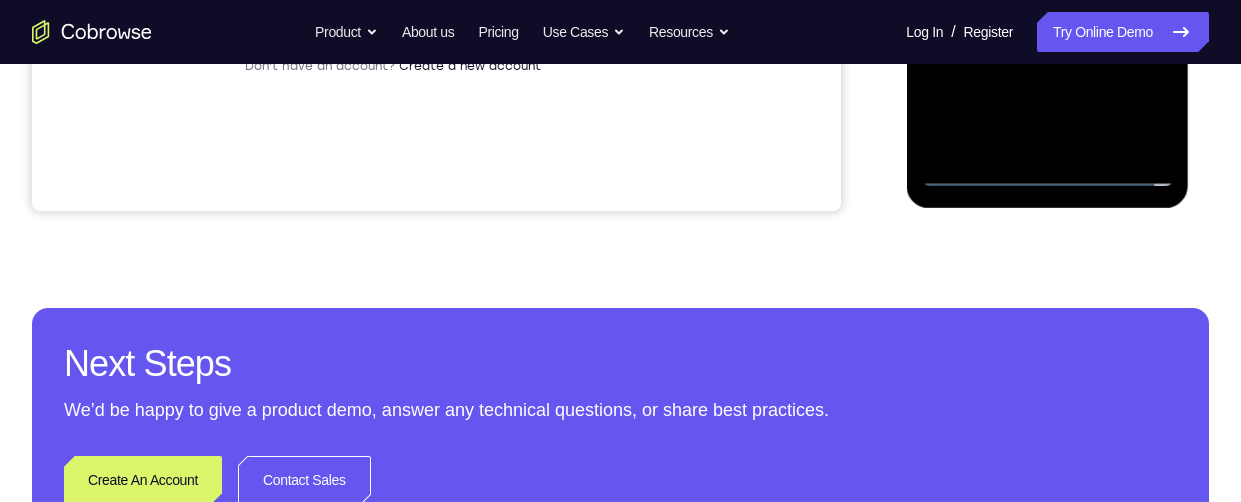 click at bounding box center [1047, -93] 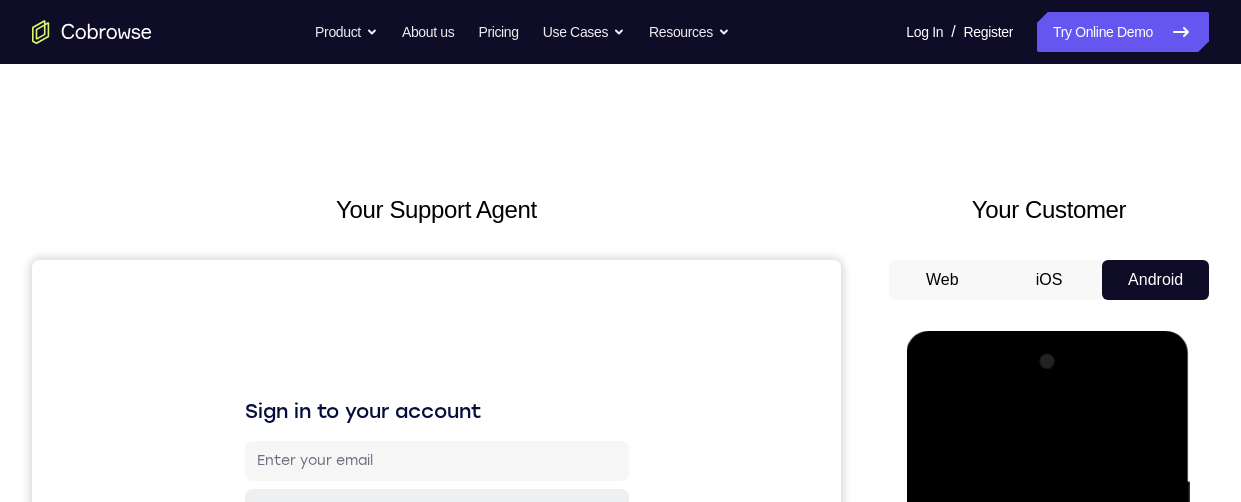 scroll, scrollTop: 442, scrollLeft: 0, axis: vertical 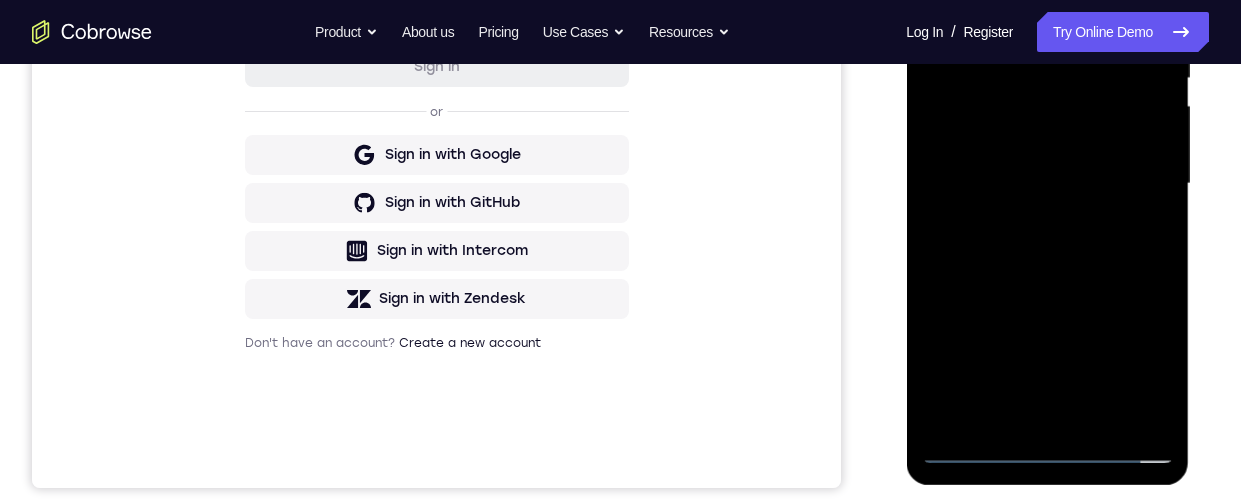 click at bounding box center (1047, 184) 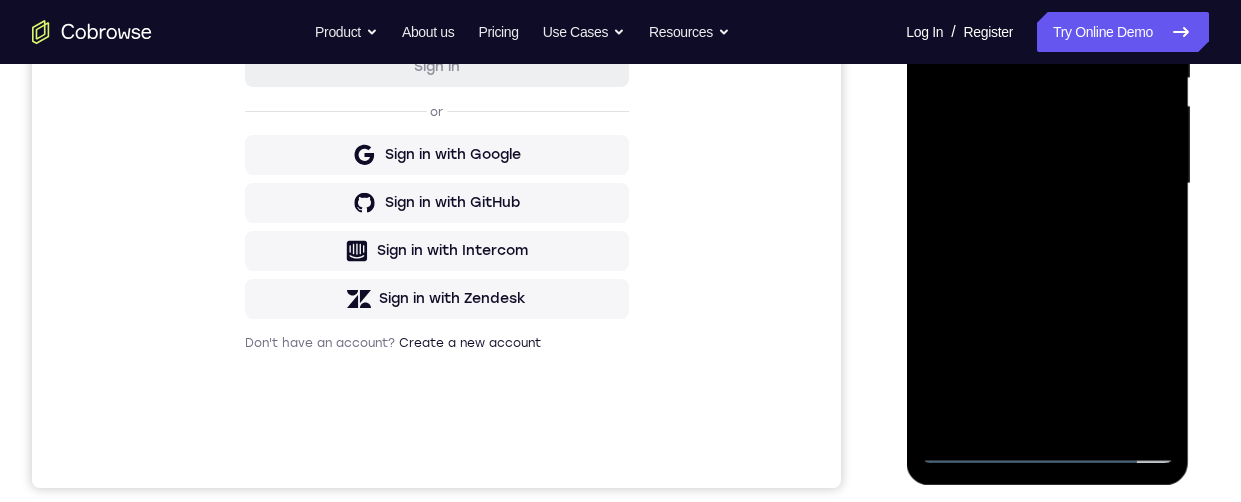 click at bounding box center [1047, 184] 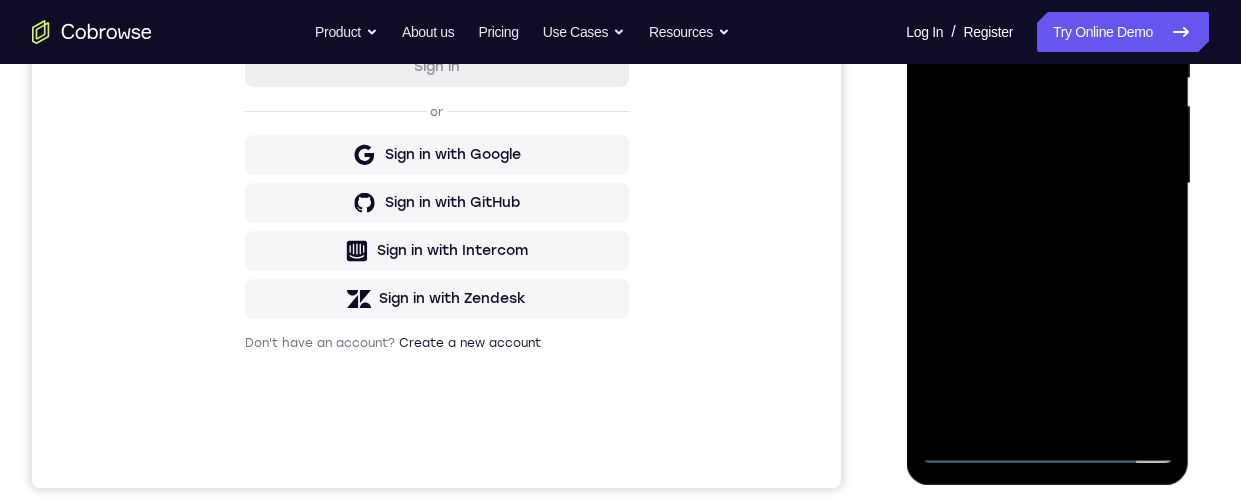 click at bounding box center (1047, 184) 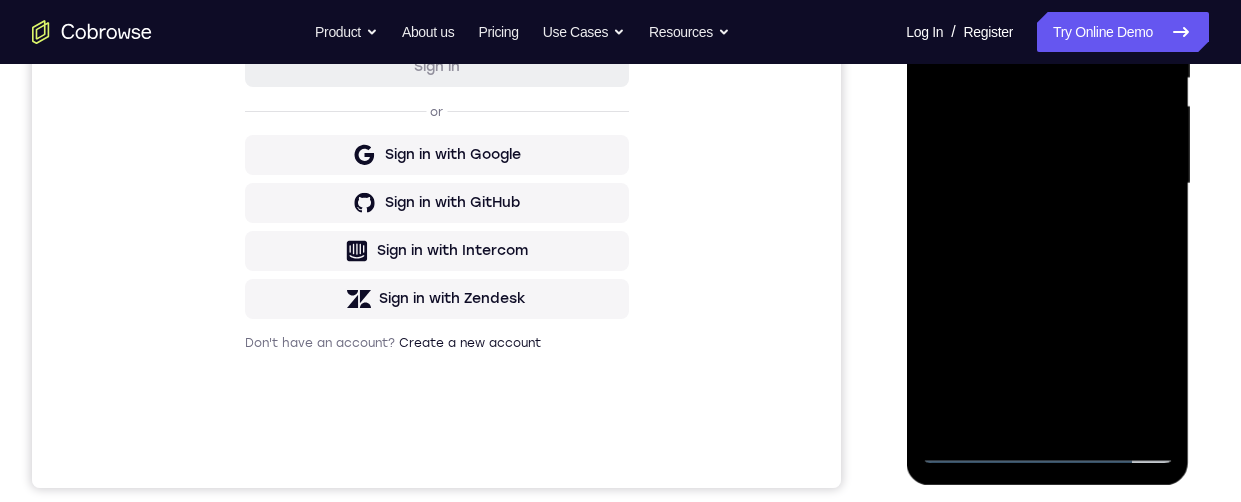 click at bounding box center (1047, 184) 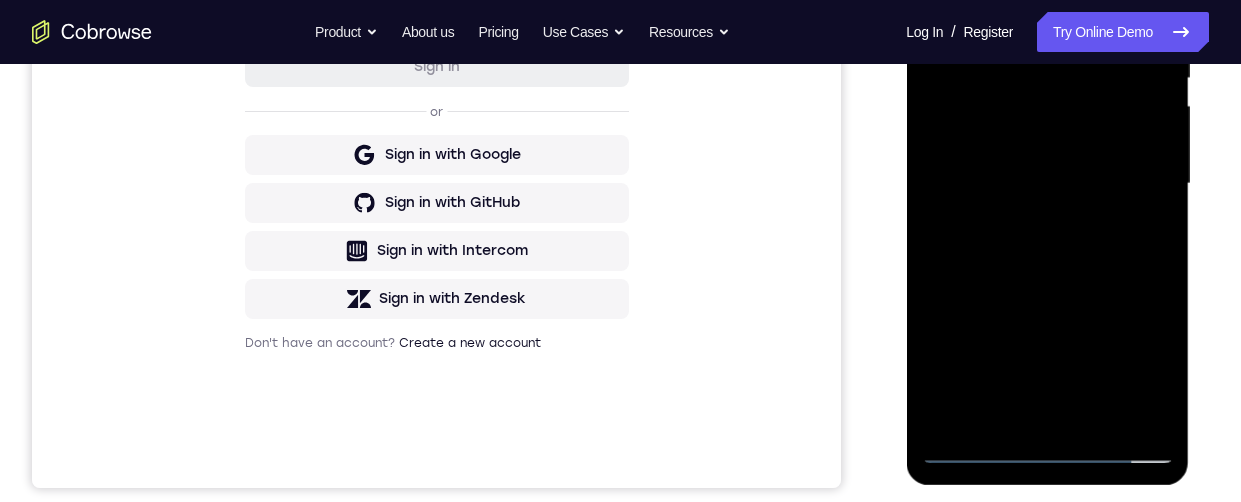 click at bounding box center (1047, 184) 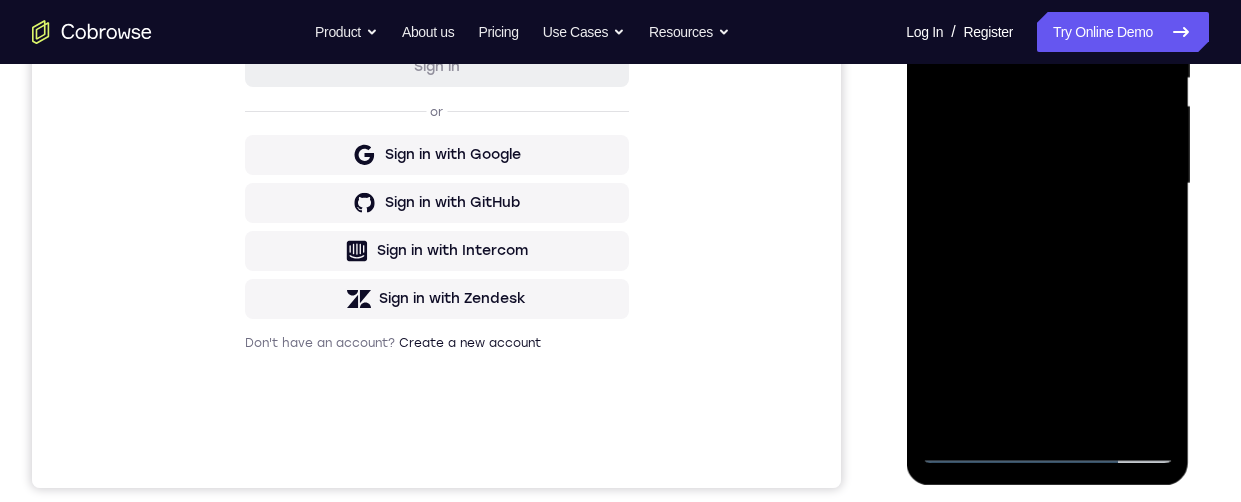 click at bounding box center (1047, 184) 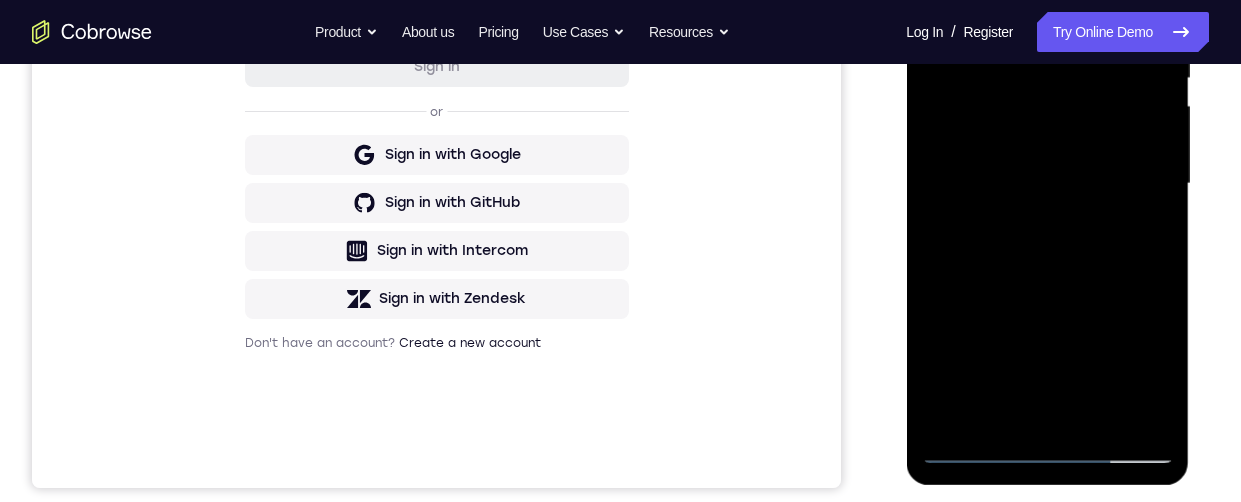 click at bounding box center [1047, 184] 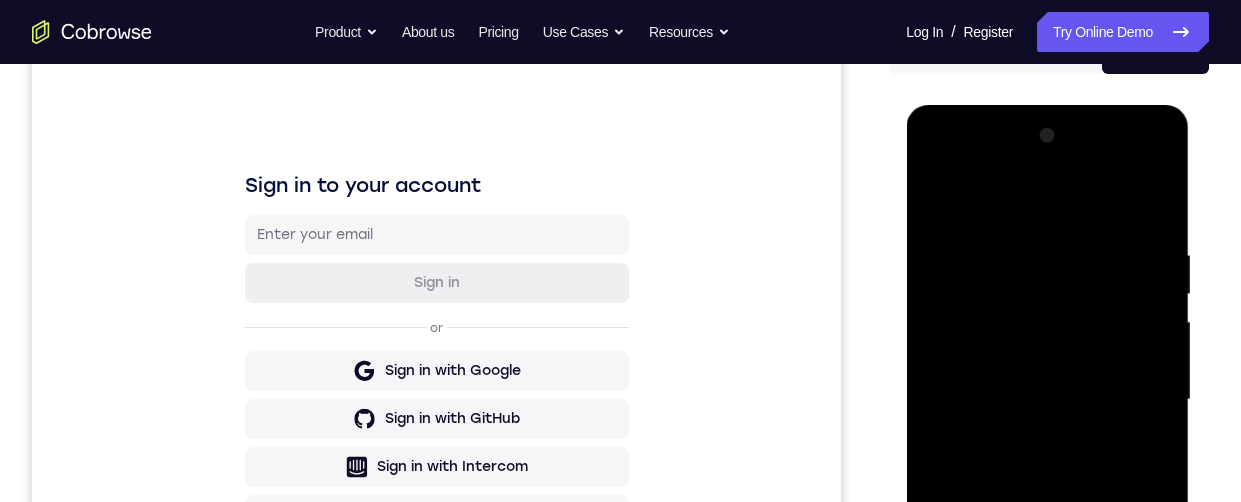 scroll, scrollTop: 289, scrollLeft: 0, axis: vertical 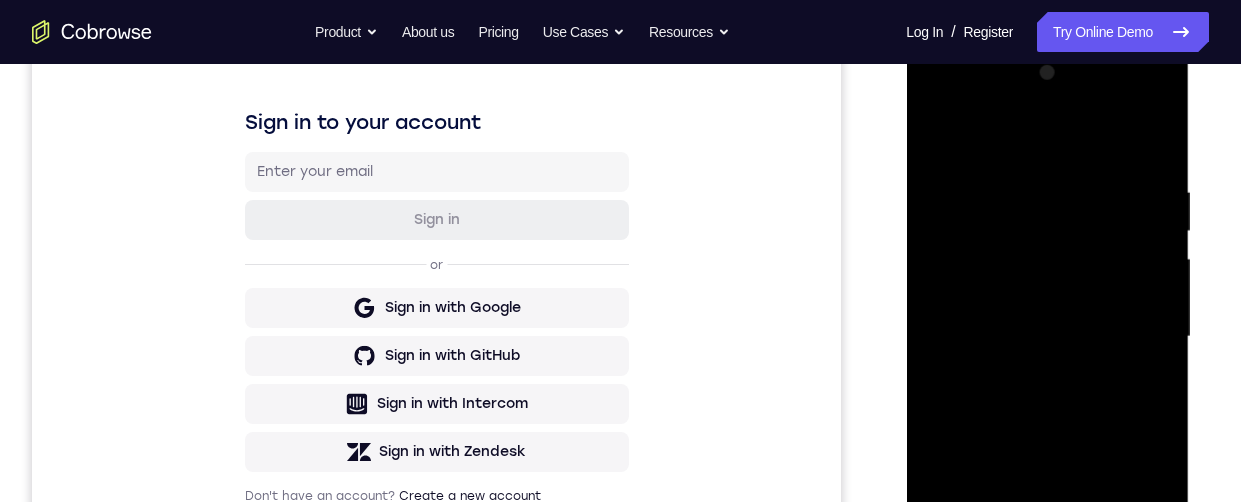 click at bounding box center [1047, 337] 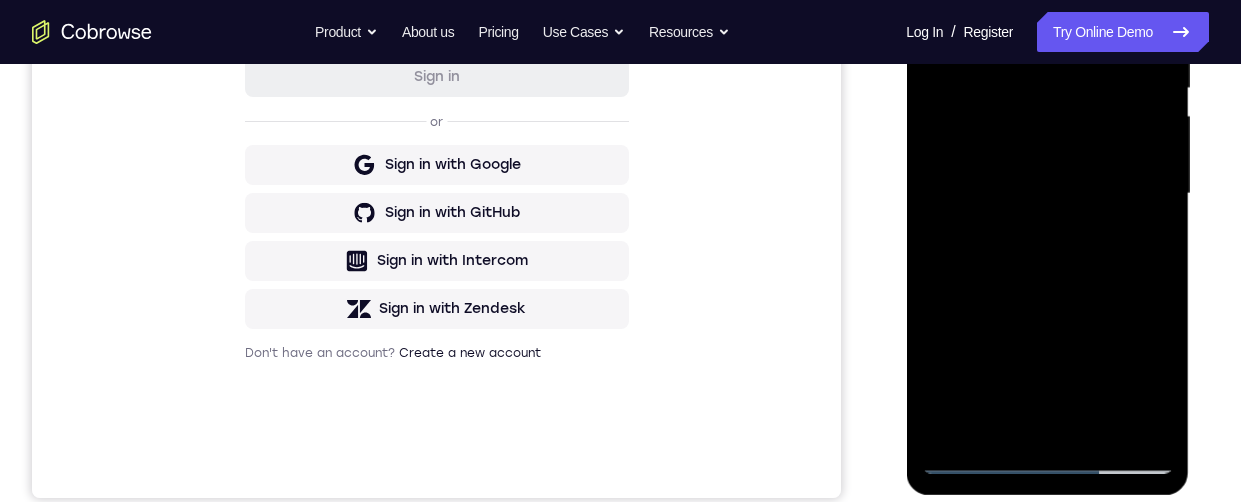 scroll, scrollTop: 452, scrollLeft: 0, axis: vertical 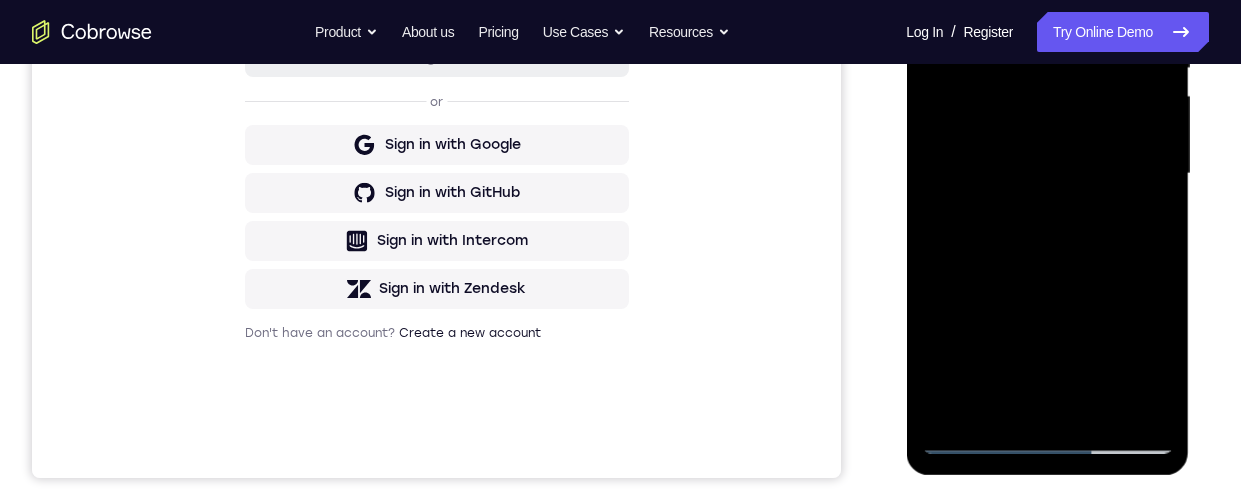 click at bounding box center (1047, 174) 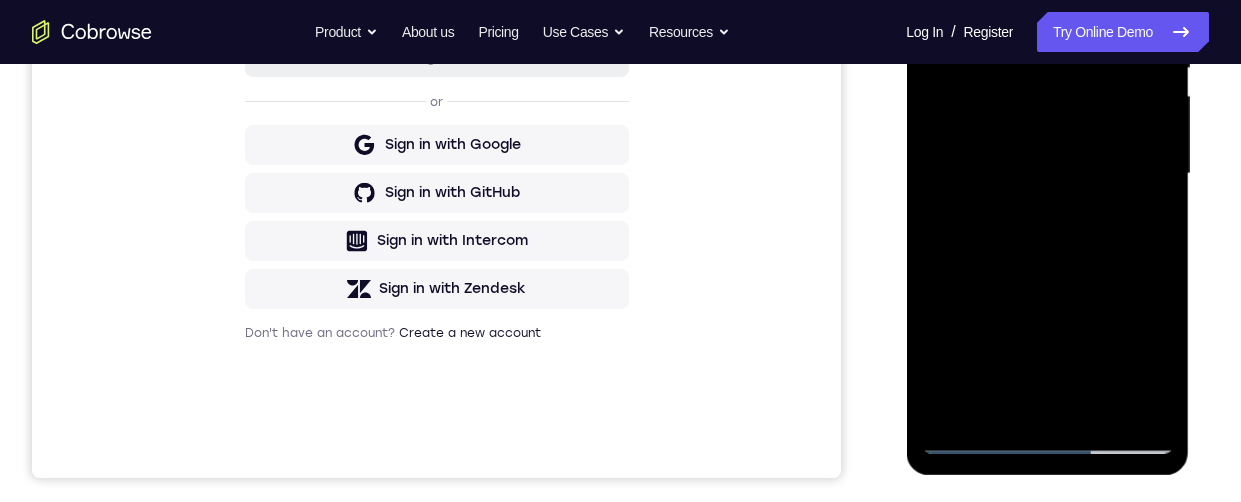 click at bounding box center [1047, 174] 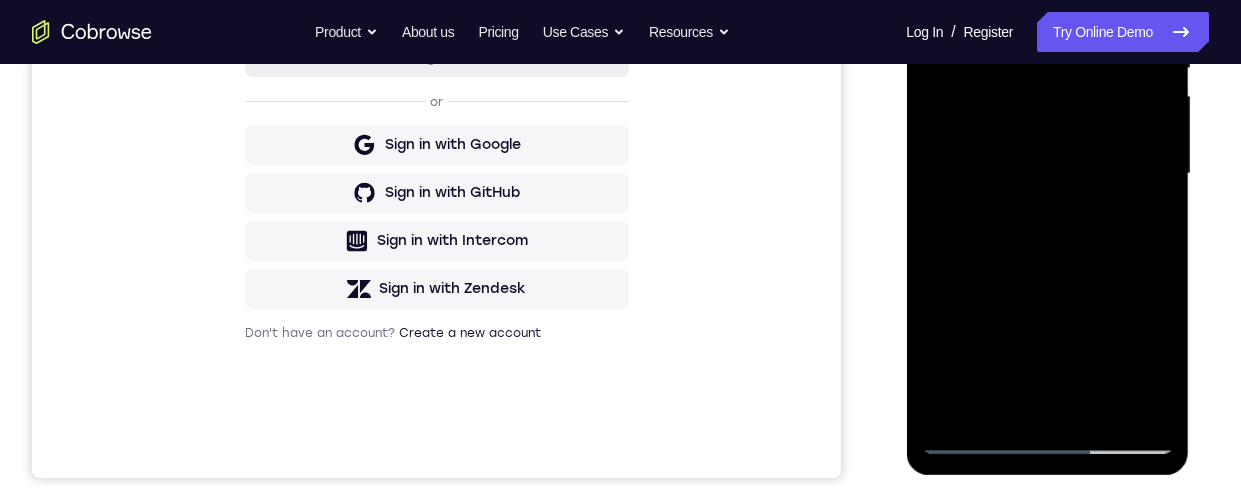 click at bounding box center [1047, 174] 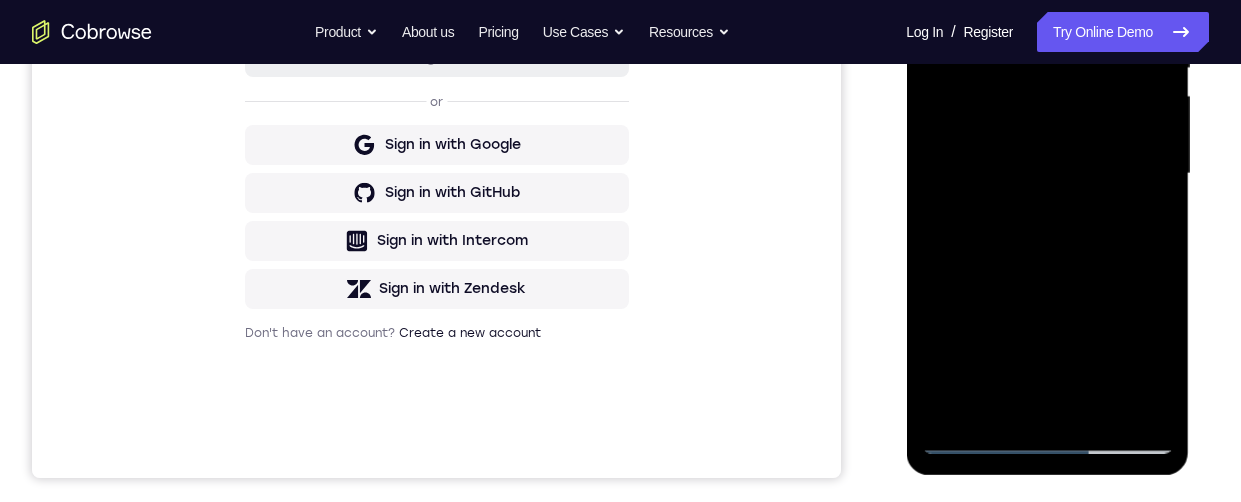 click at bounding box center [1047, 174] 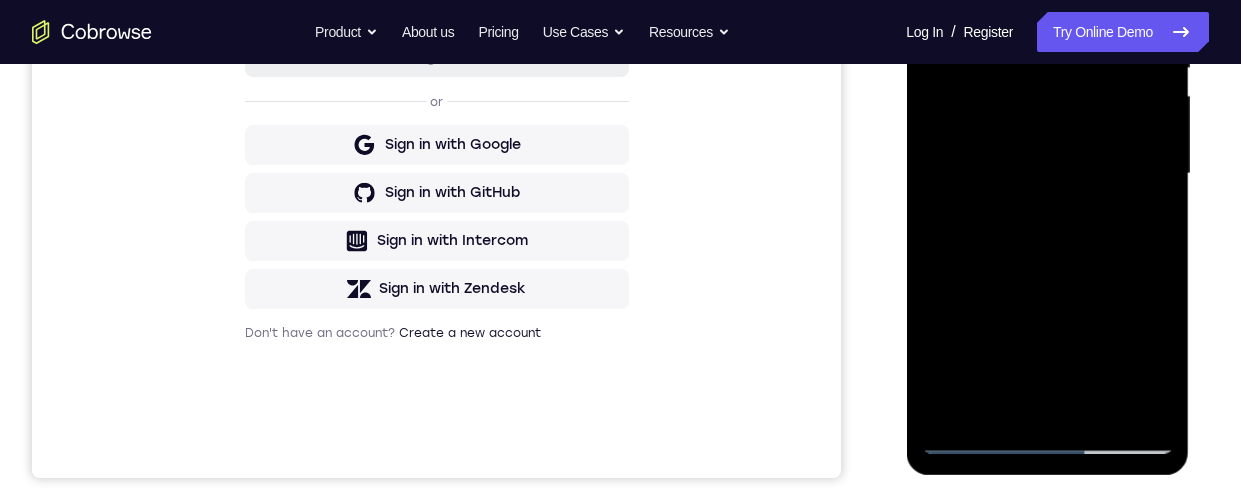 click at bounding box center (1047, 174) 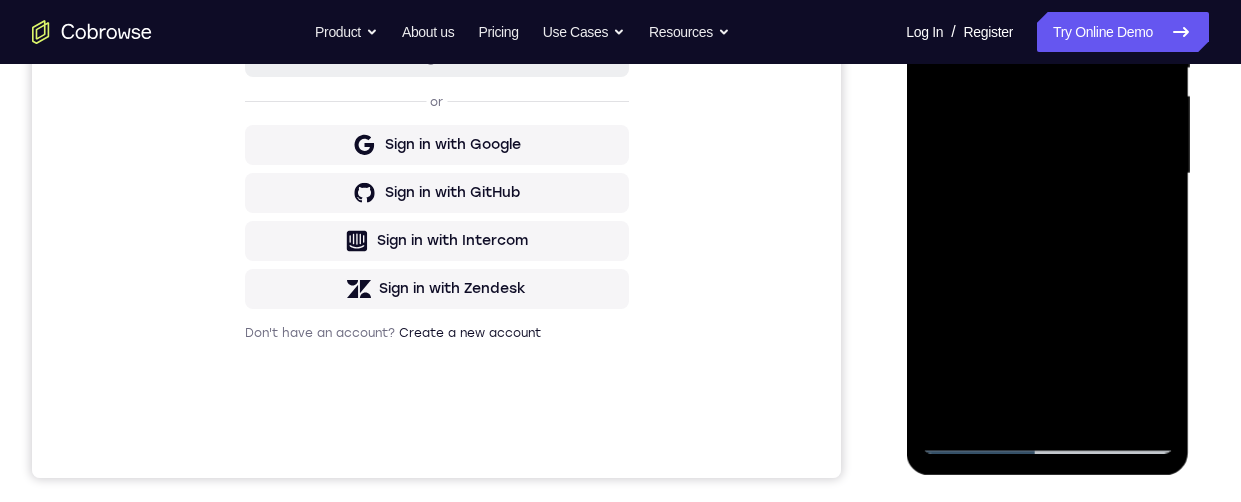 click at bounding box center [1047, 174] 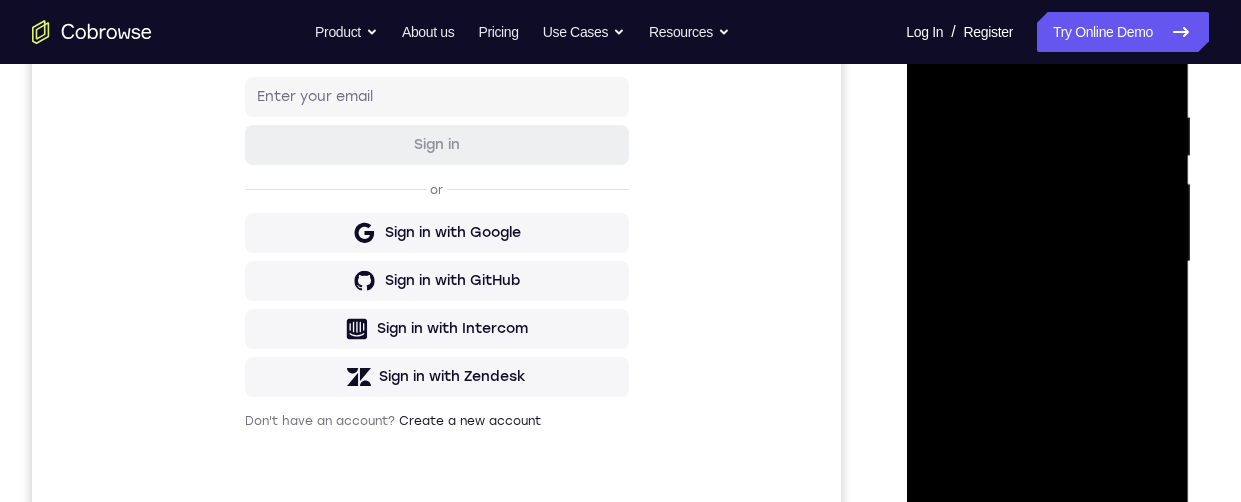 scroll, scrollTop: 327, scrollLeft: 0, axis: vertical 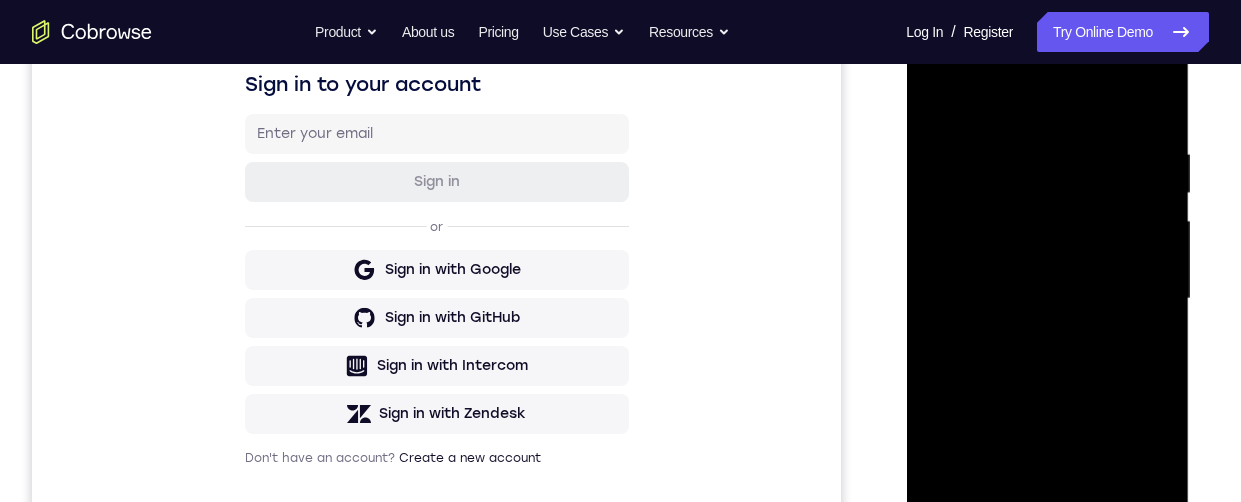 click at bounding box center [1047, 299] 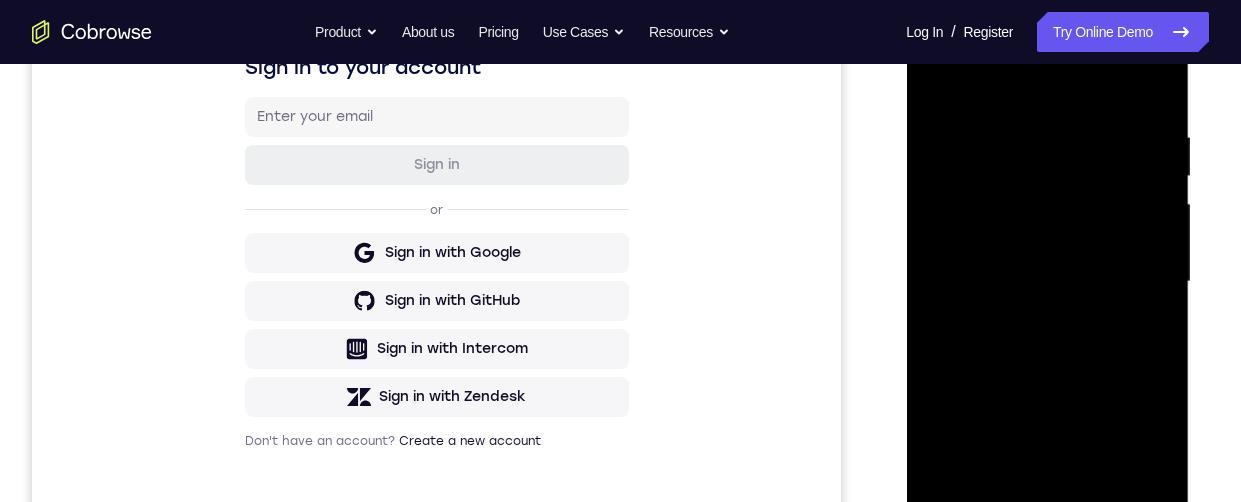 click at bounding box center (1047, 282) 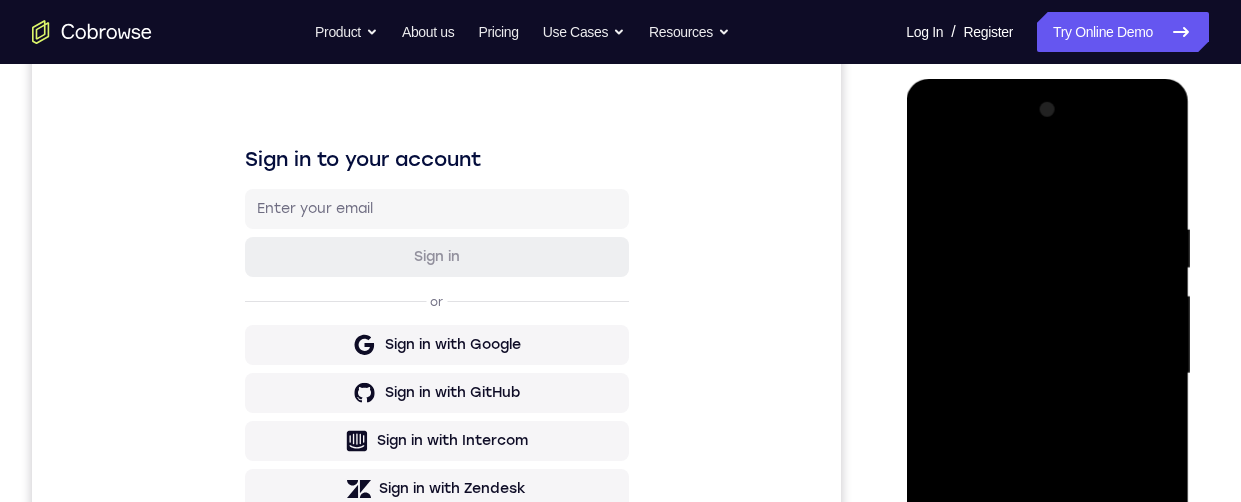 click at bounding box center (1047, 374) 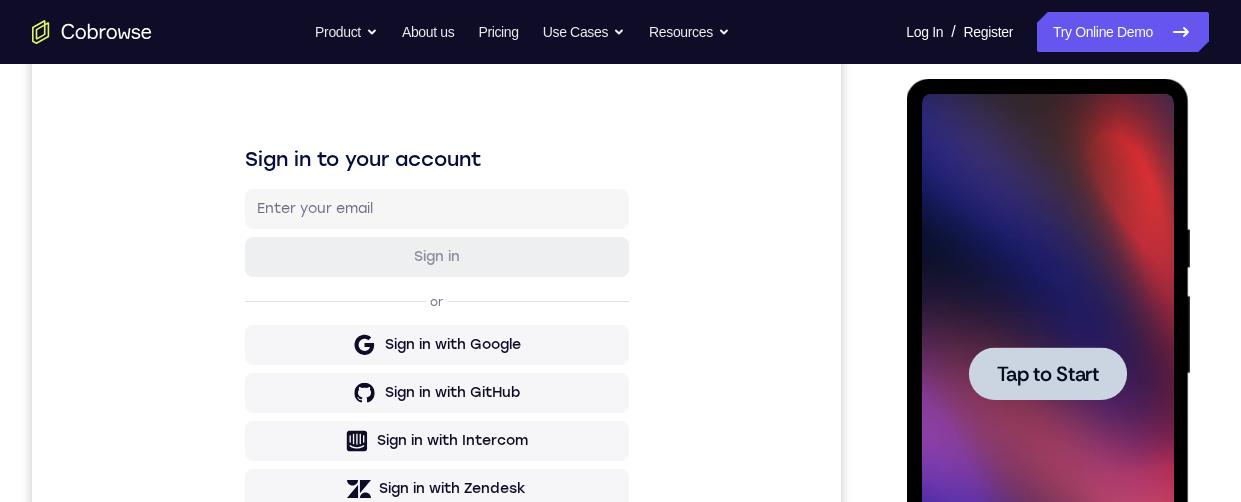 click at bounding box center (1047, 373) 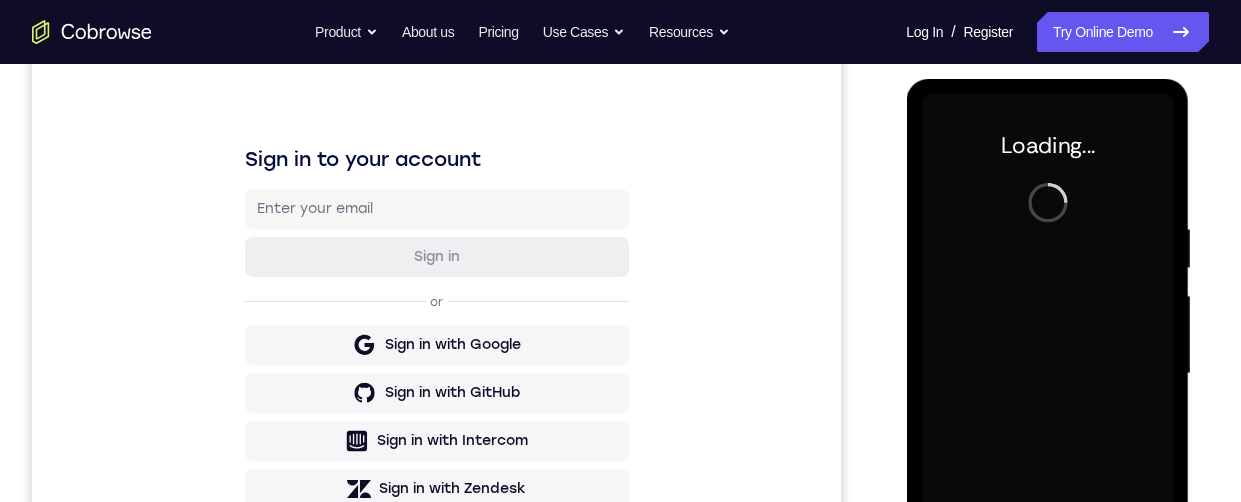 scroll, scrollTop: 0, scrollLeft: 0, axis: both 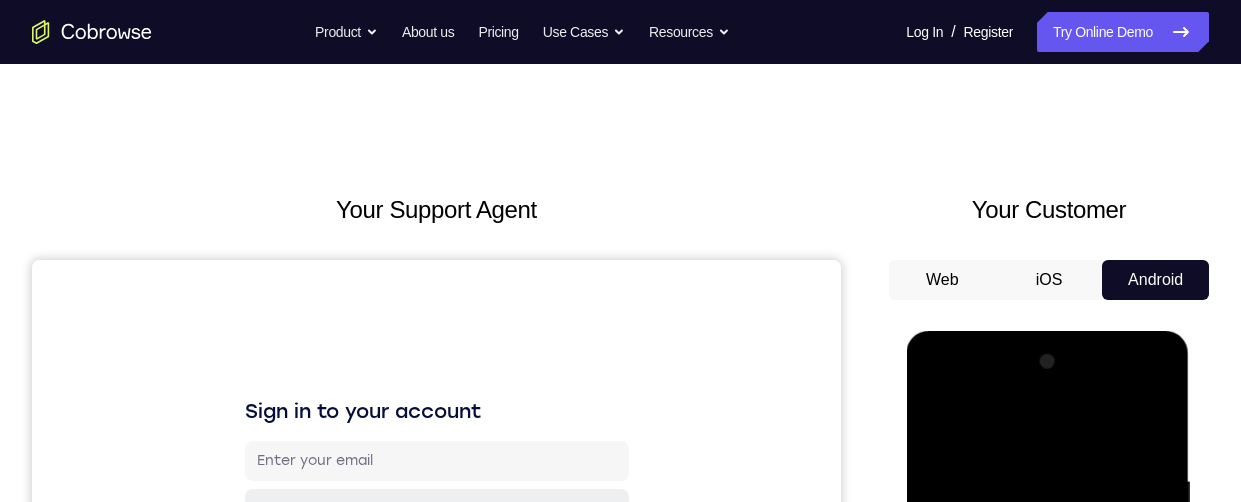 click 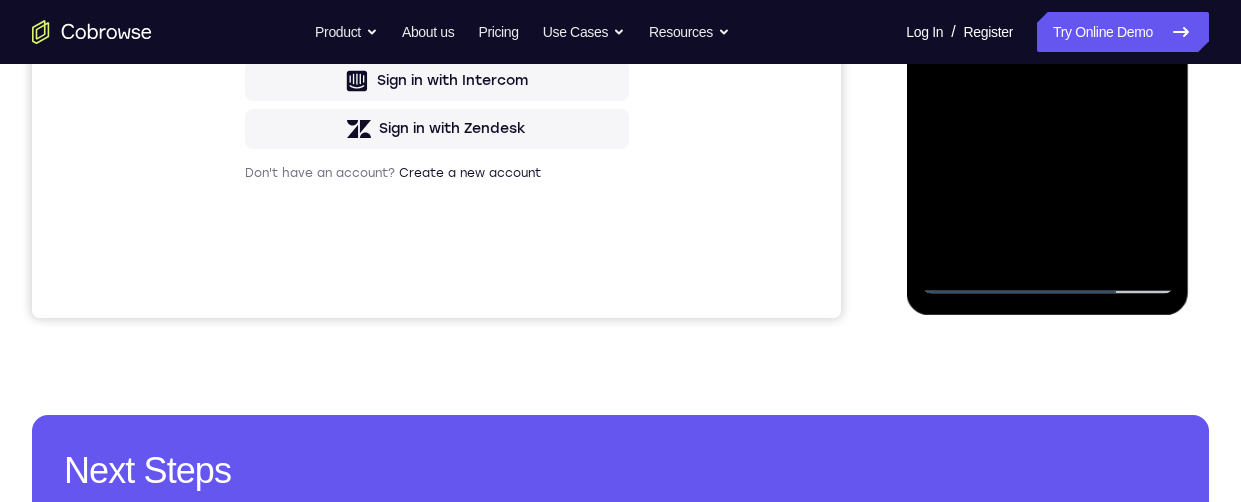 click at bounding box center [1047, 14] 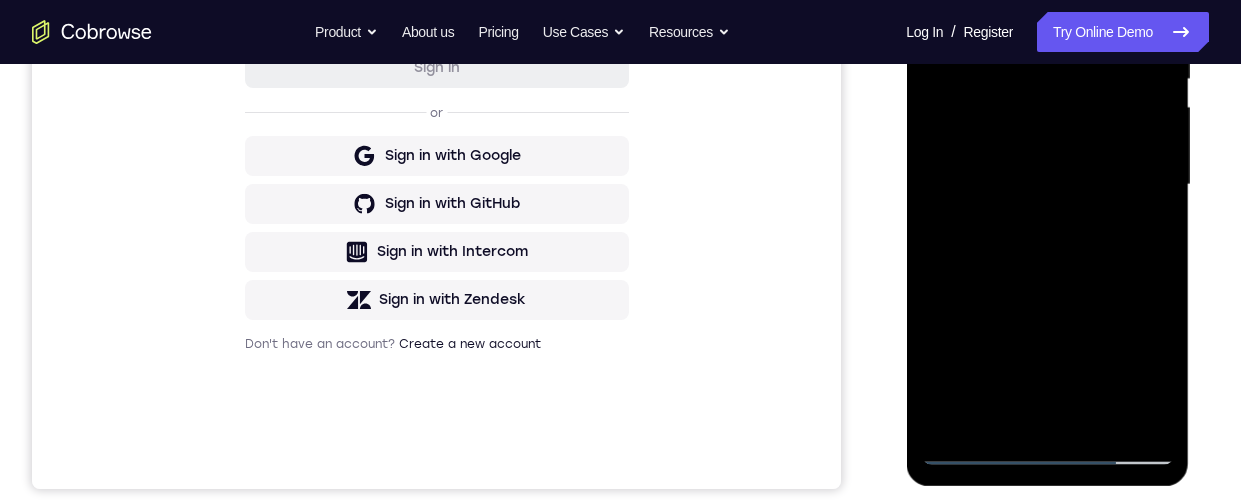 scroll, scrollTop: 353, scrollLeft: 0, axis: vertical 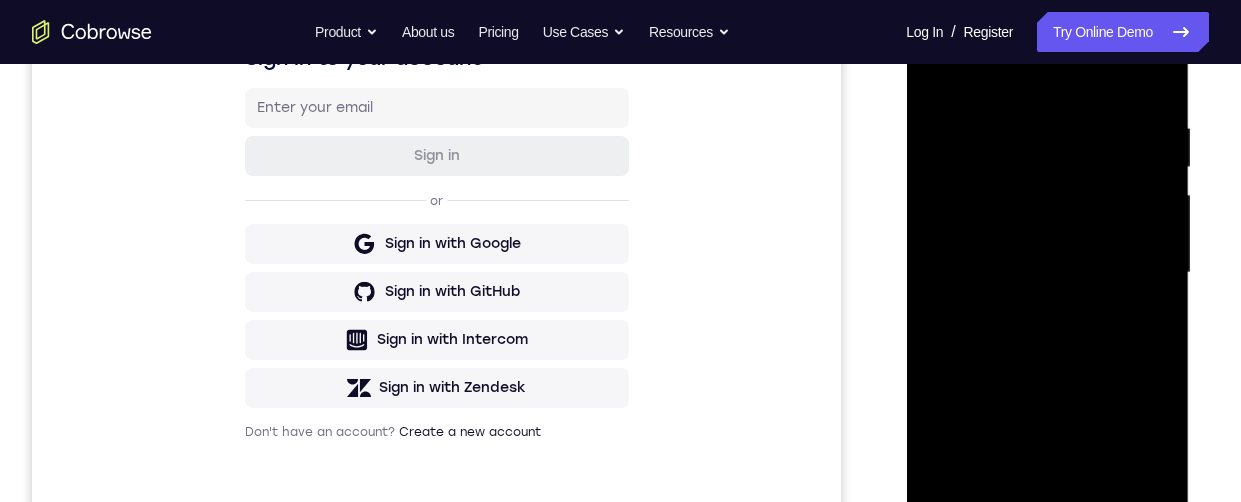 click at bounding box center (1047, 273) 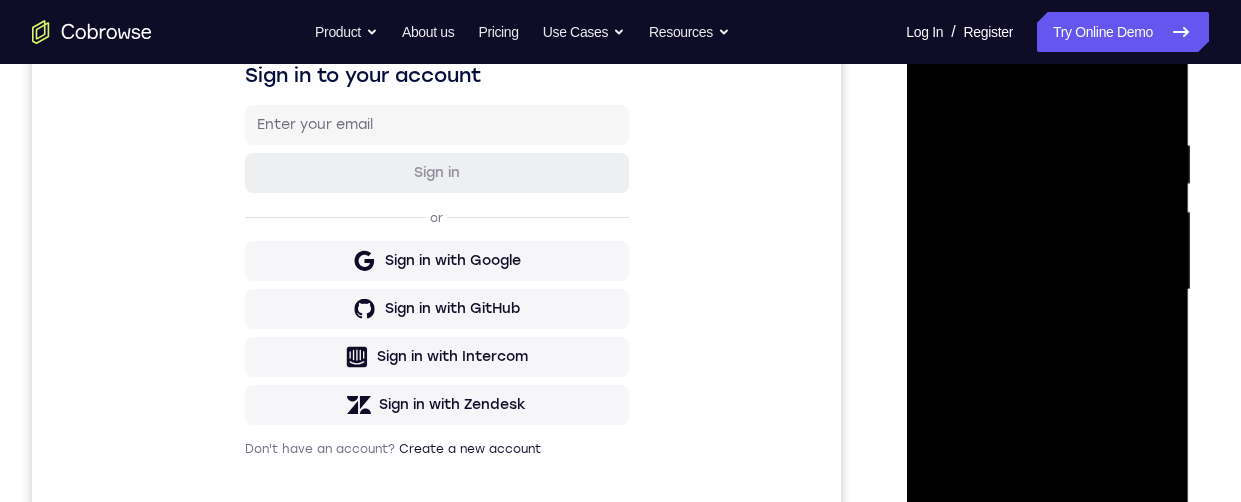 click at bounding box center [1047, 290] 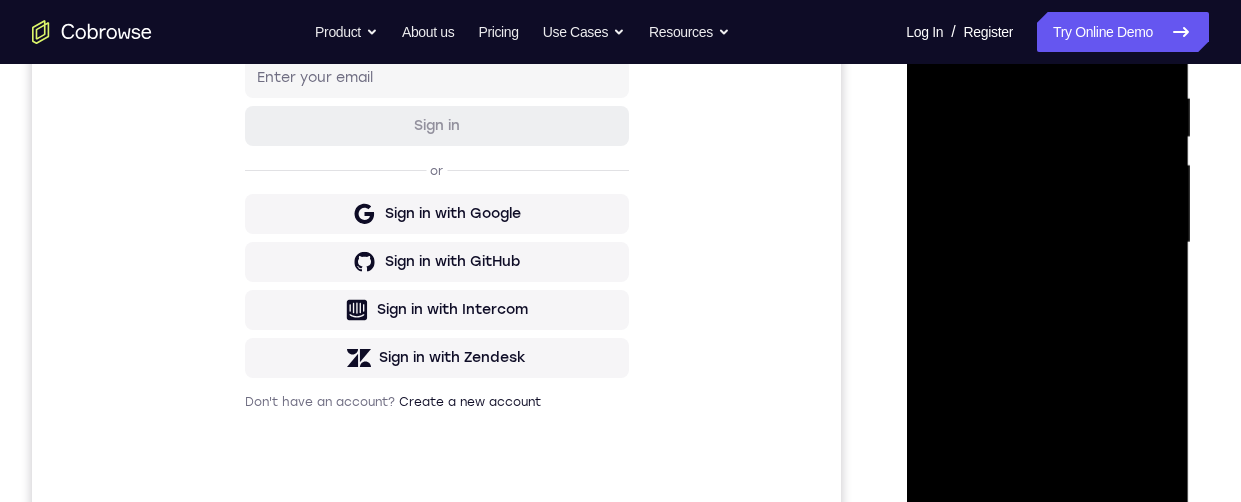 click at bounding box center (1047, 243) 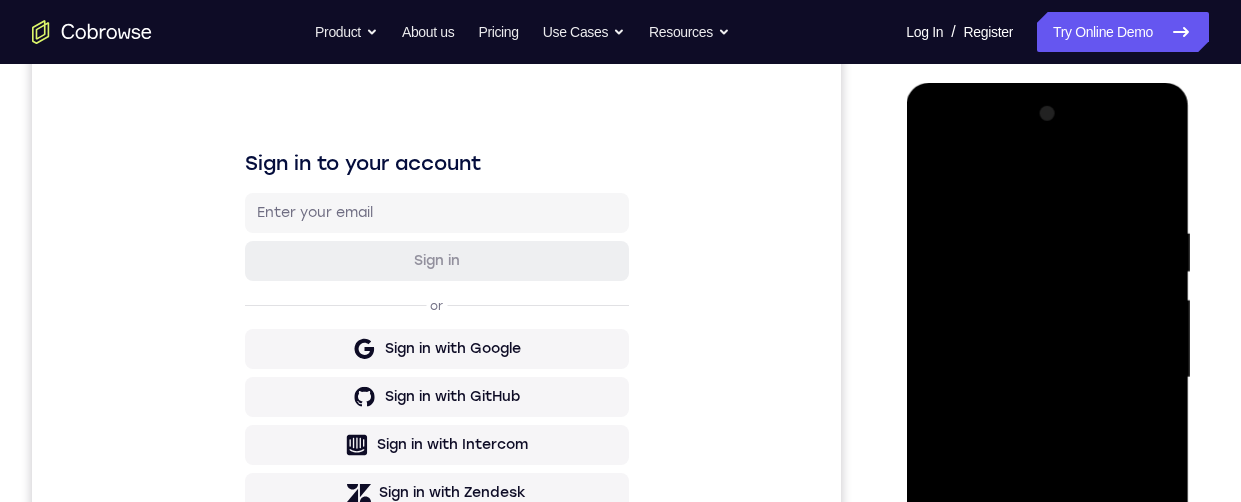 scroll, scrollTop: 296, scrollLeft: 0, axis: vertical 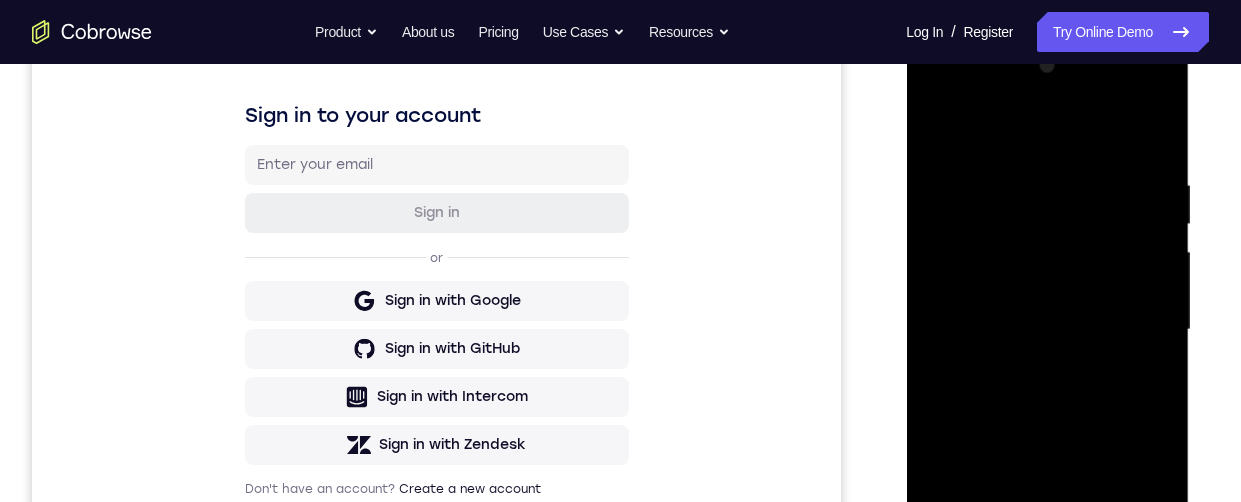 click at bounding box center [1047, 330] 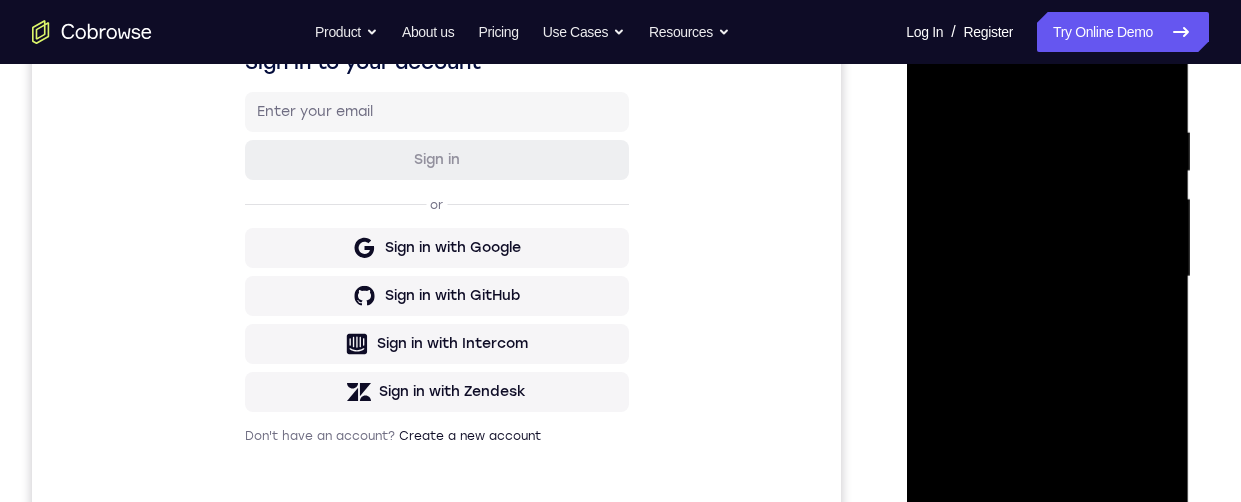 scroll, scrollTop: 387, scrollLeft: 0, axis: vertical 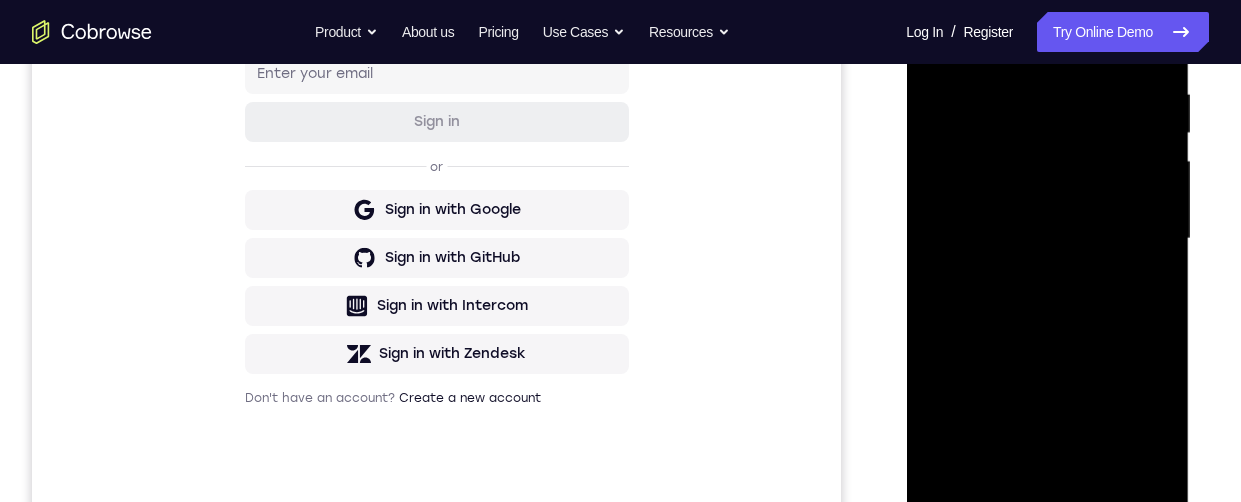 click at bounding box center [1047, 239] 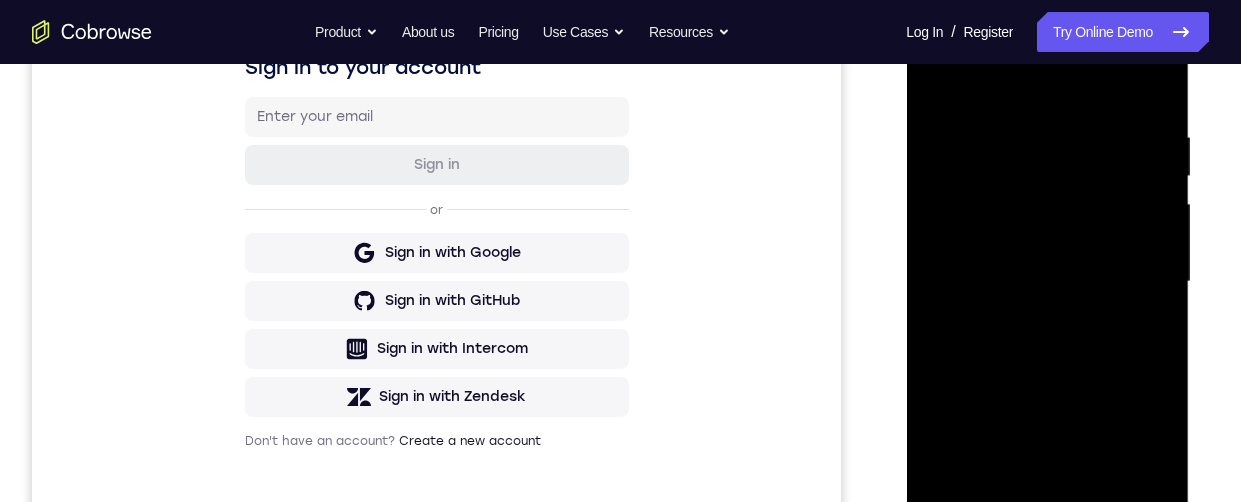 click at bounding box center (1047, 282) 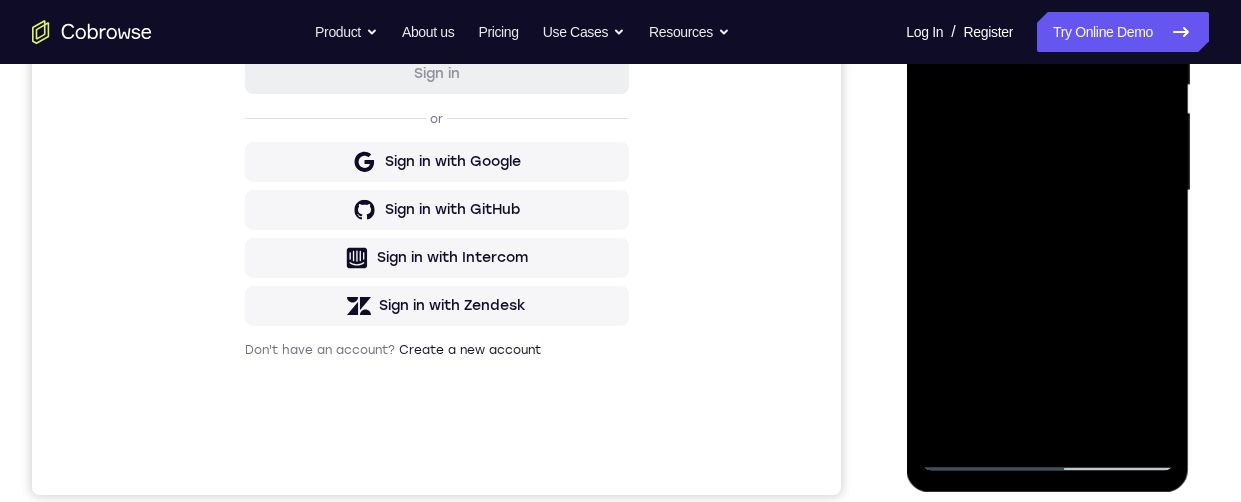 click at bounding box center [1047, 191] 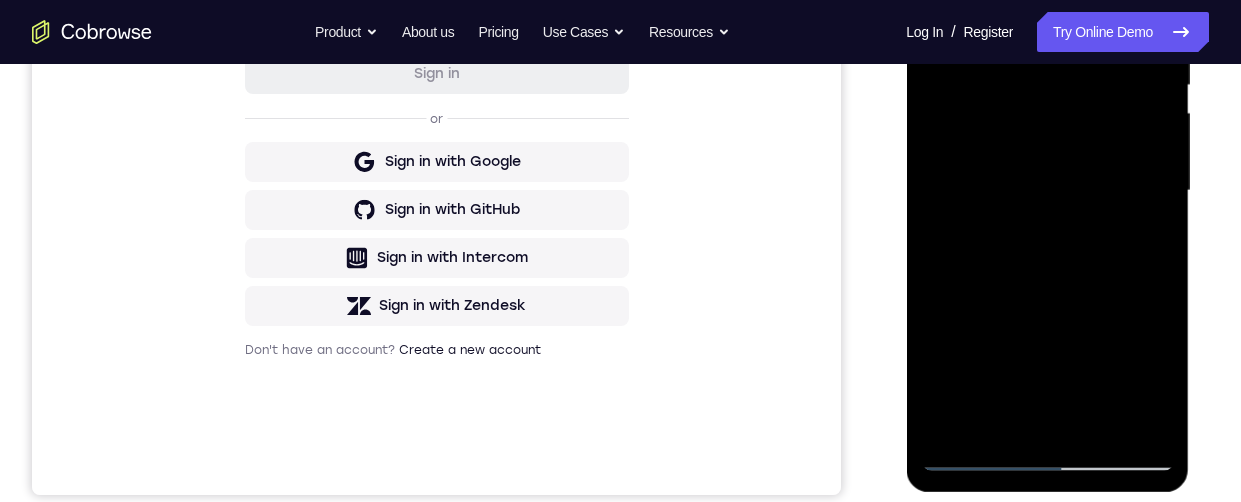 click at bounding box center (1047, 191) 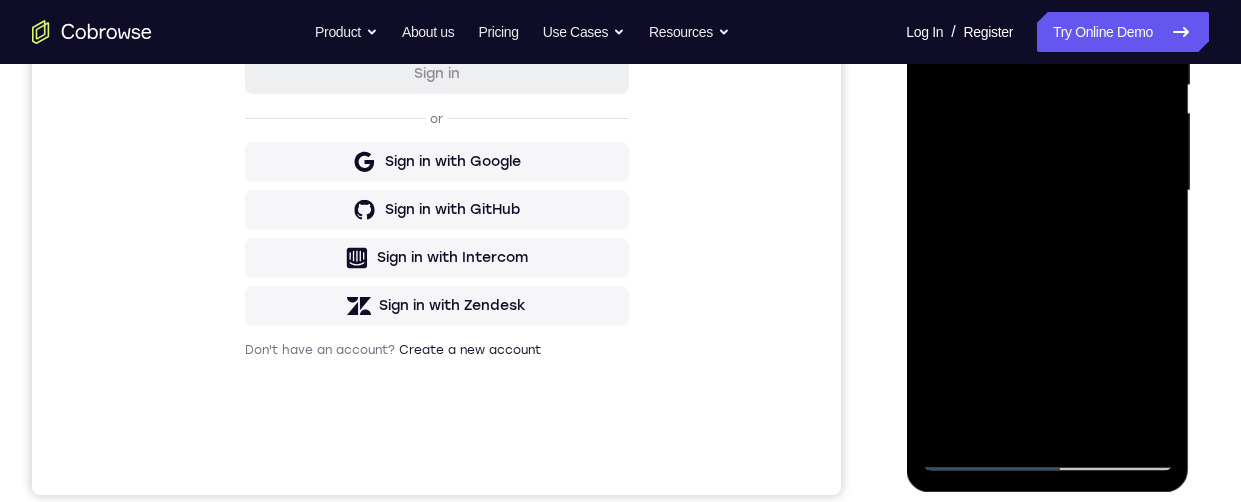 click at bounding box center (1047, 191) 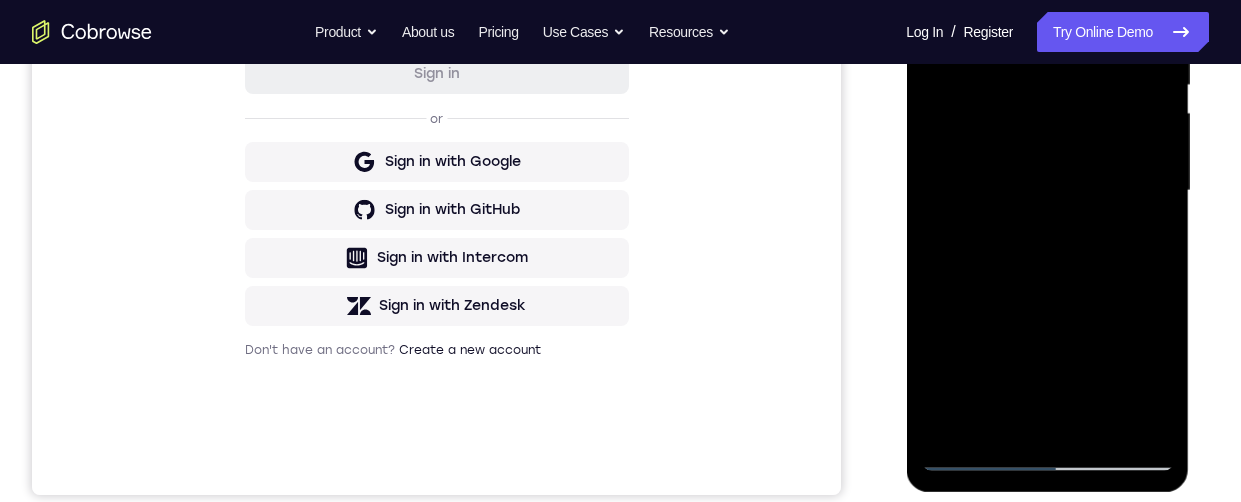 click at bounding box center [1047, 191] 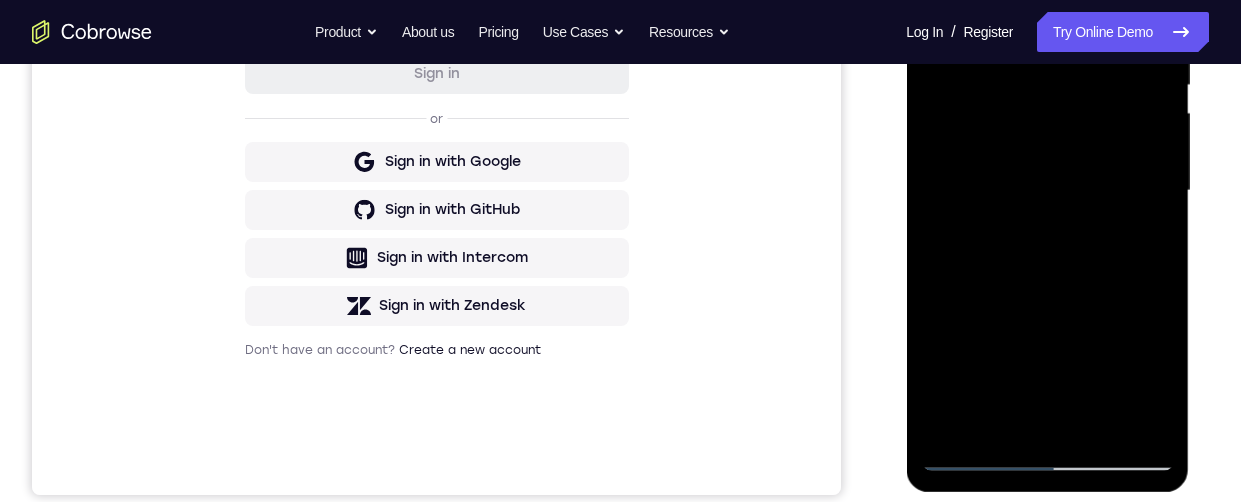 click at bounding box center [1047, 191] 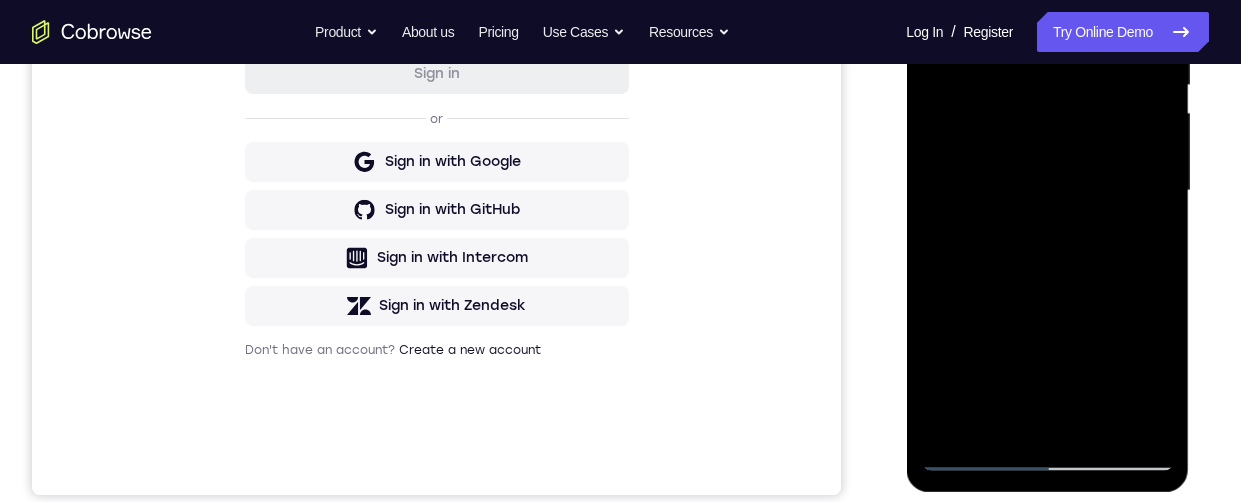 click at bounding box center [1047, 191] 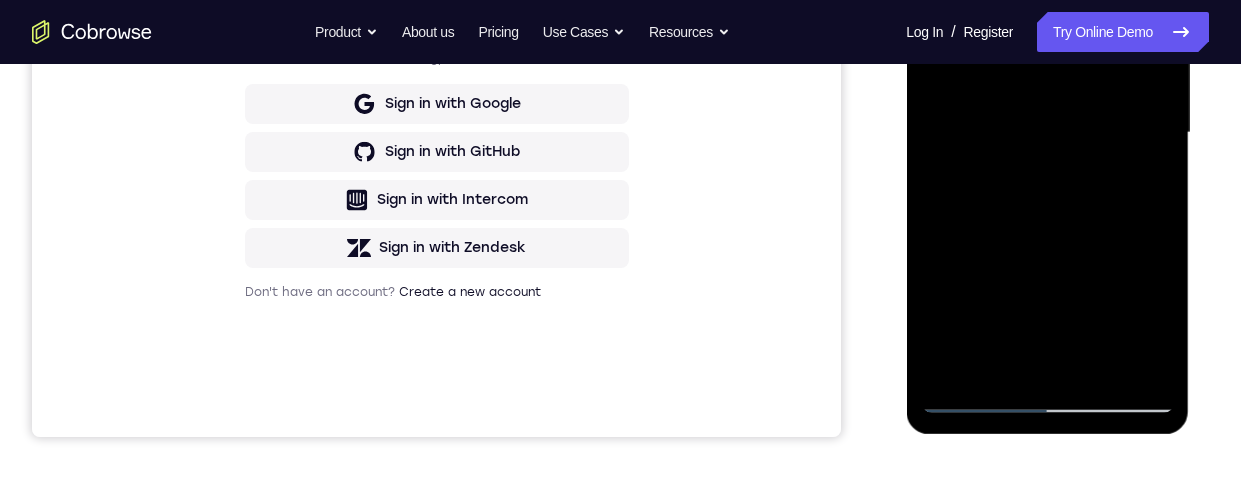 click at bounding box center (1047, 133) 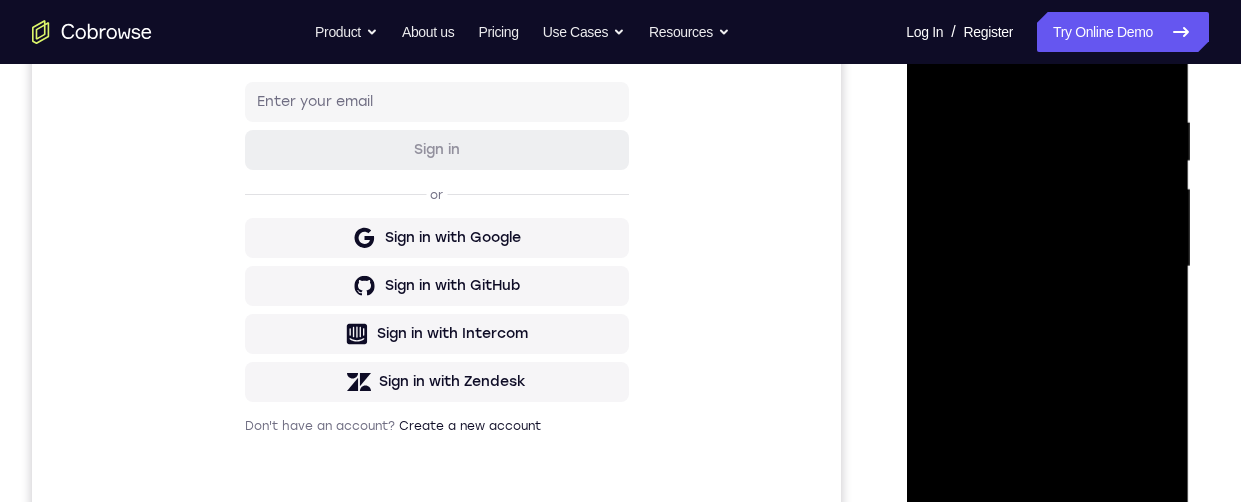 scroll, scrollTop: 377, scrollLeft: 0, axis: vertical 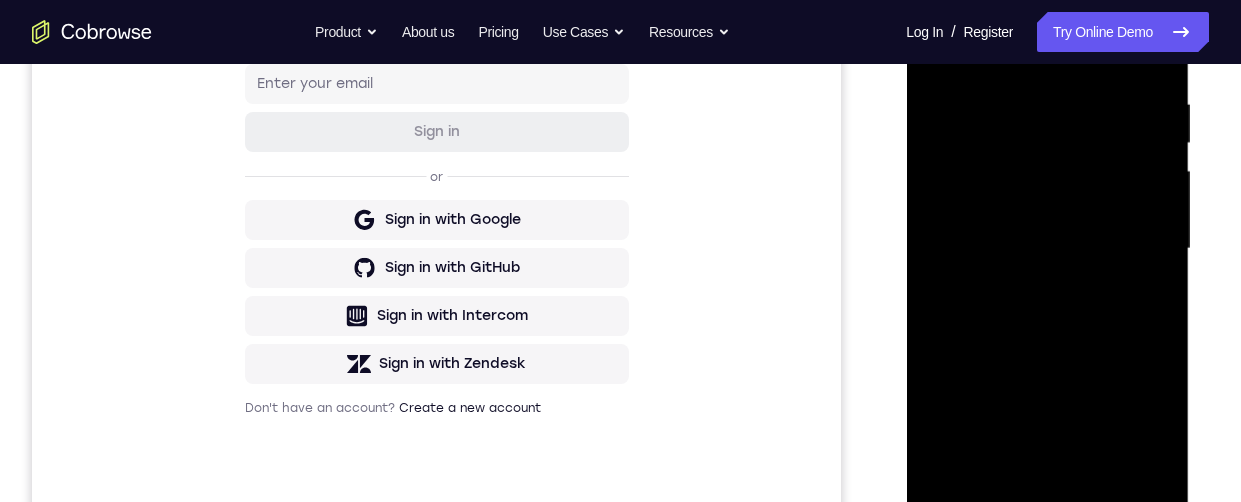 click at bounding box center (1047, 249) 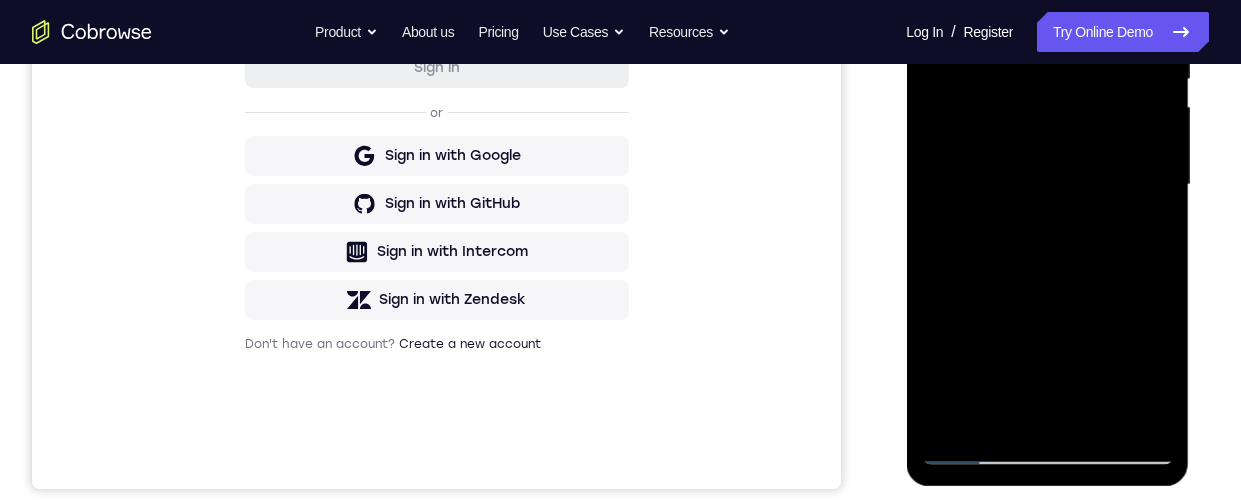 scroll, scrollTop: 377, scrollLeft: 0, axis: vertical 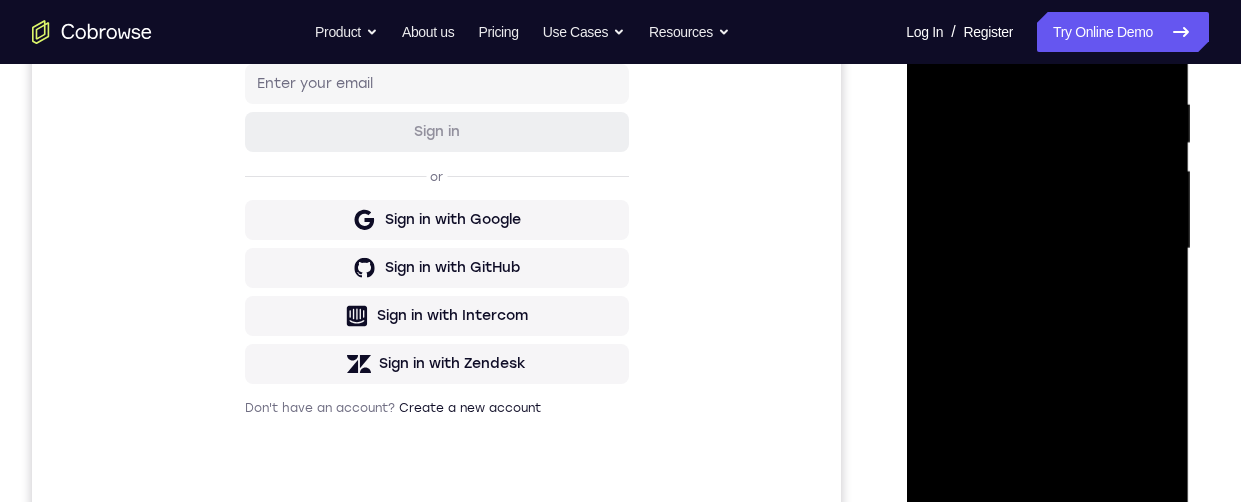 click at bounding box center [1047, 249] 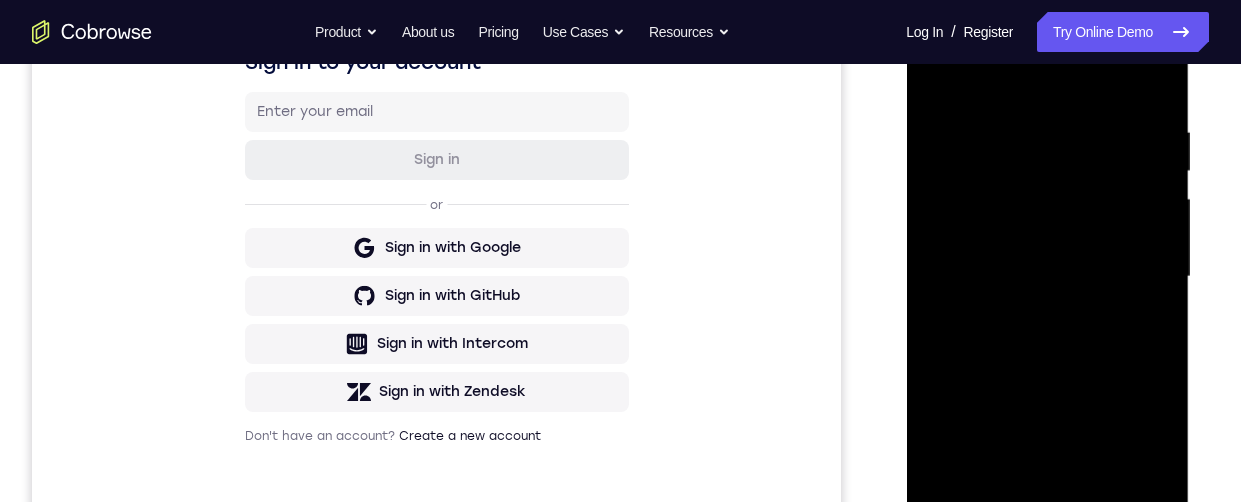click at bounding box center [1047, 277] 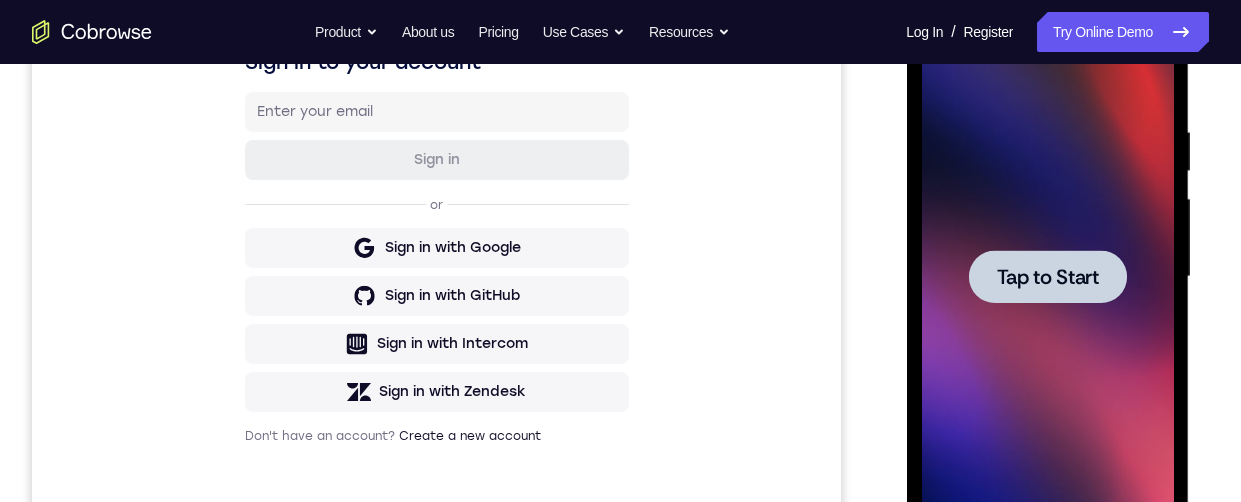 click on "Tap to Start" at bounding box center [1047, 277] 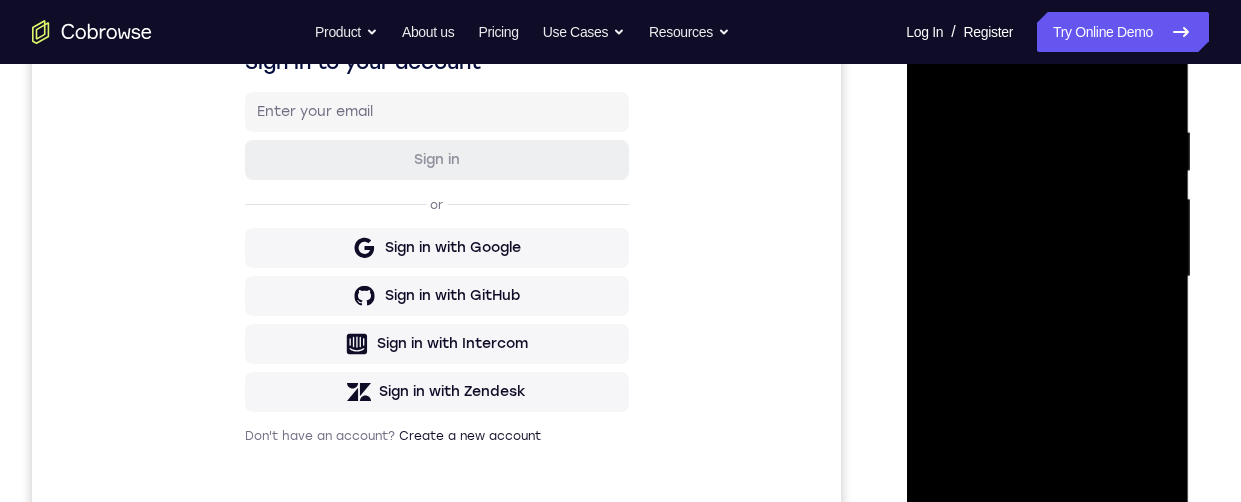 scroll, scrollTop: 435, scrollLeft: 0, axis: vertical 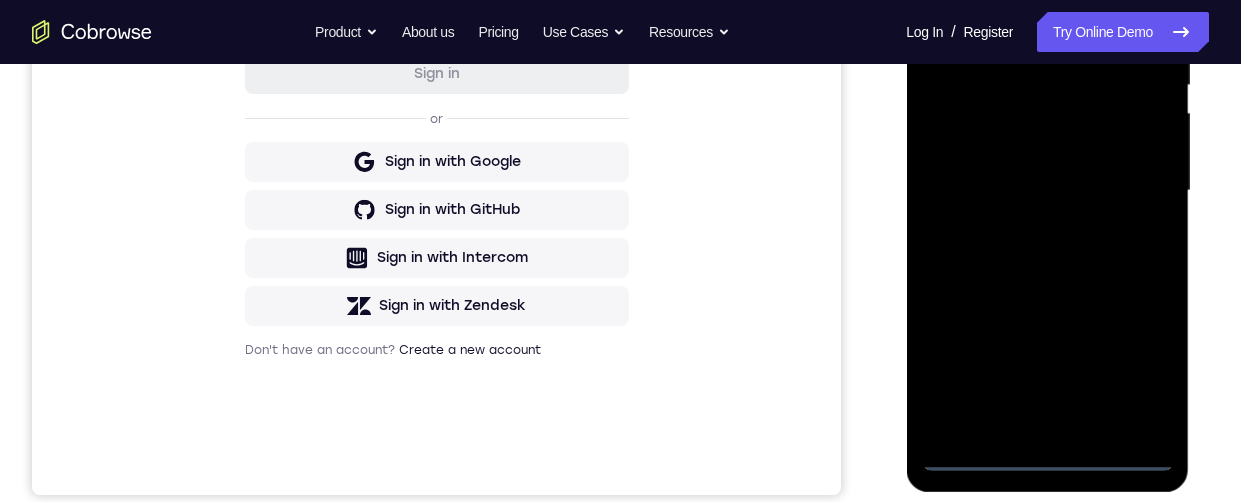 click at bounding box center [1047, 191] 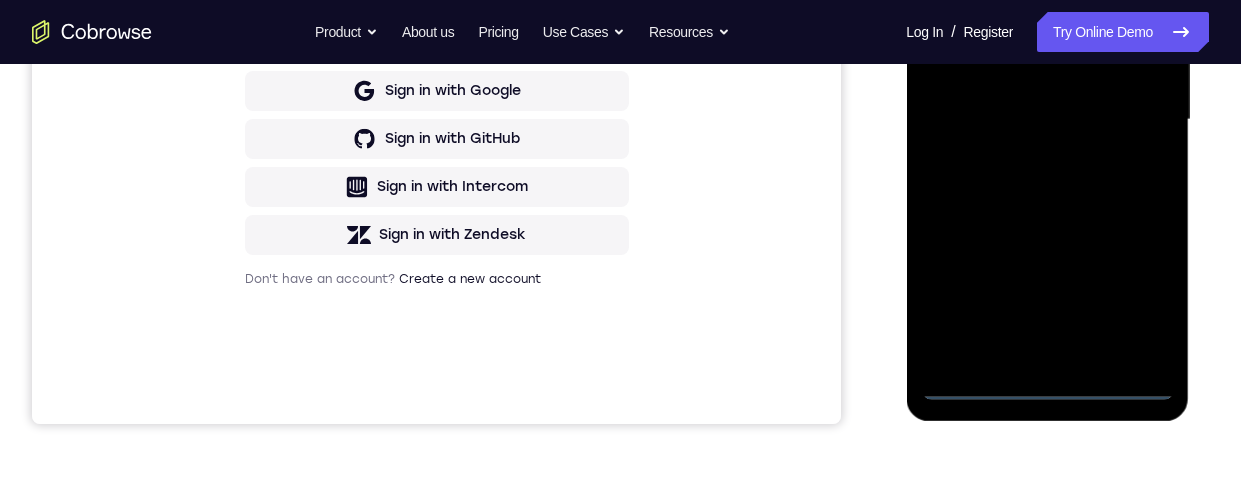 click at bounding box center (1047, 120) 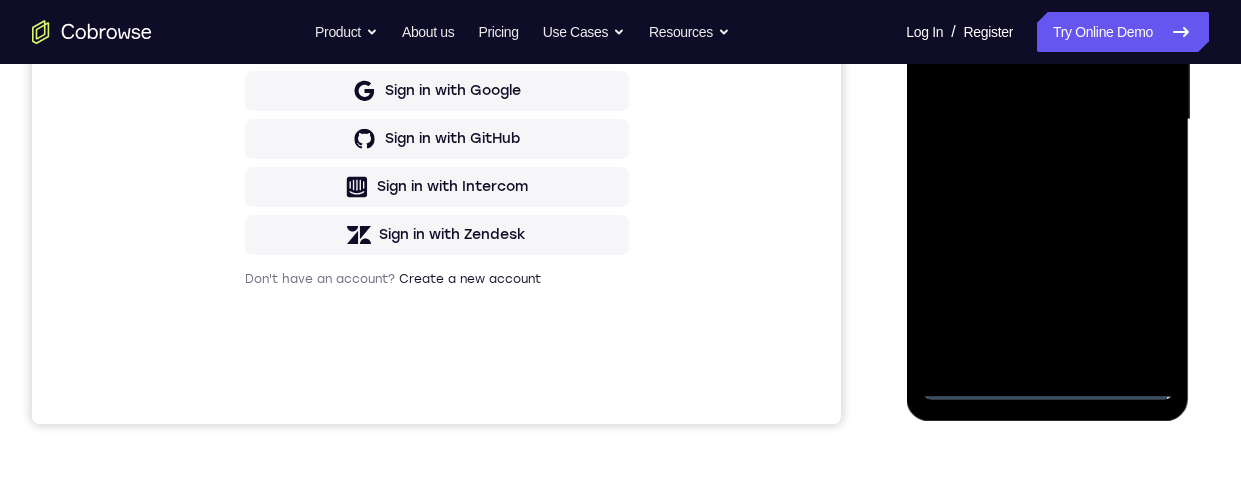 click at bounding box center [1047, 120] 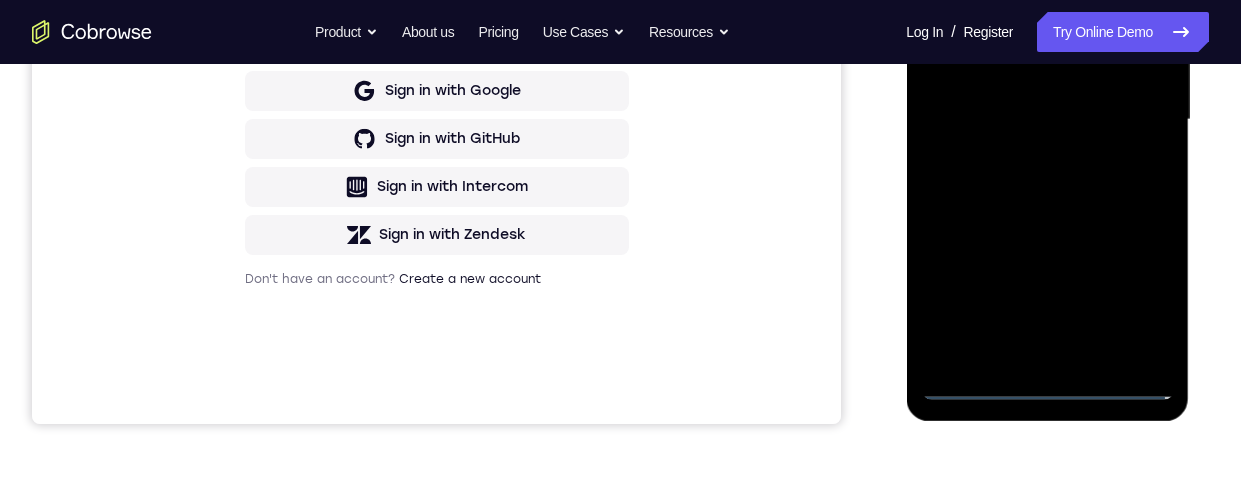 click at bounding box center [1047, 120] 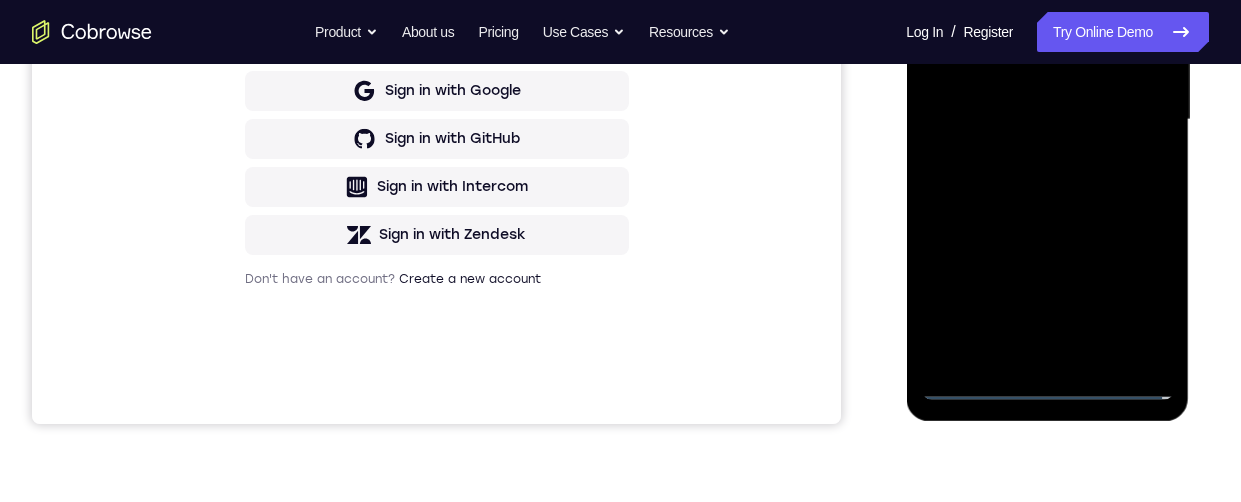 click at bounding box center [1047, 120] 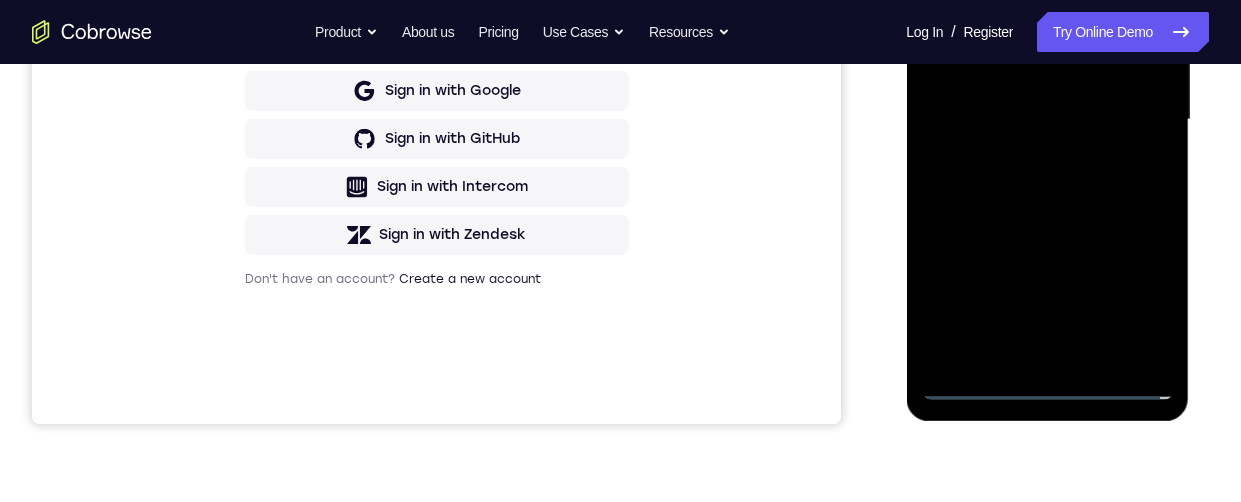 click at bounding box center (1047, 120) 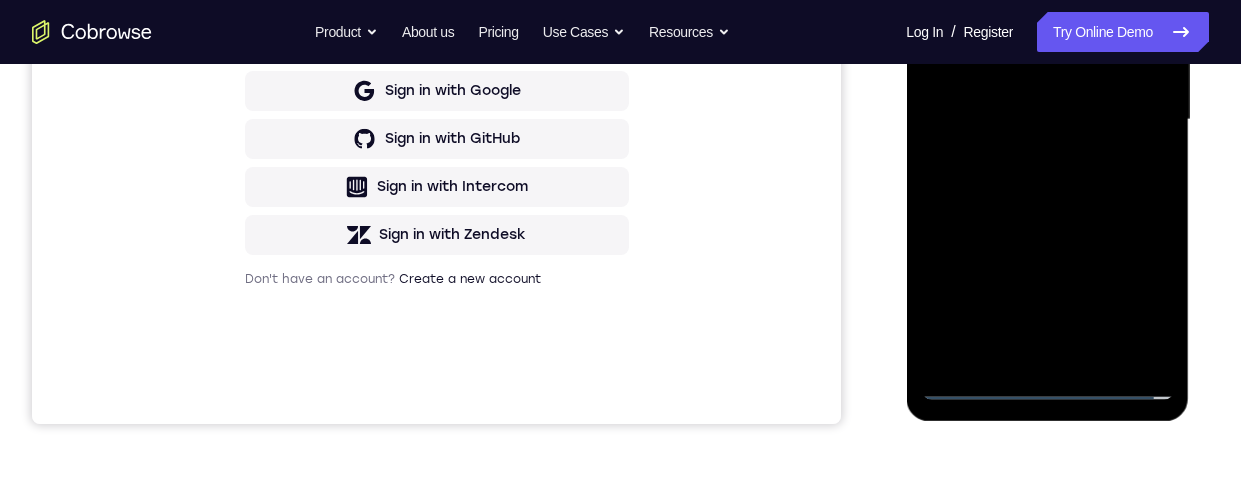 click at bounding box center [1047, 120] 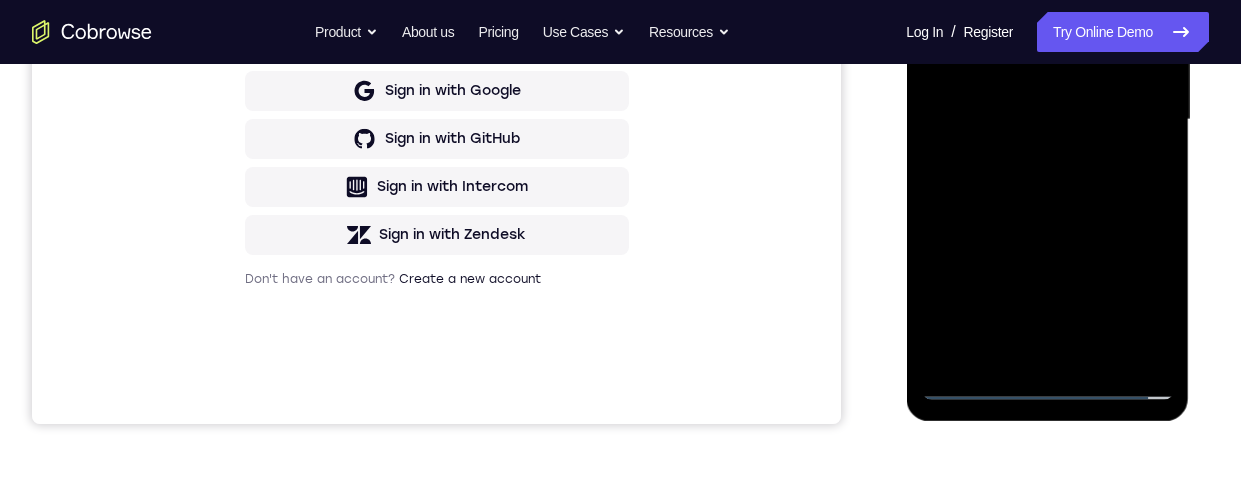 click at bounding box center [1047, 120] 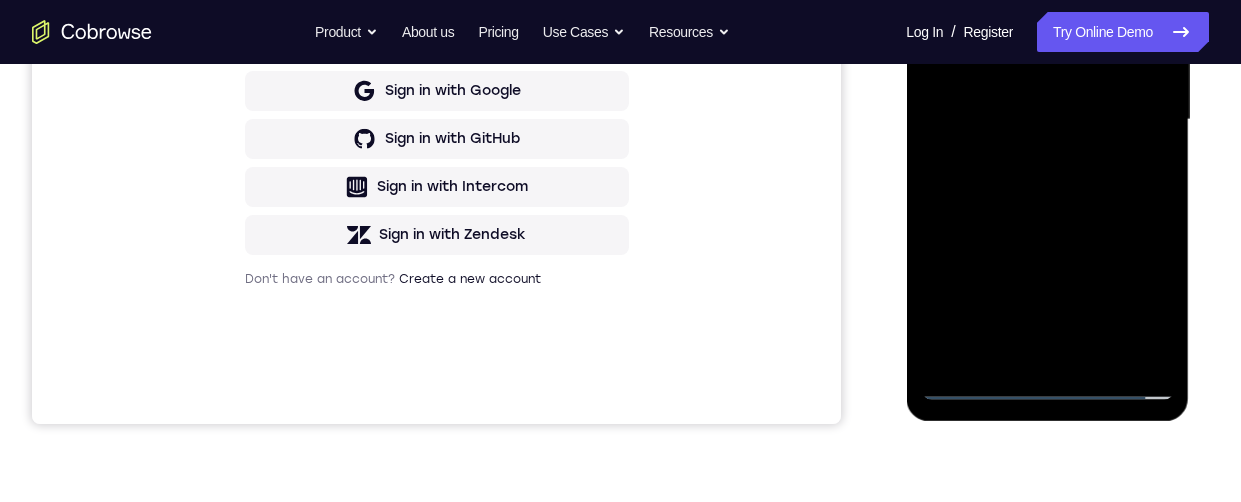 click at bounding box center (1047, 120) 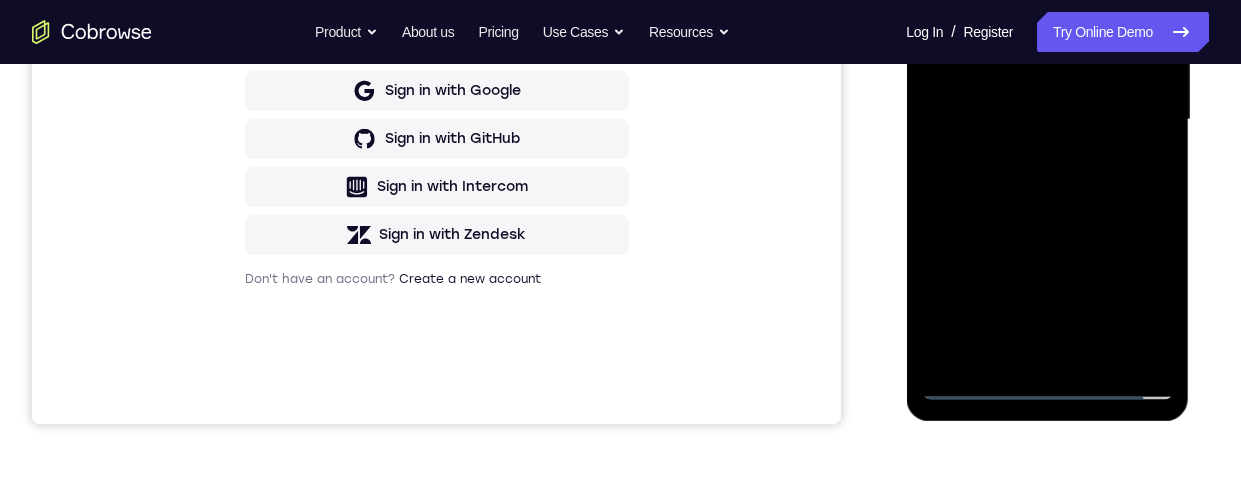 click at bounding box center (1047, 120) 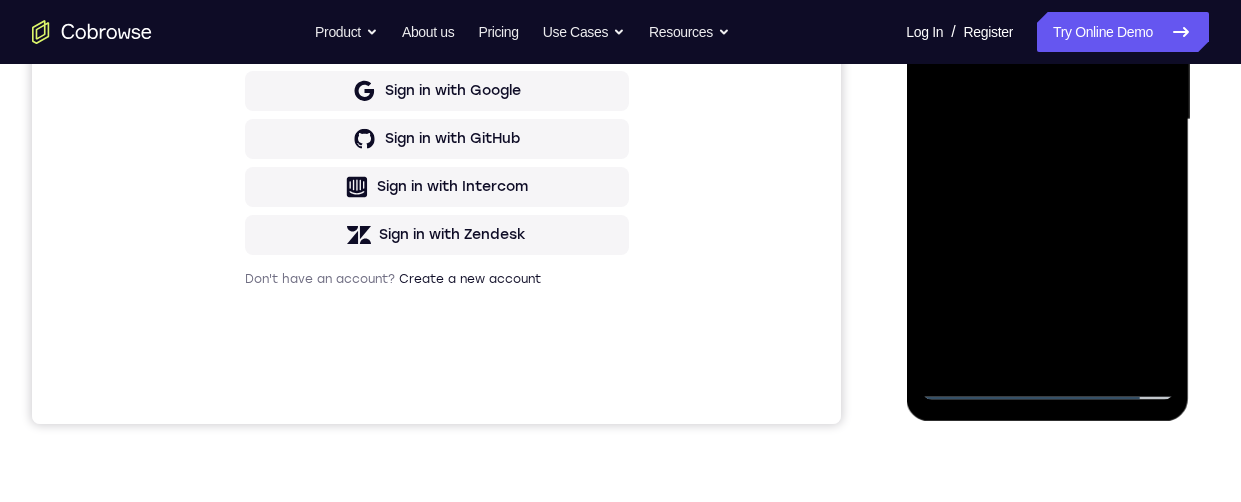 click at bounding box center [1047, 120] 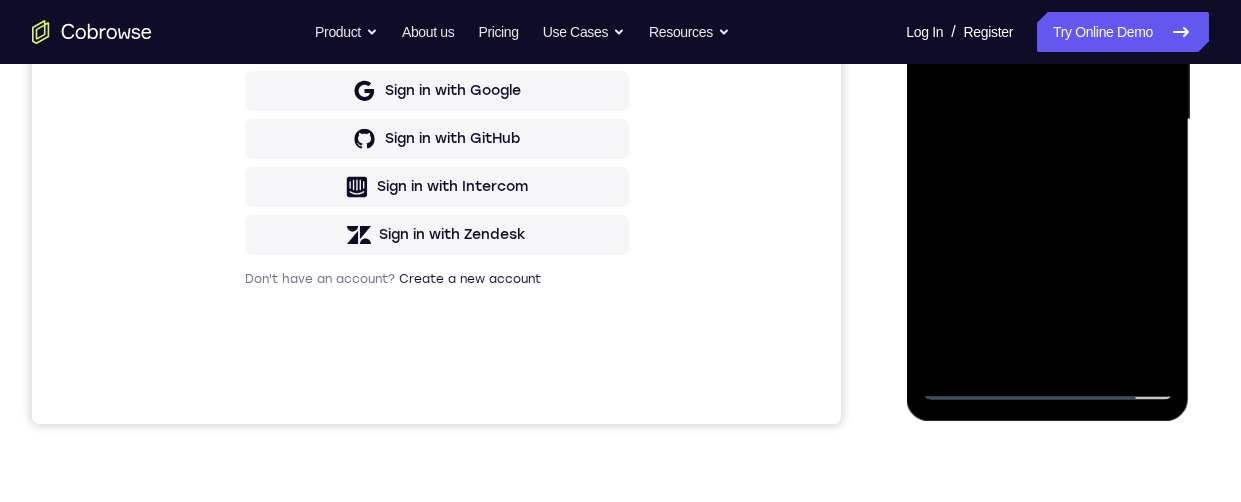 click at bounding box center (1047, 120) 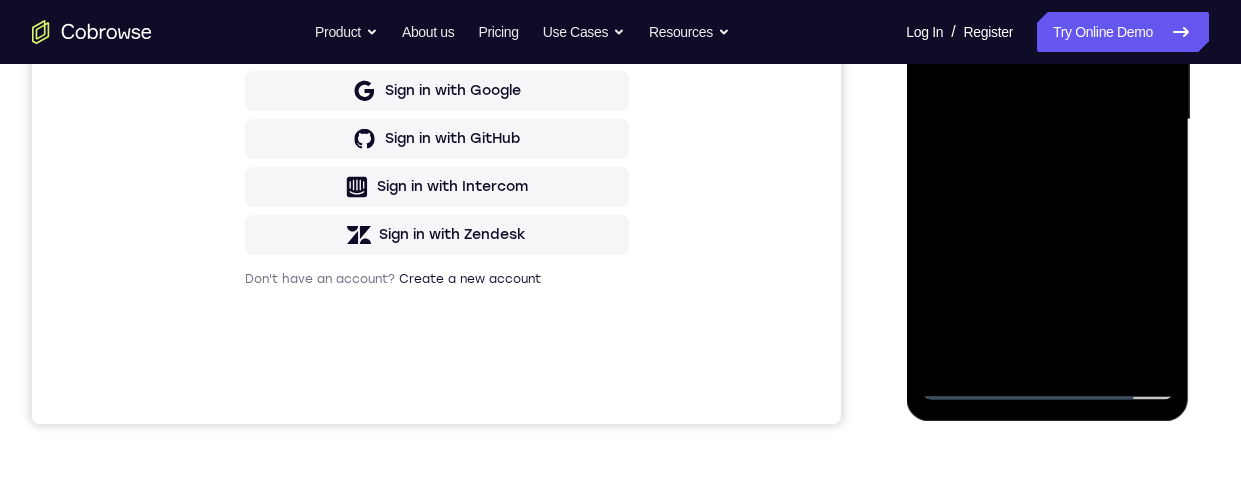 click at bounding box center (1047, 120) 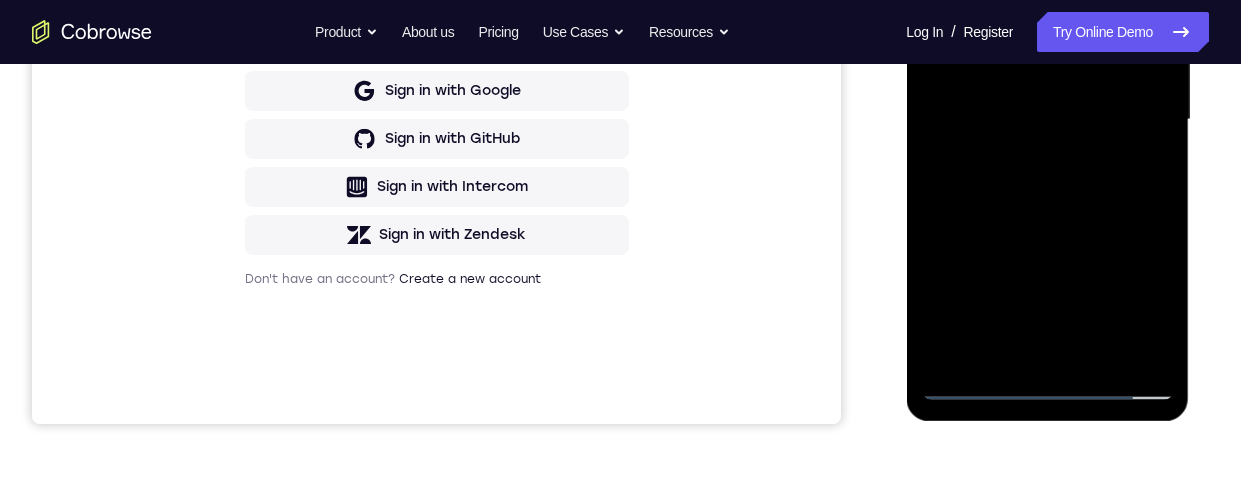 click at bounding box center (1047, 120) 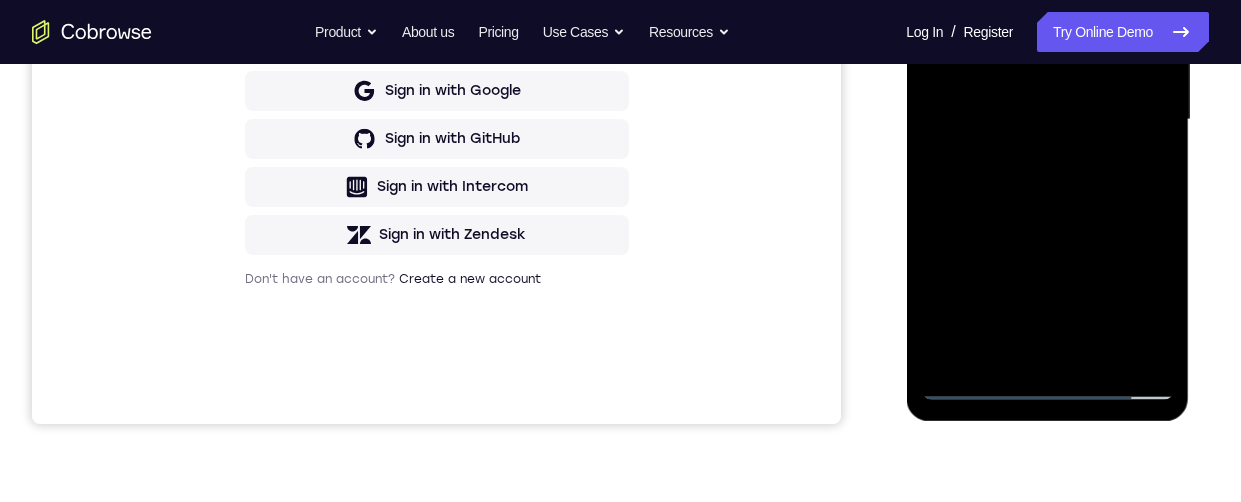click at bounding box center (1047, 120) 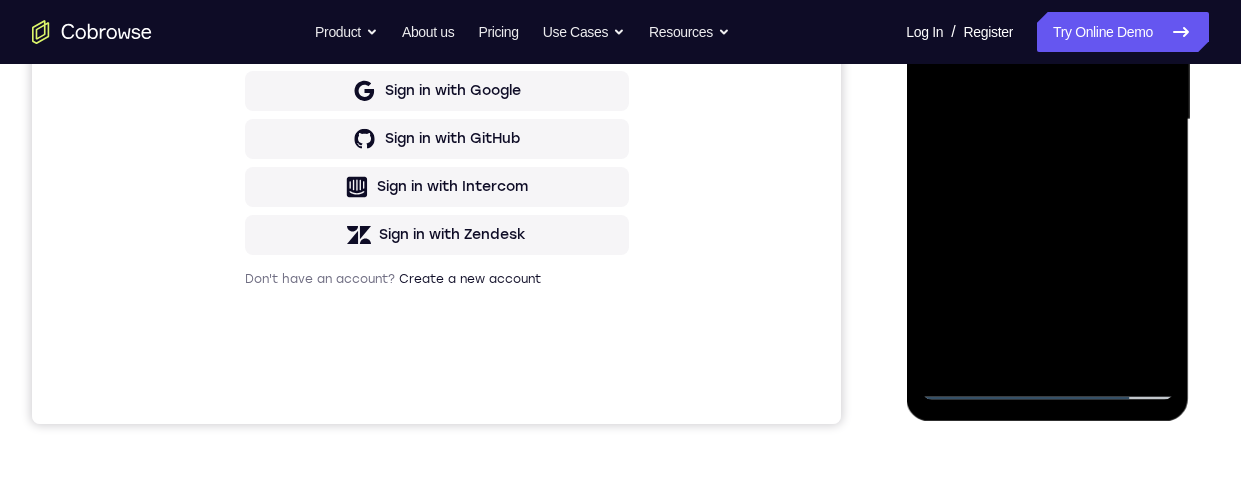 click at bounding box center (1047, 120) 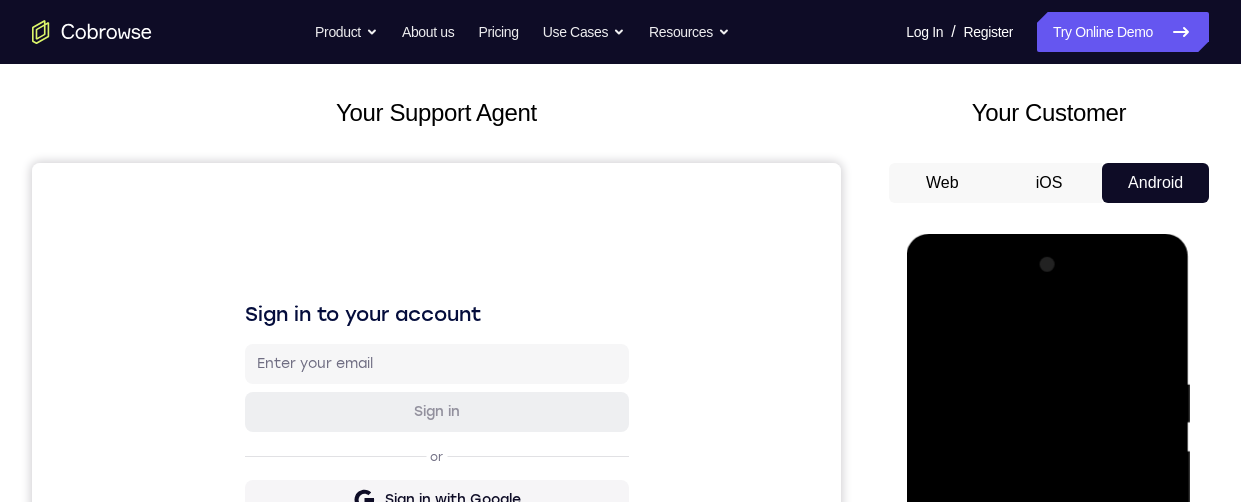 scroll, scrollTop: 327, scrollLeft: 0, axis: vertical 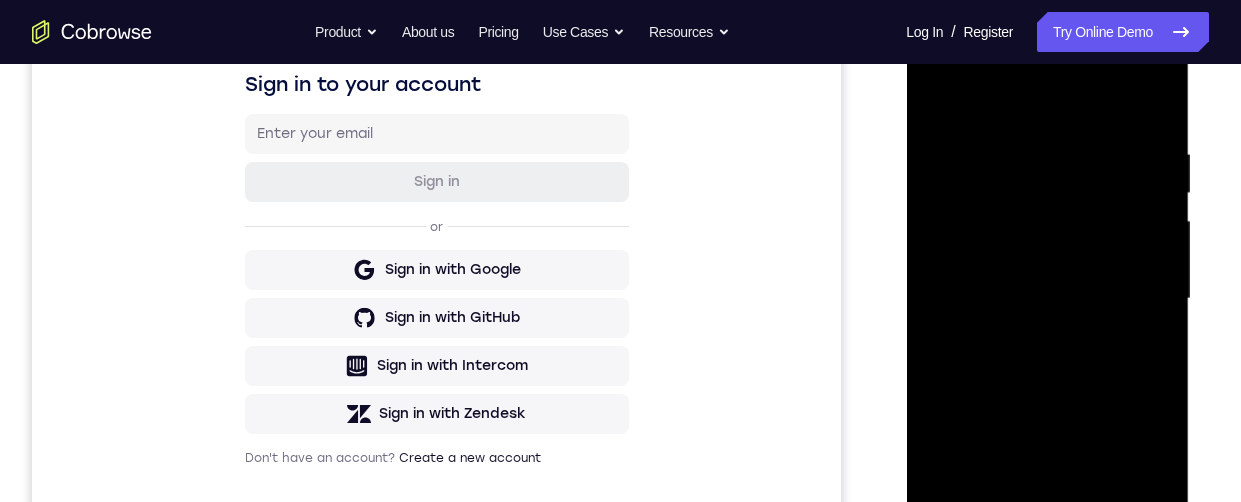 click at bounding box center (1047, 299) 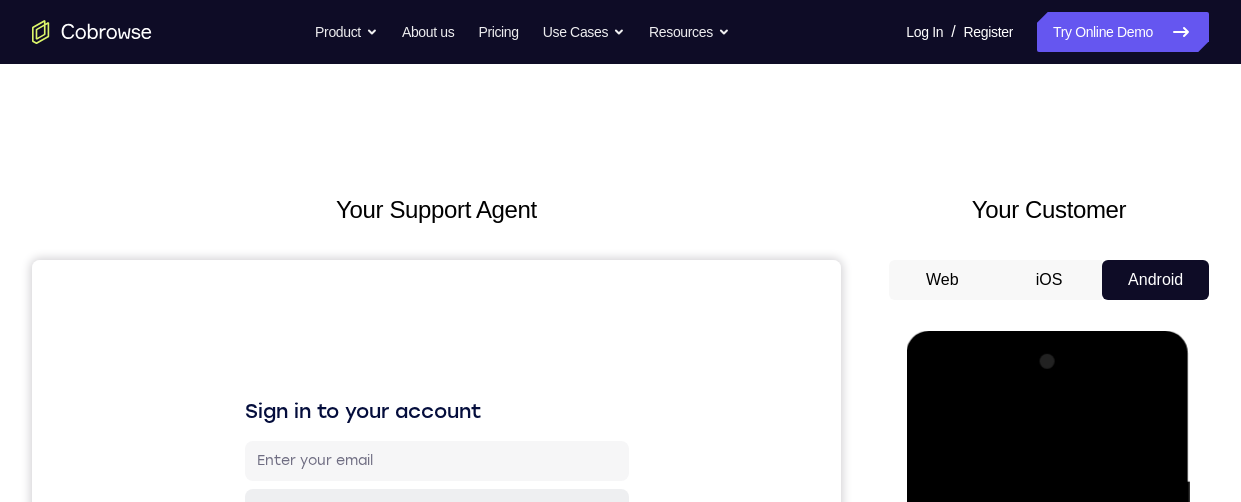 scroll, scrollTop: 137, scrollLeft: 0, axis: vertical 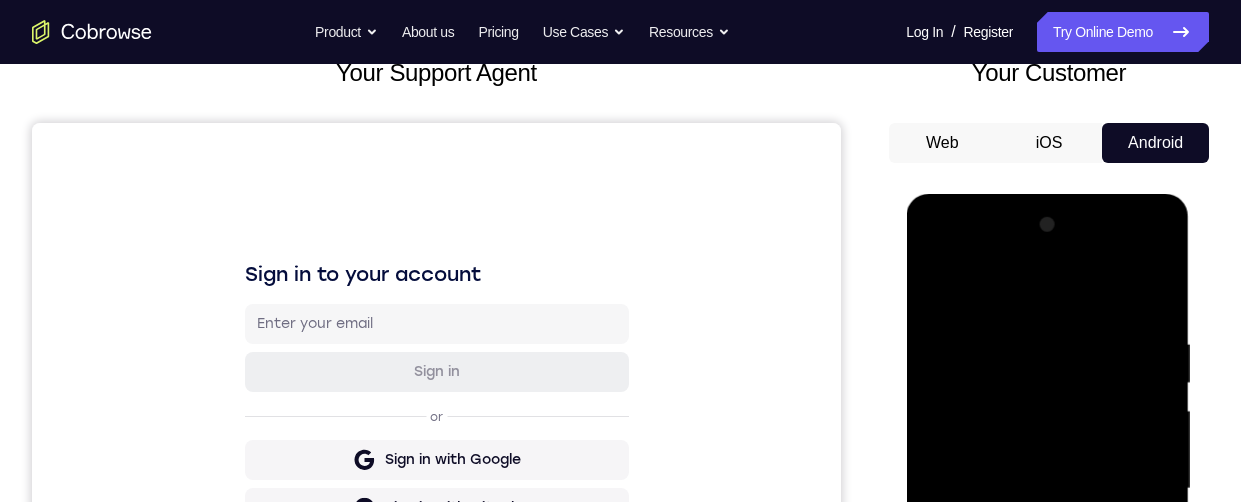 click at bounding box center (1047, 489) 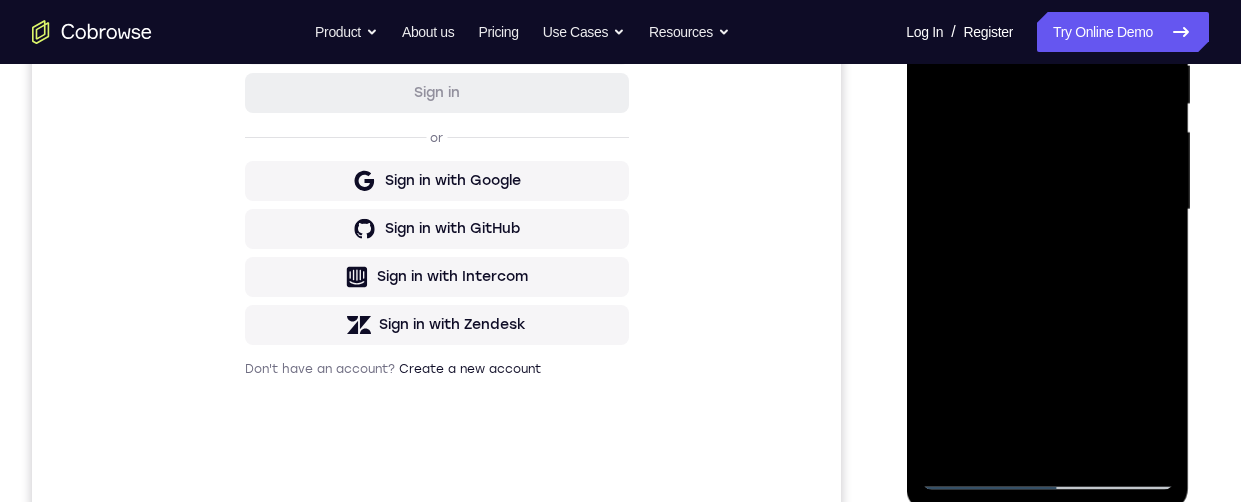 click at bounding box center (1047, 210) 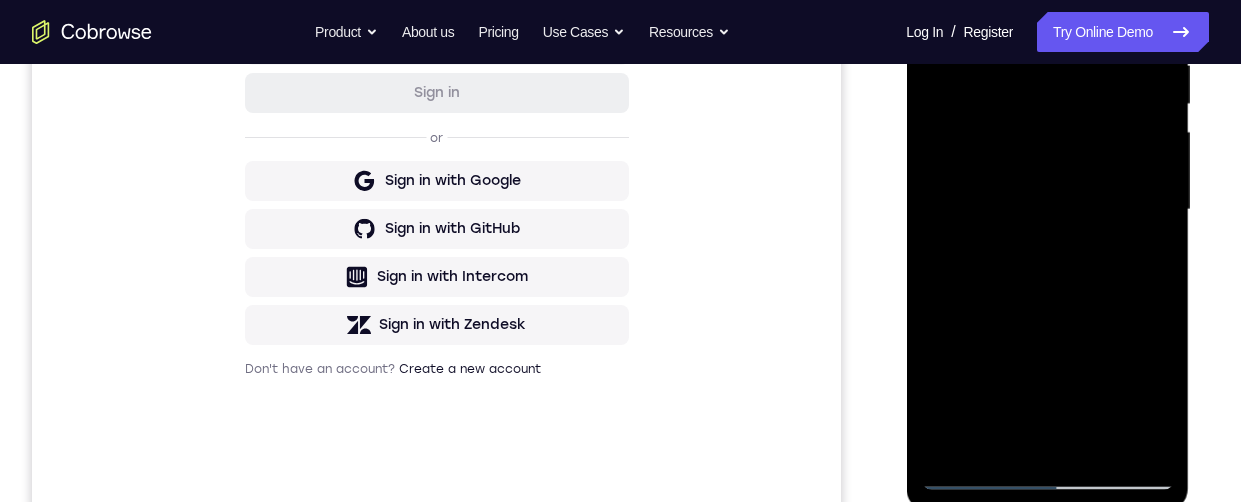 scroll, scrollTop: 480, scrollLeft: 0, axis: vertical 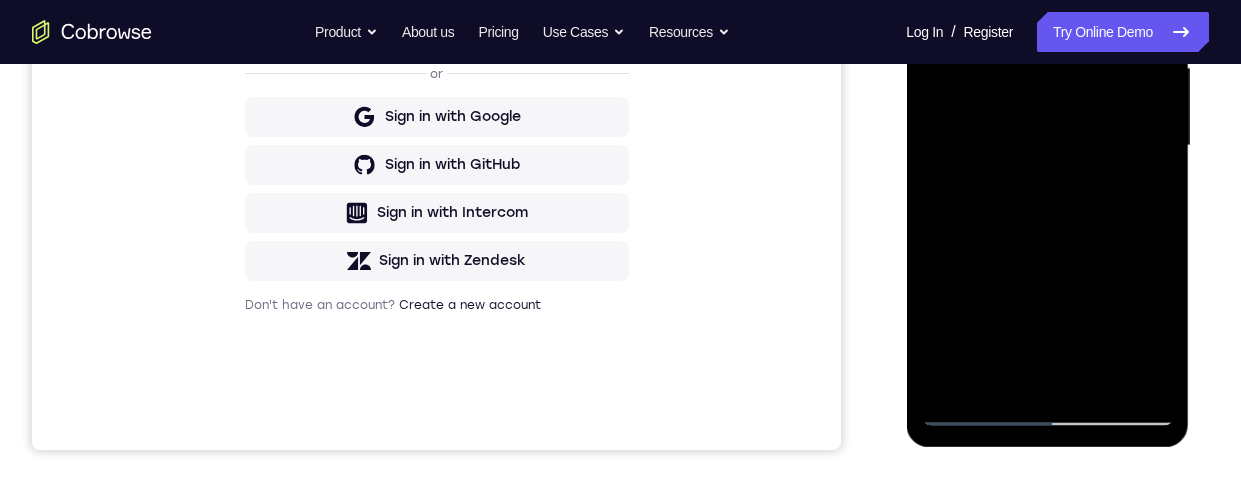click at bounding box center (1047, 146) 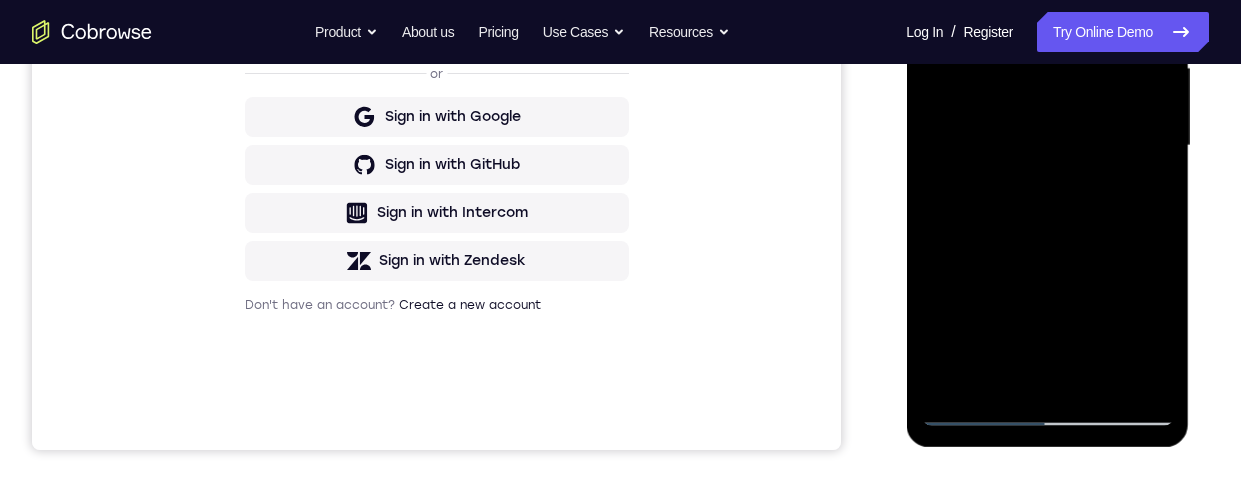 click at bounding box center [1047, 146] 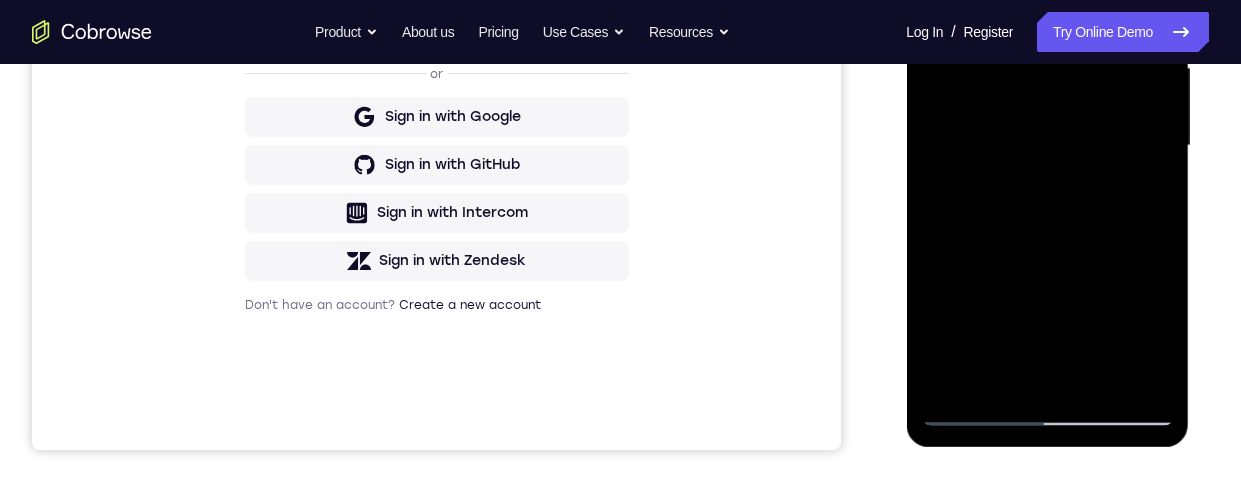 click at bounding box center (1047, 146) 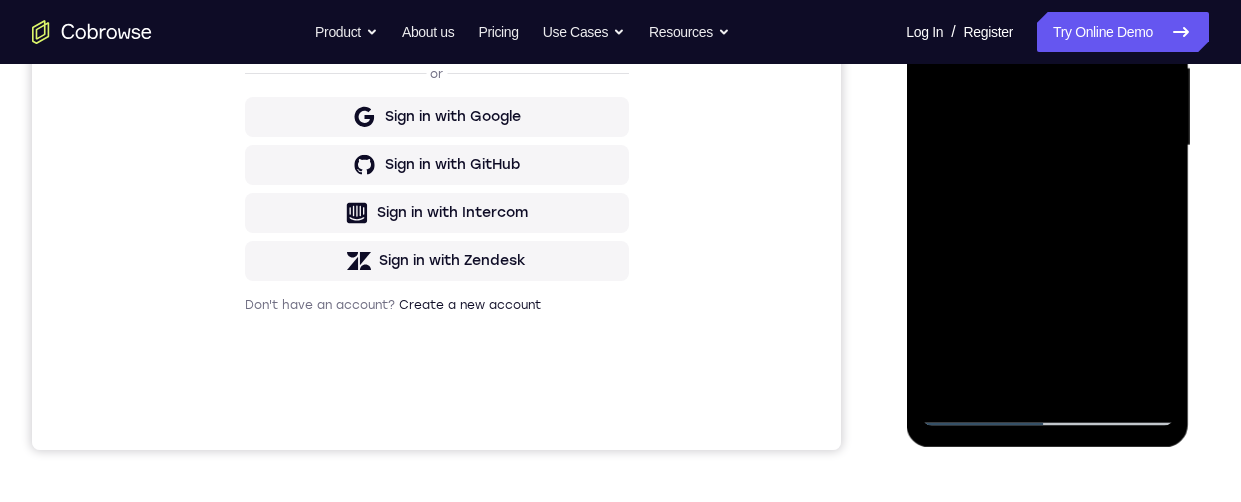 click at bounding box center [1047, 146] 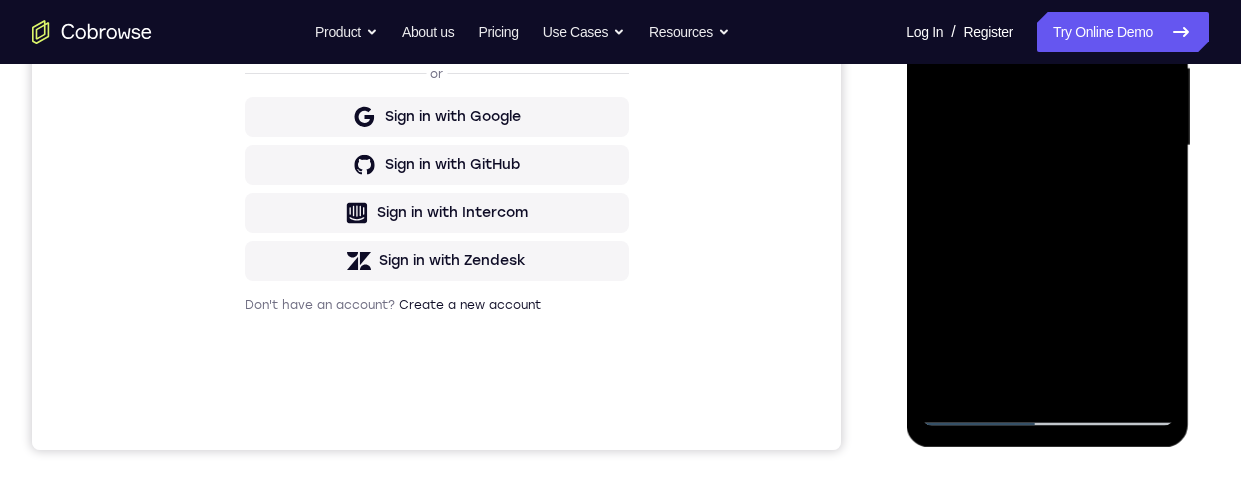 click at bounding box center (1047, 146) 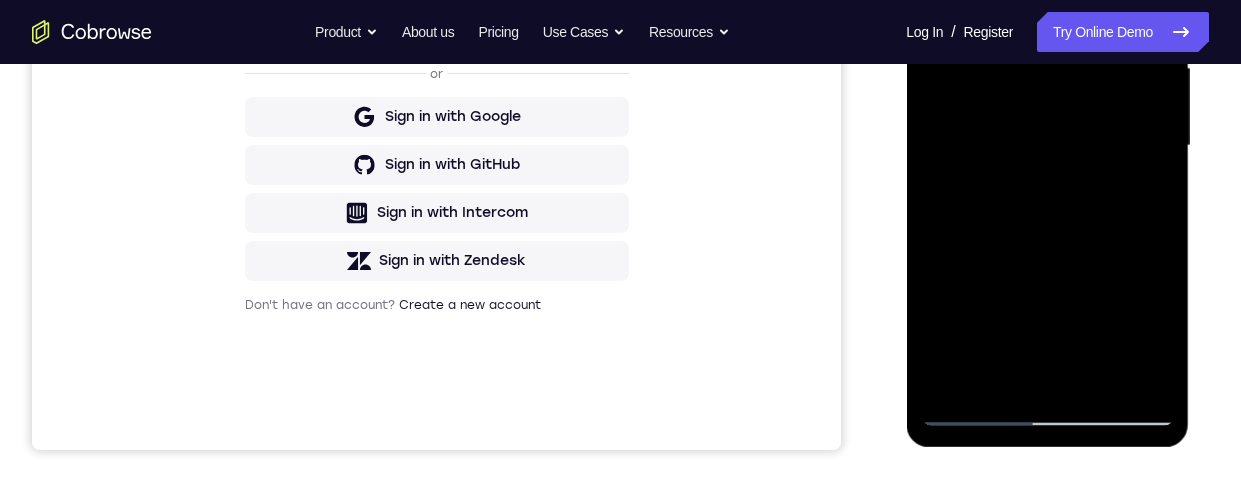click at bounding box center [1047, 146] 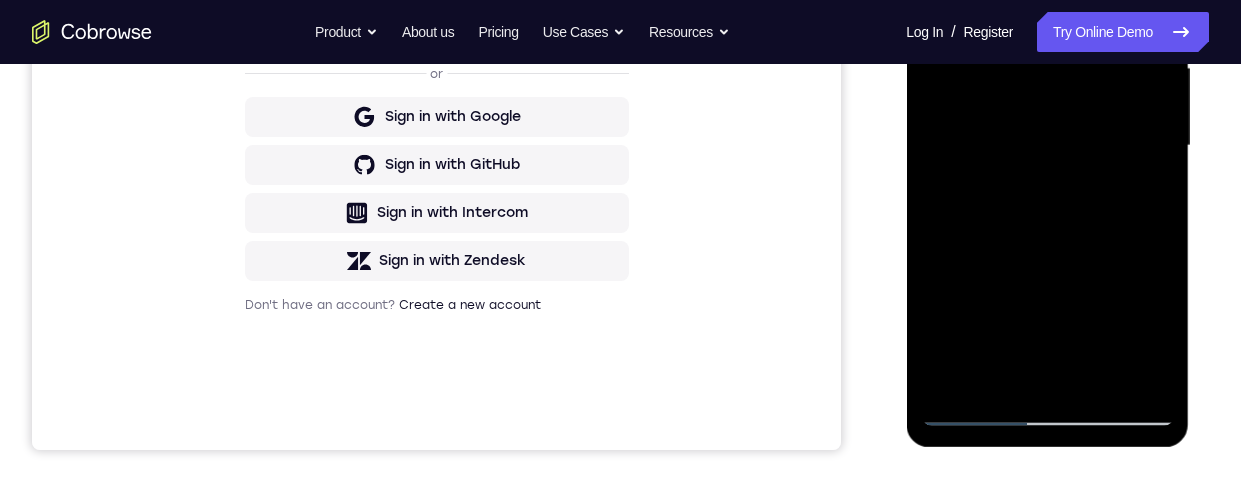 click at bounding box center [1047, 146] 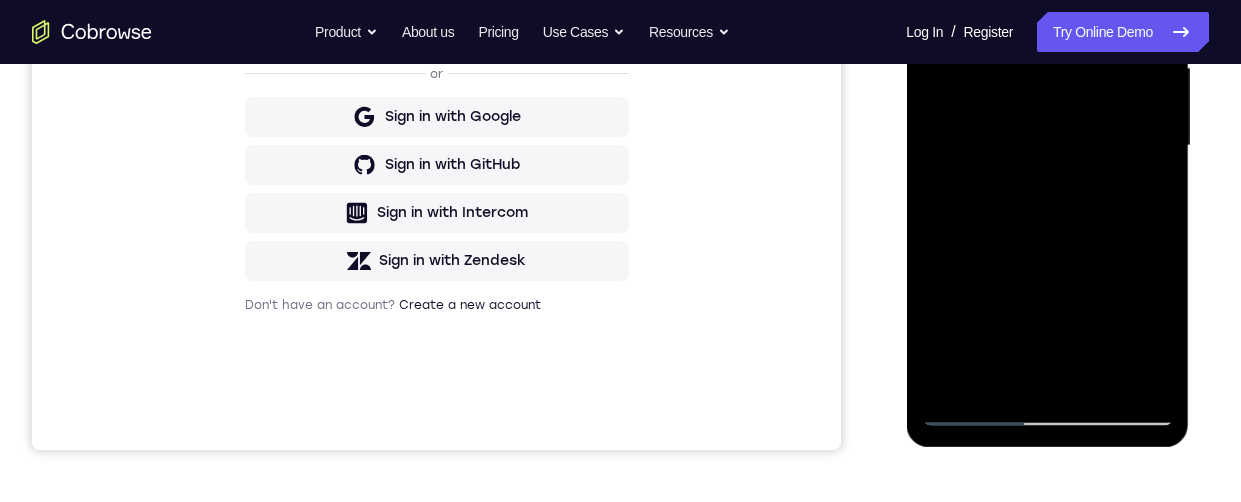 click at bounding box center [1047, 146] 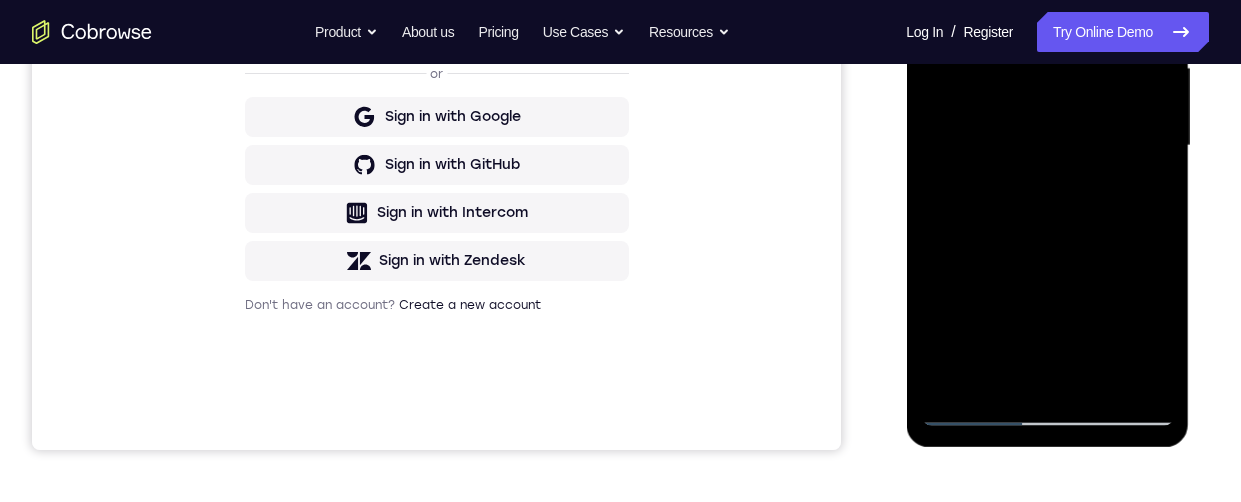 scroll, scrollTop: 0, scrollLeft: 0, axis: both 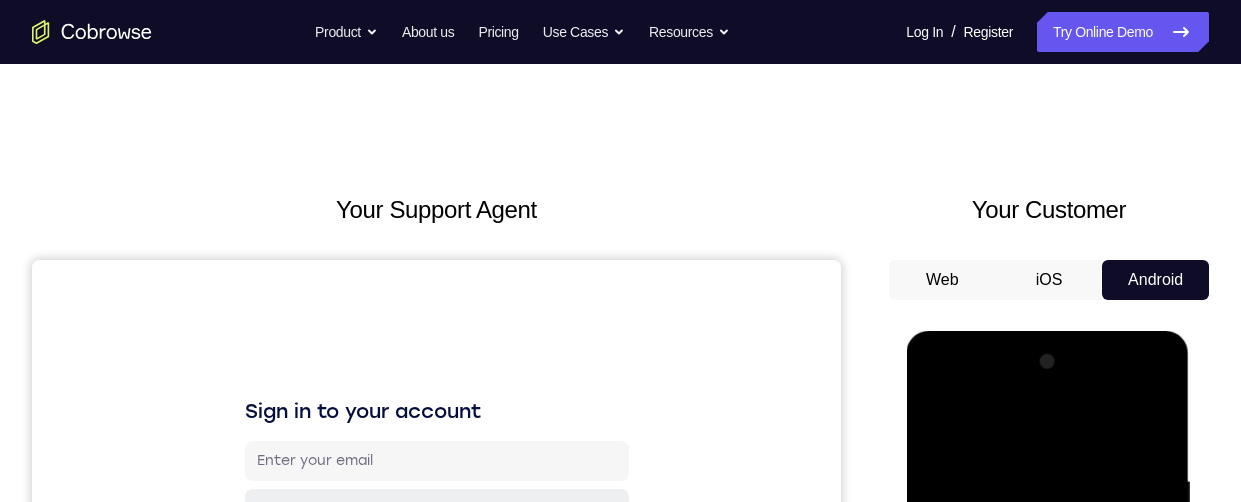 click at bounding box center (1047, 626) 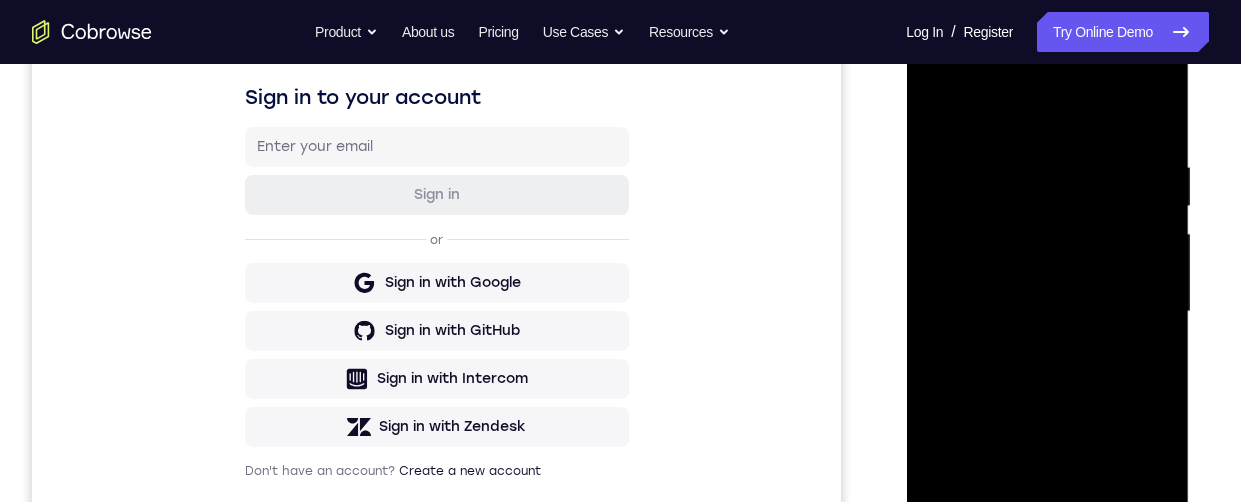 click at bounding box center [1047, 312] 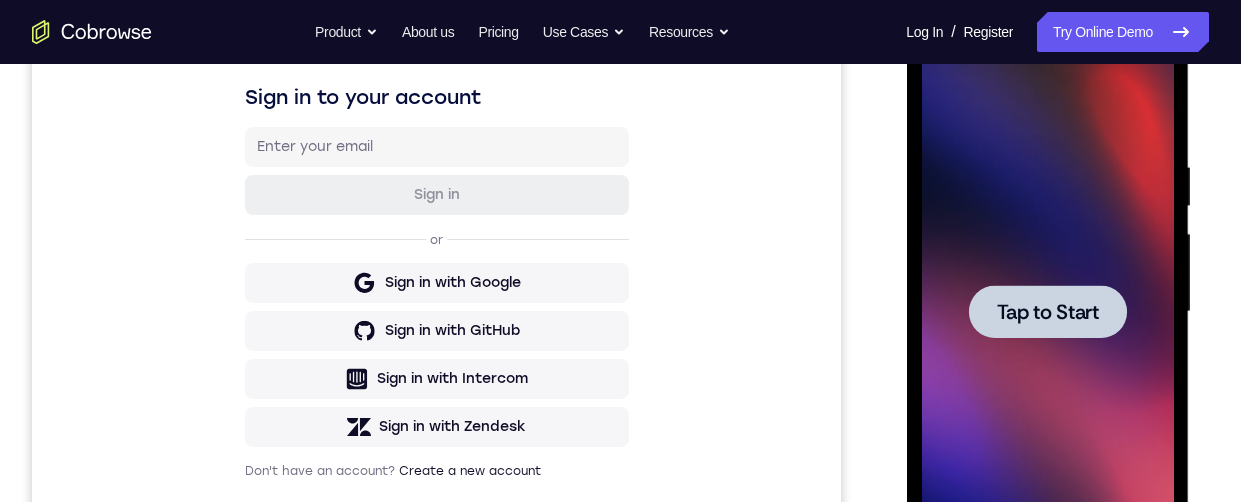 scroll, scrollTop: 361, scrollLeft: 0, axis: vertical 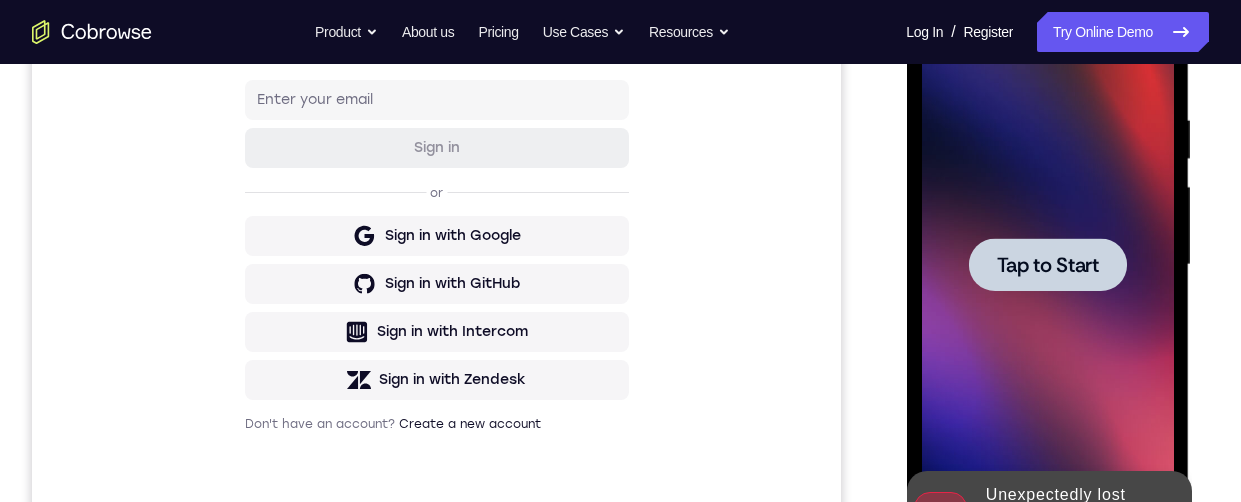 click on "Tap to Start" at bounding box center [1047, 265] 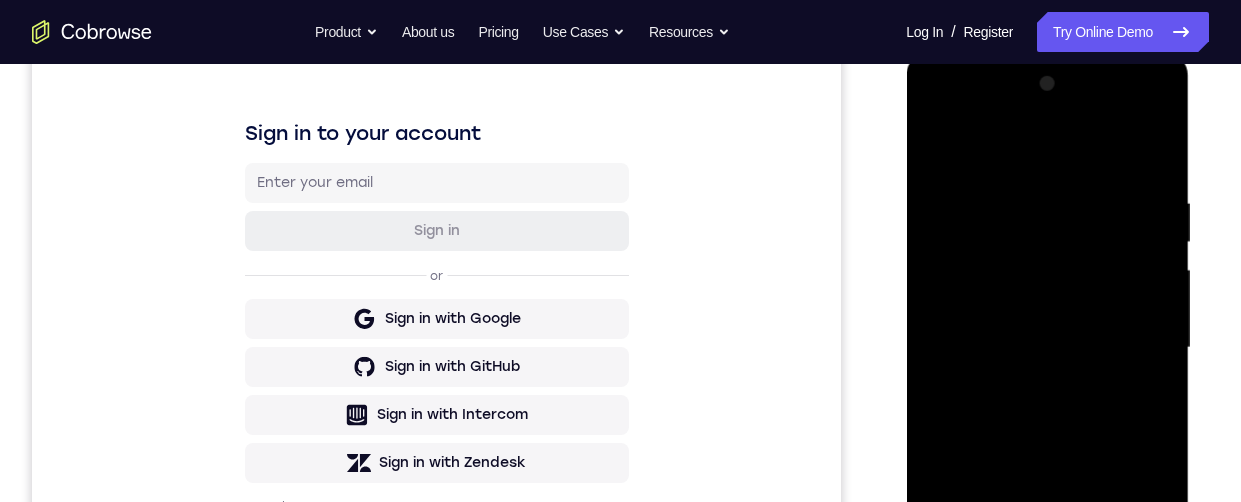 scroll, scrollTop: 574, scrollLeft: 0, axis: vertical 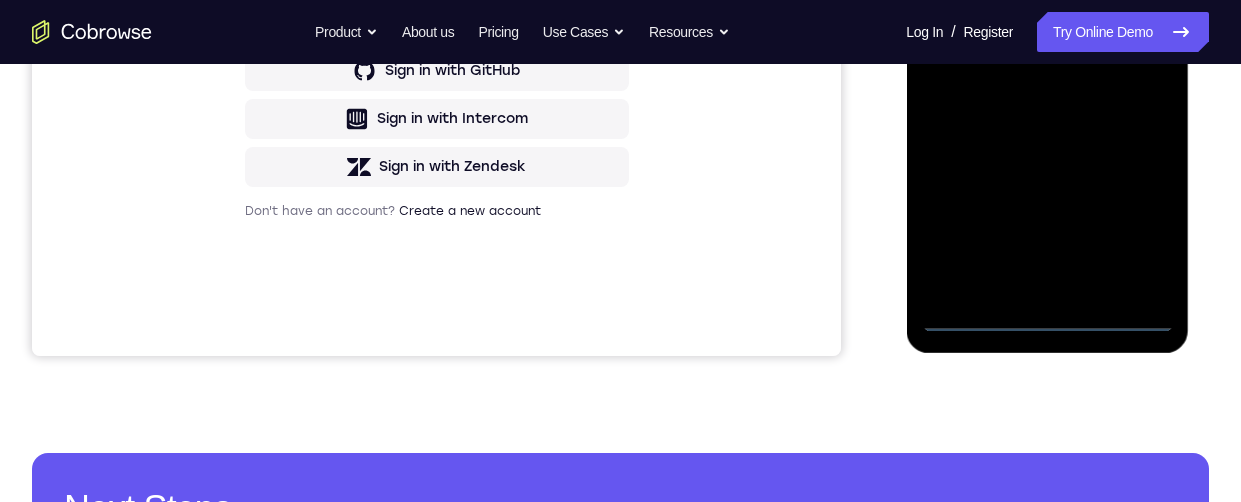 click at bounding box center [1047, 52] 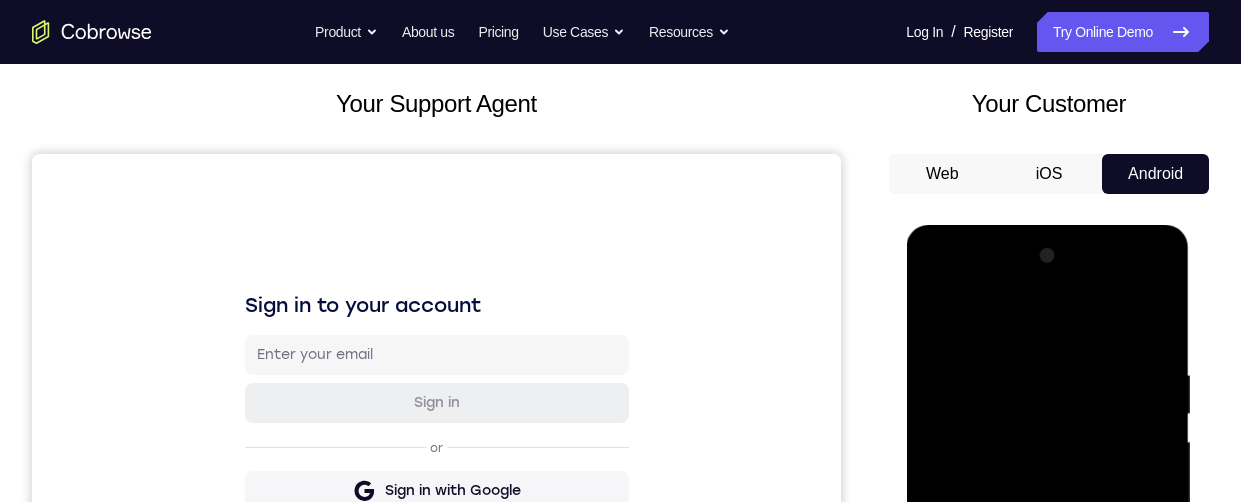 scroll, scrollTop: 0, scrollLeft: 0, axis: both 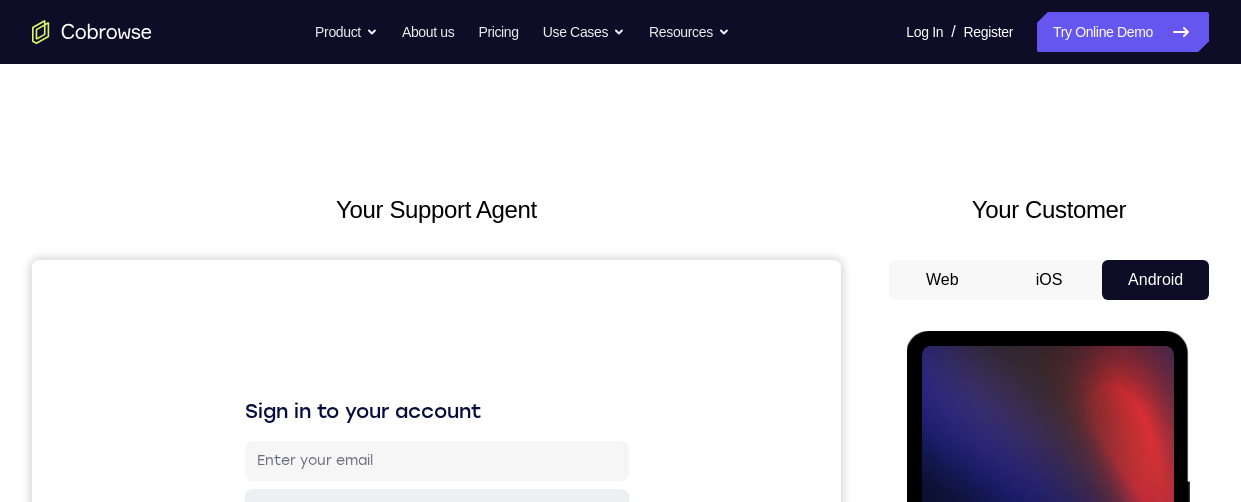 click on "Tap to Start" at bounding box center [1047, 626] 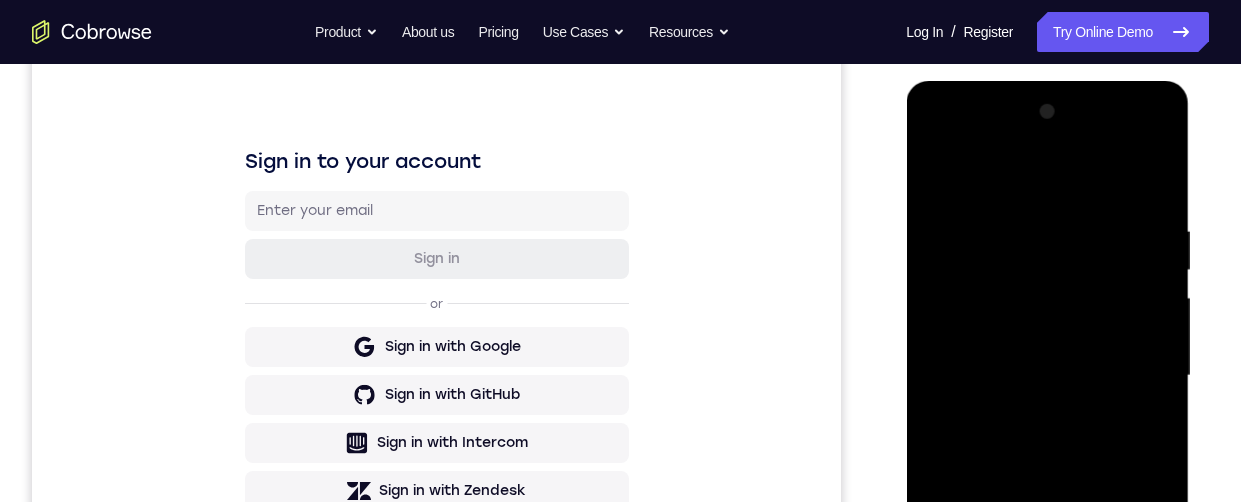 scroll, scrollTop: 371, scrollLeft: 0, axis: vertical 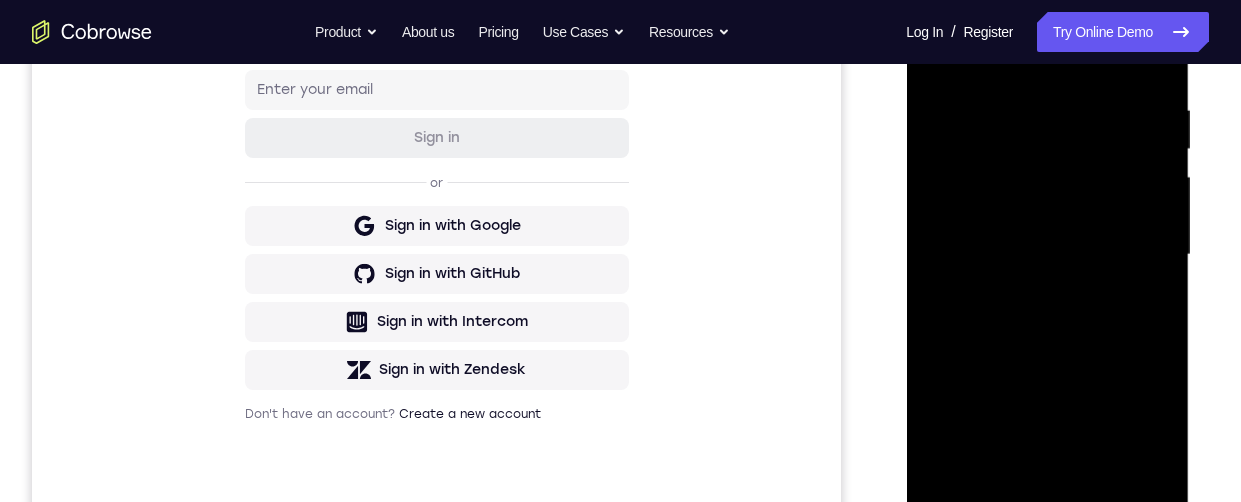 click at bounding box center (1047, 255) 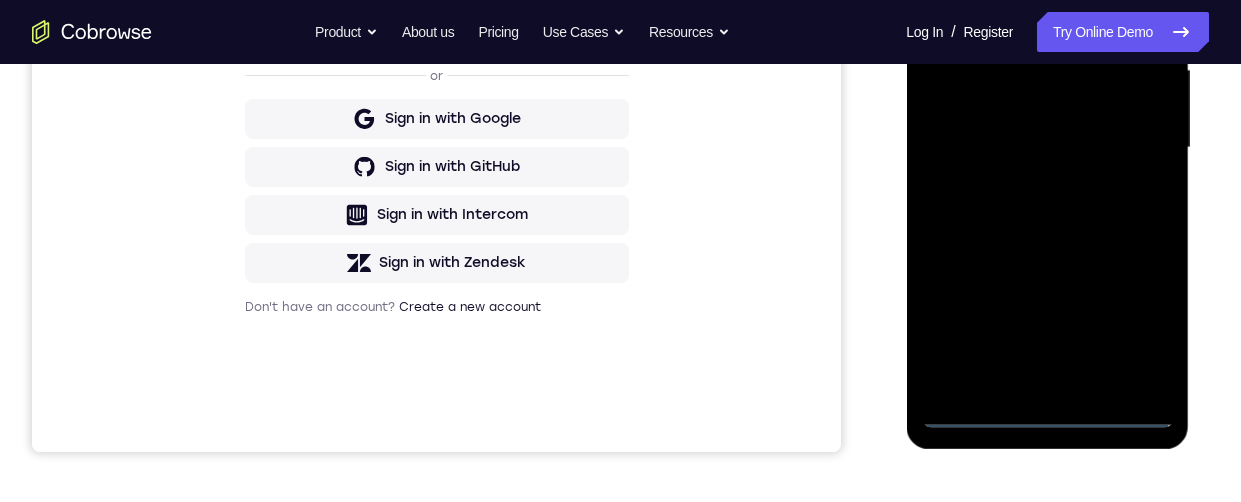click at bounding box center (1047, 148) 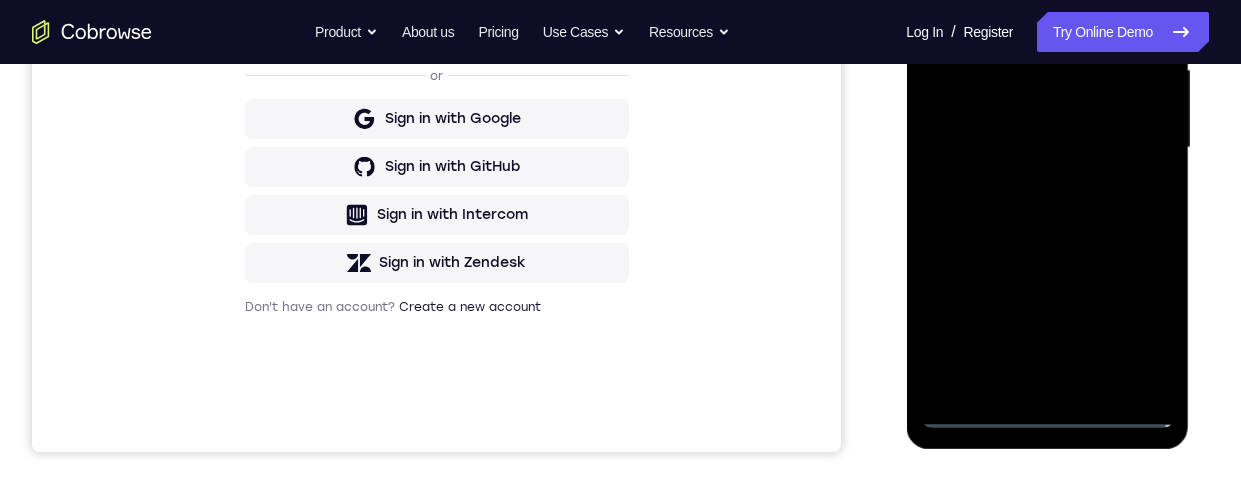 click at bounding box center [1047, 148] 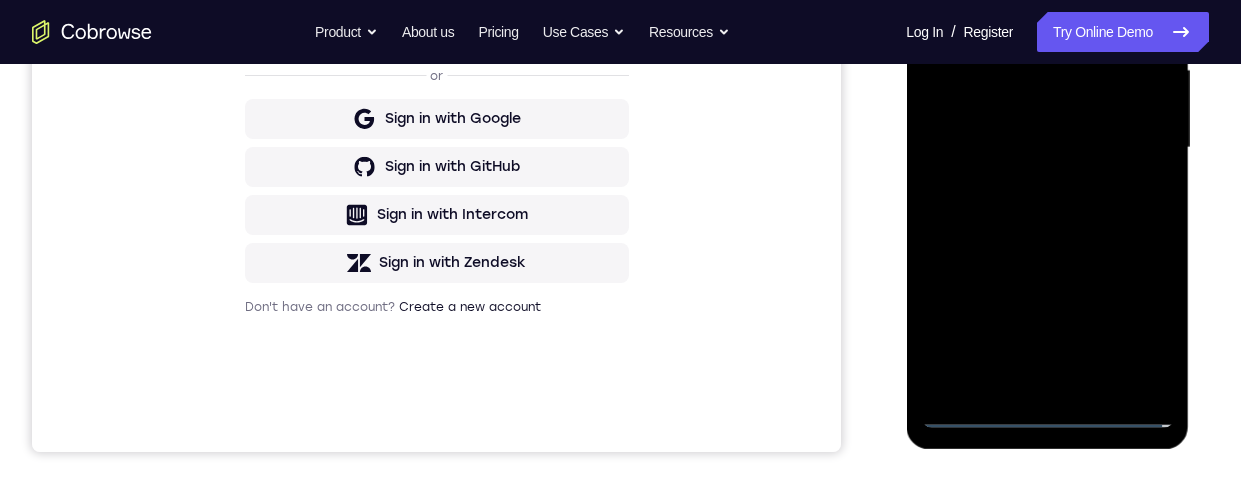 click at bounding box center [1047, 148] 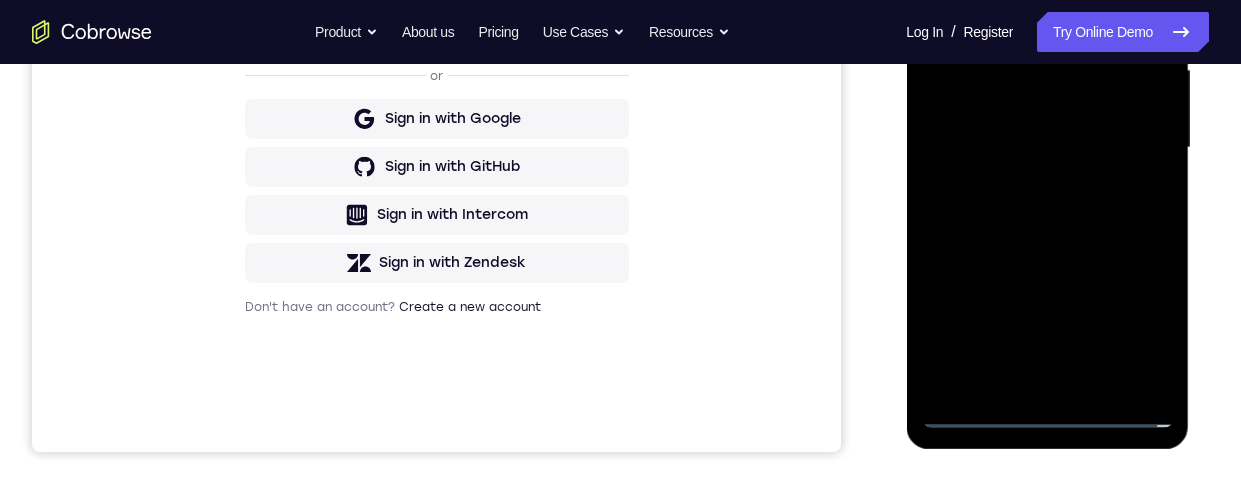 click at bounding box center (1047, 148) 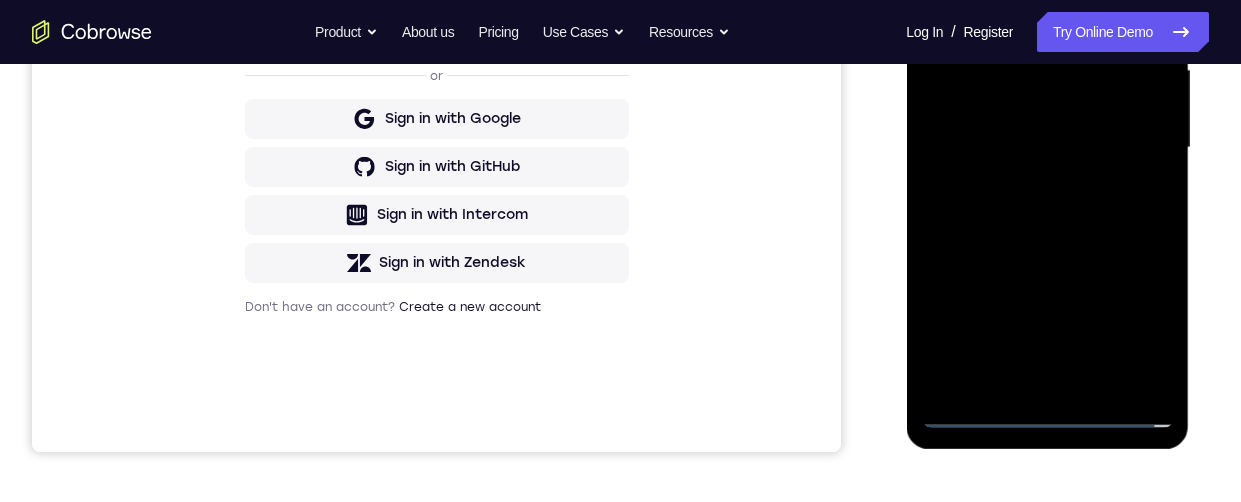 click at bounding box center [1047, 148] 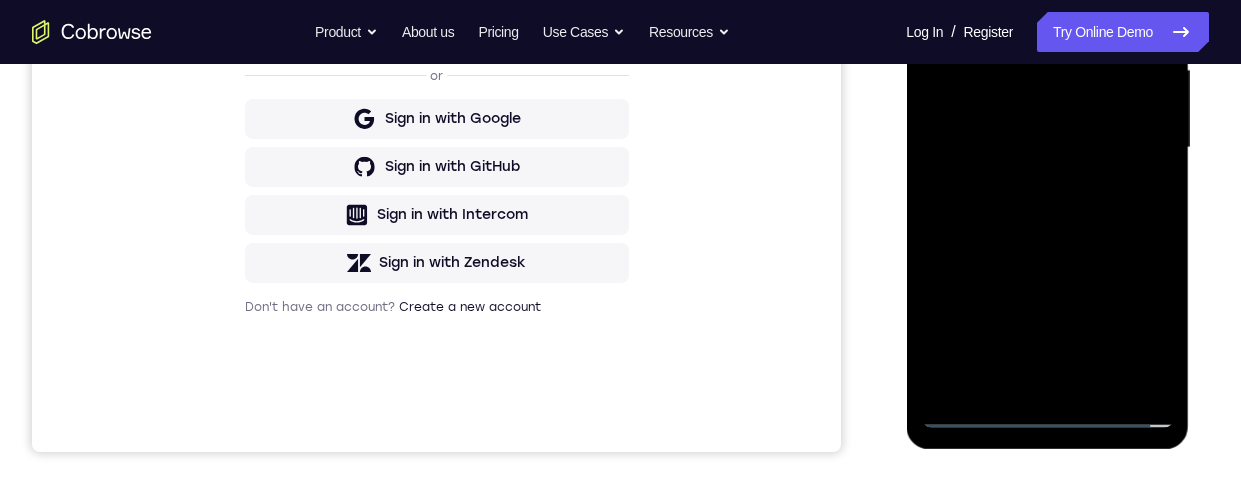 click at bounding box center (1047, 148) 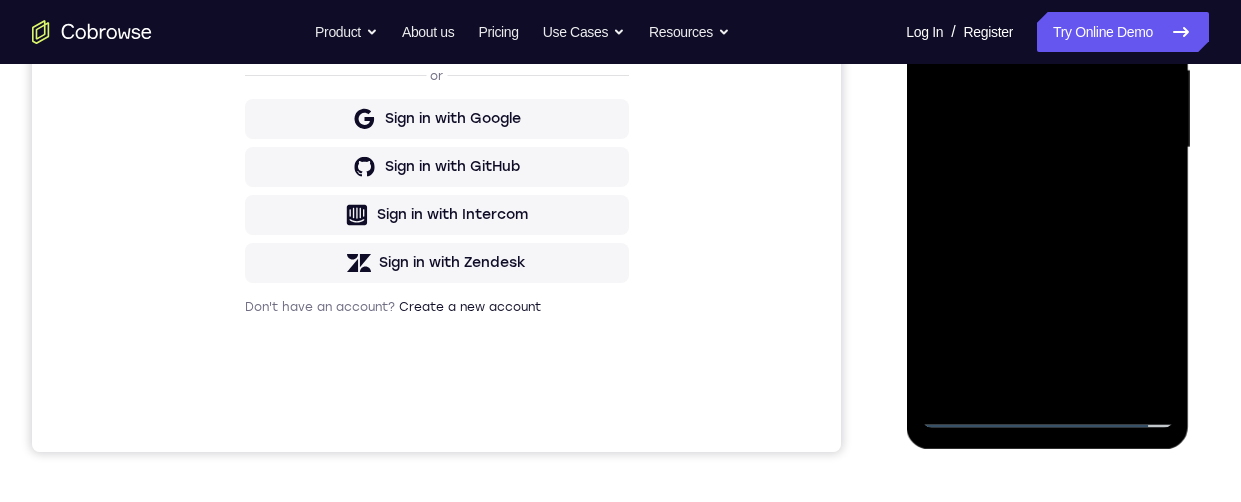 click at bounding box center [1047, 148] 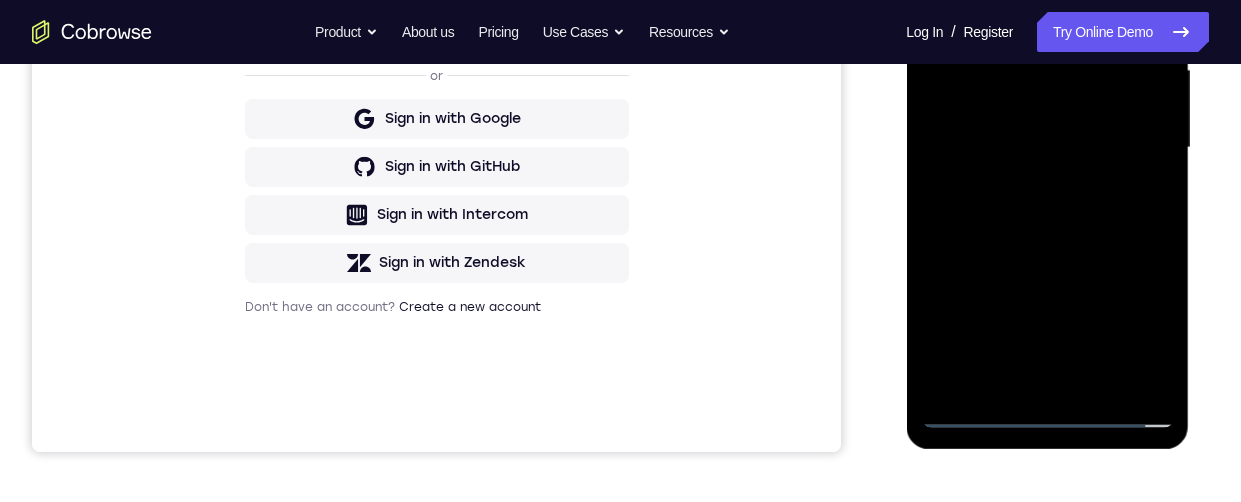 click at bounding box center (1047, 148) 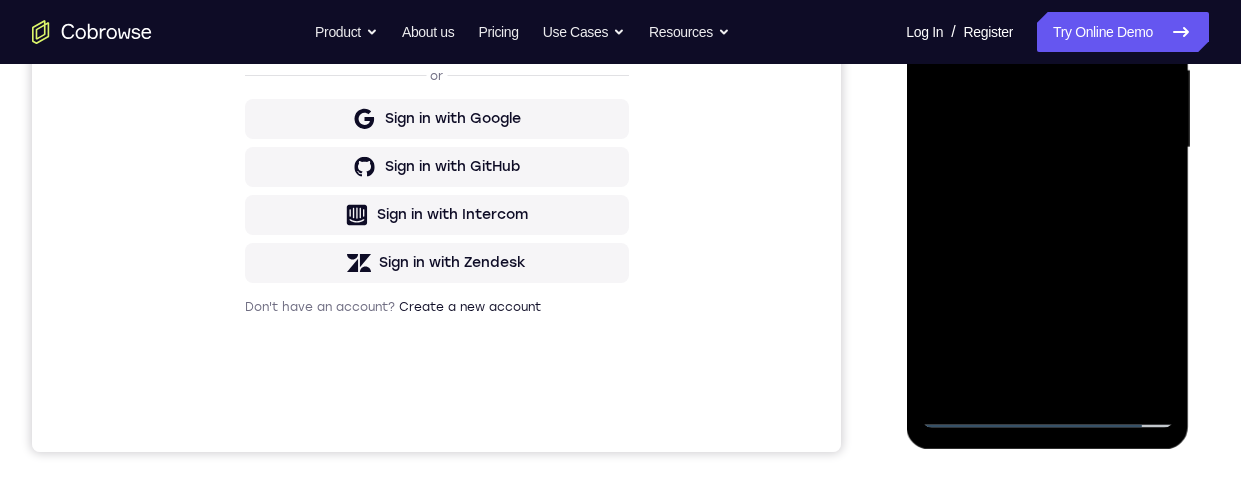scroll, scrollTop: 403, scrollLeft: 0, axis: vertical 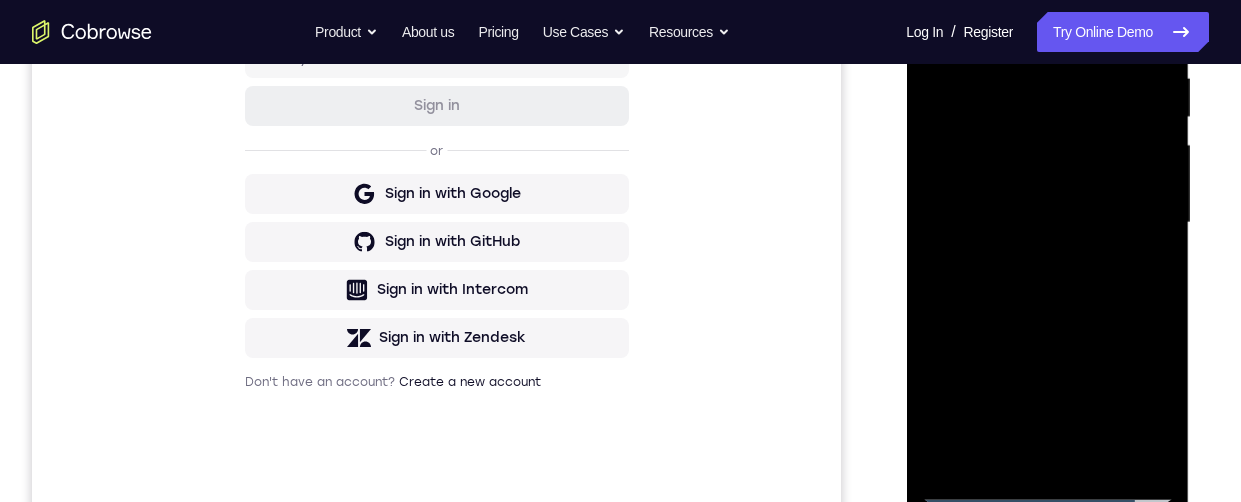 click at bounding box center (1047, 223) 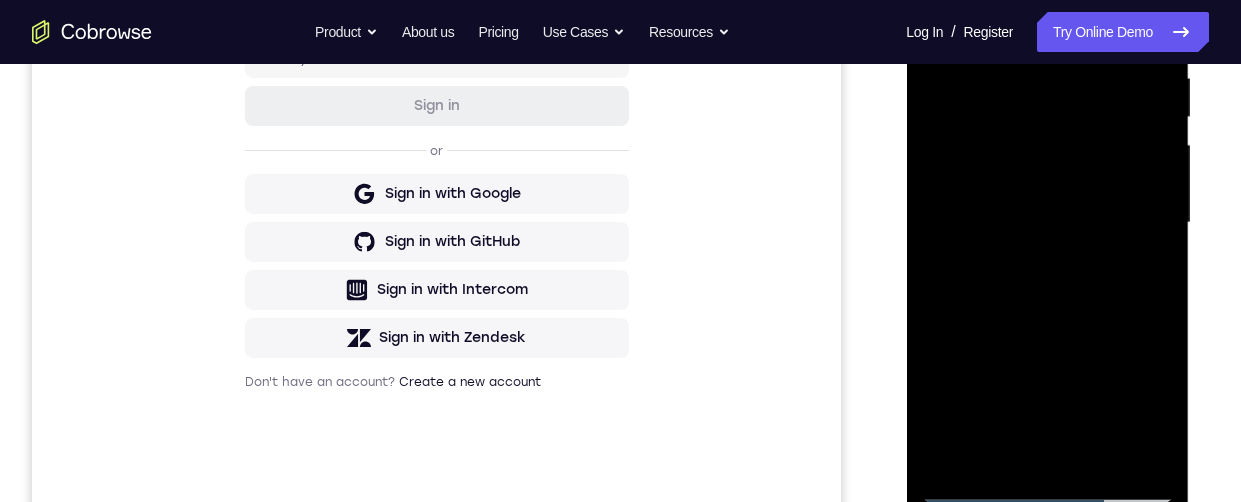 click at bounding box center [1047, 223] 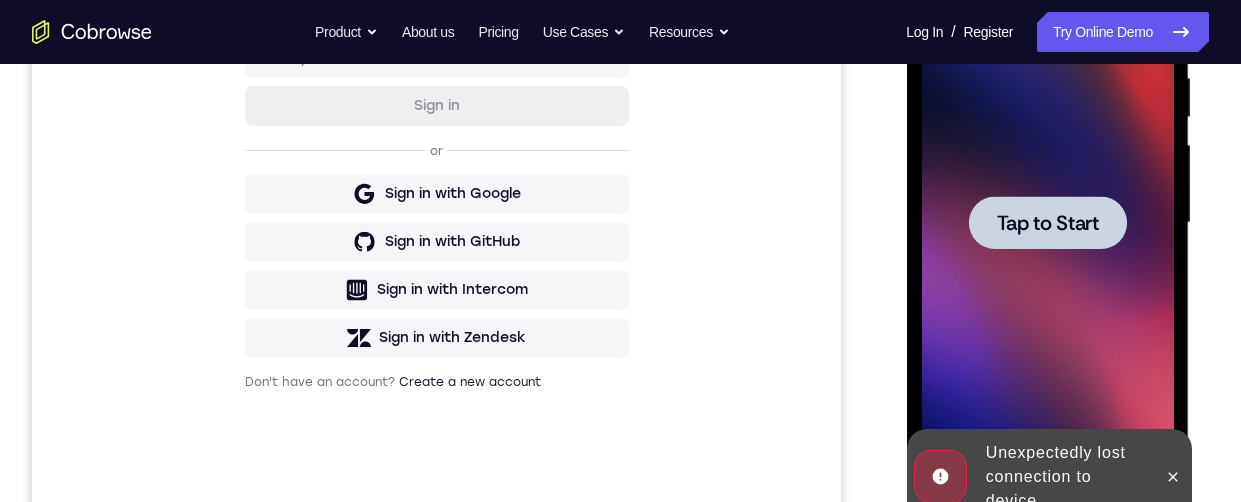 click on "Tap to Start" at bounding box center [1047, 223] 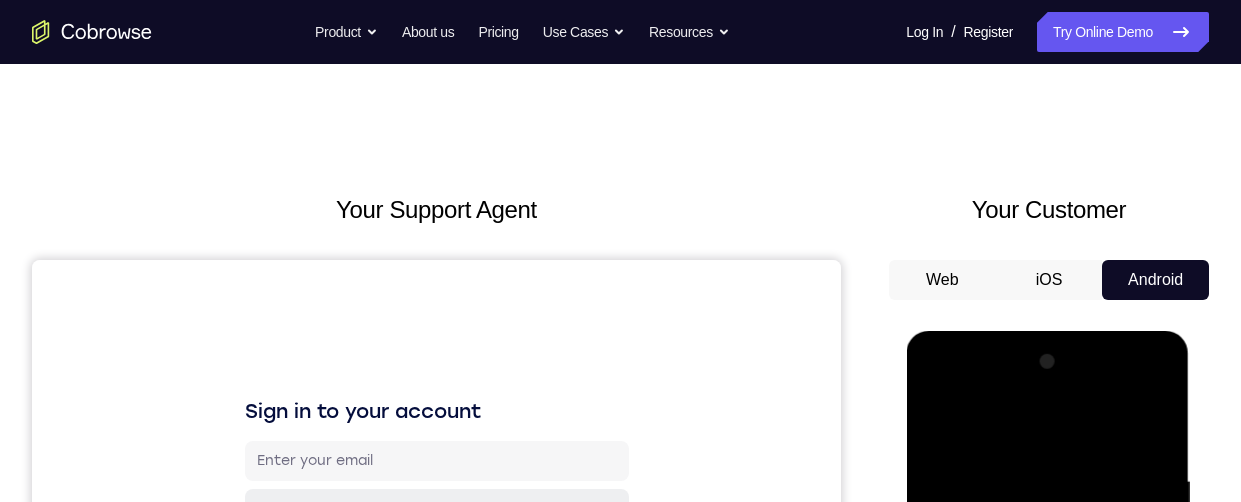 scroll, scrollTop: 485, scrollLeft: 0, axis: vertical 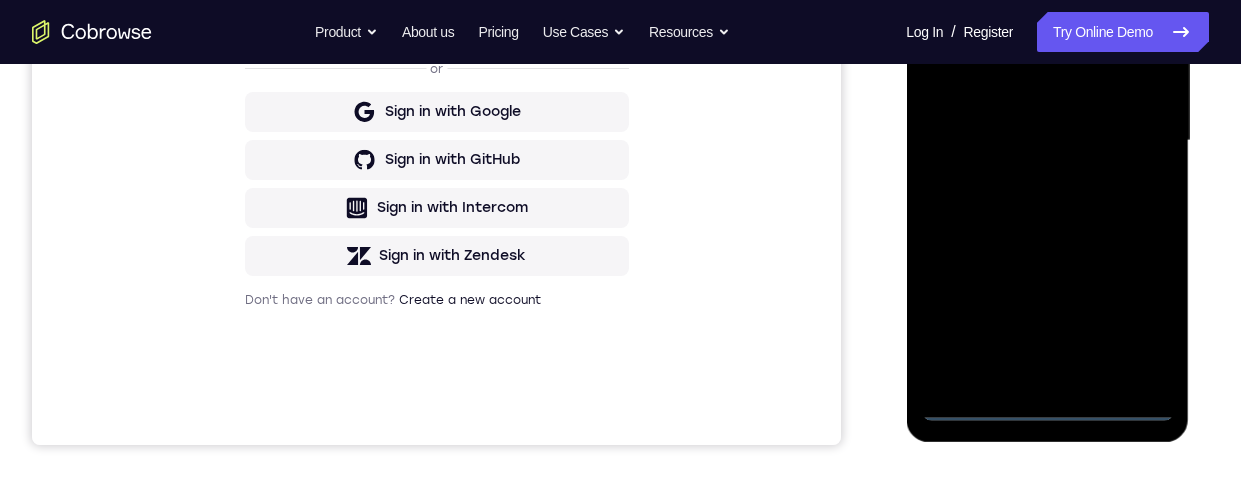 click at bounding box center (1047, 141) 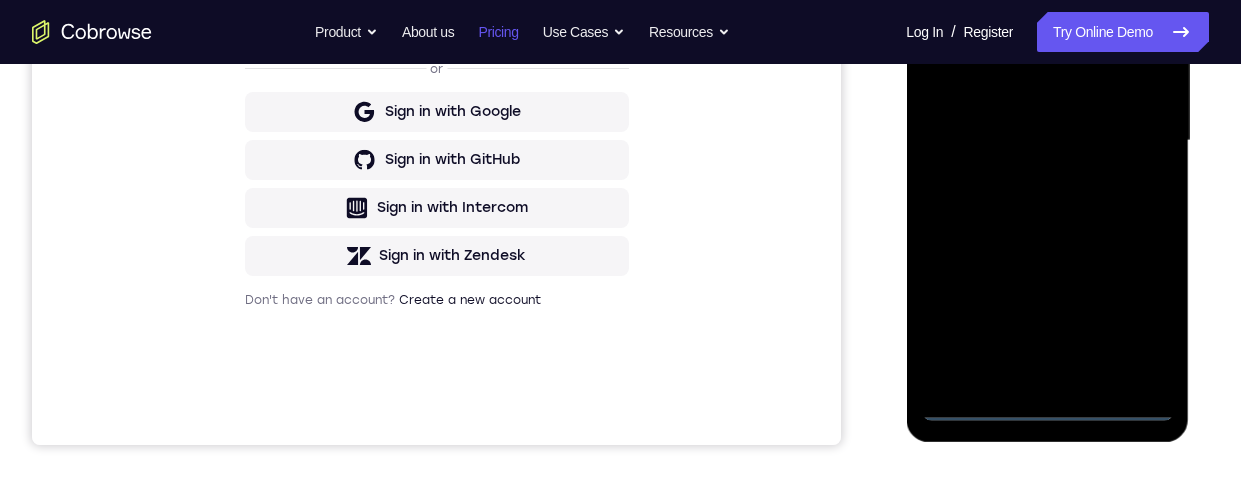 scroll, scrollTop: 0, scrollLeft: 0, axis: both 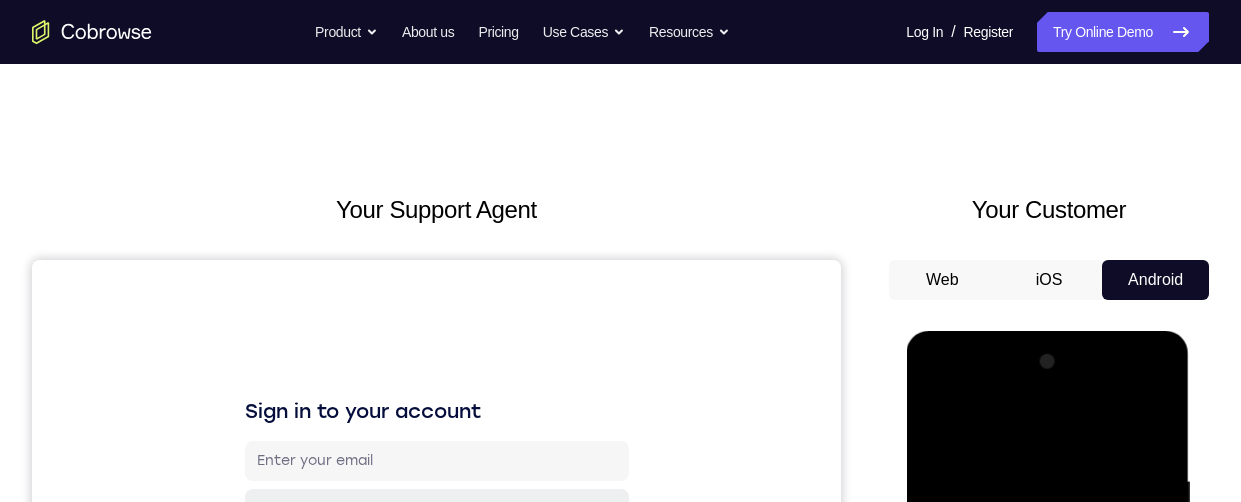 click at bounding box center [1047, 626] 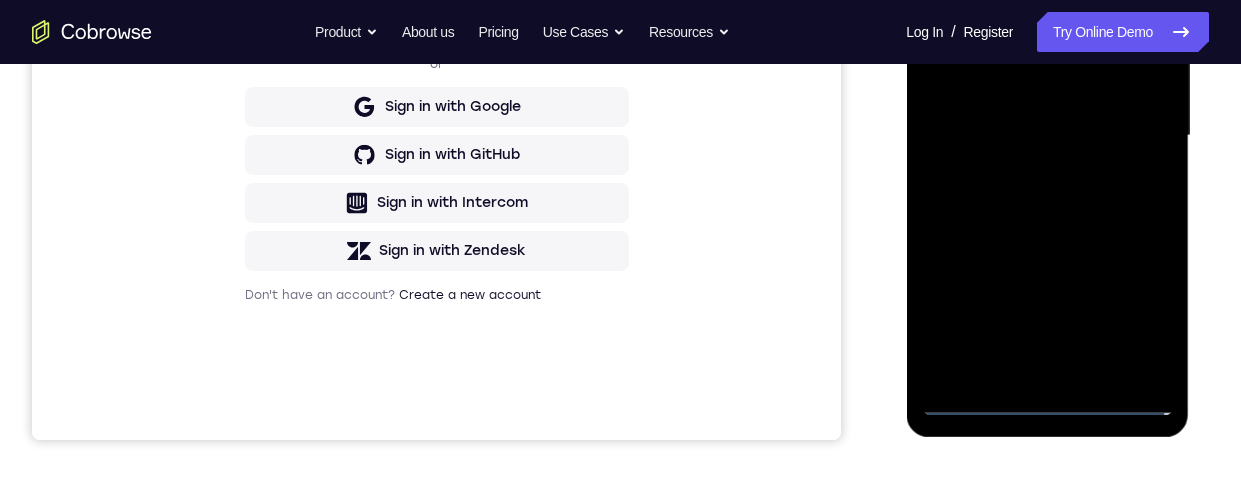 click at bounding box center [1047, 136] 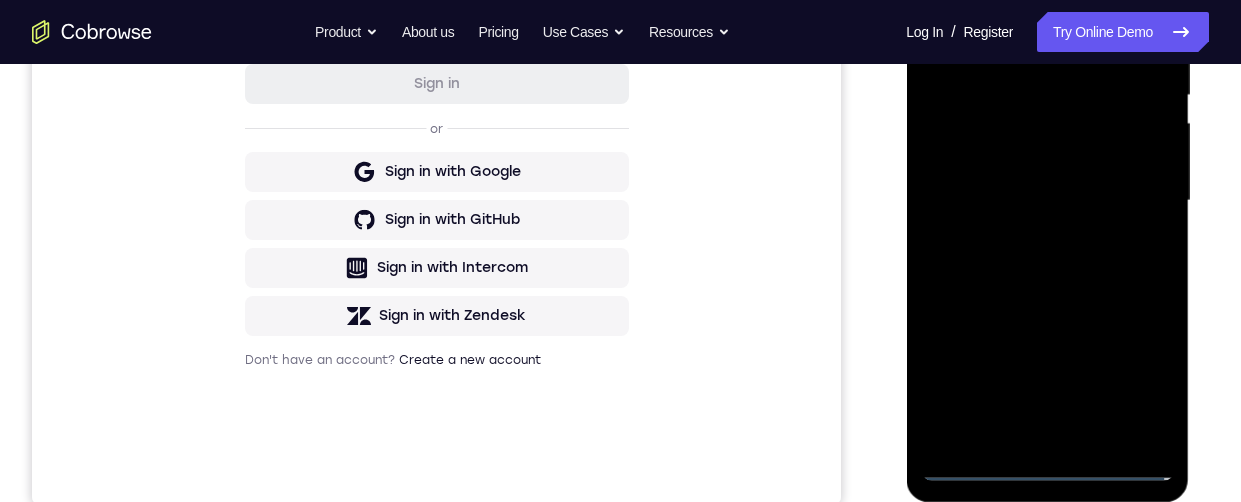 scroll, scrollTop: 349, scrollLeft: 0, axis: vertical 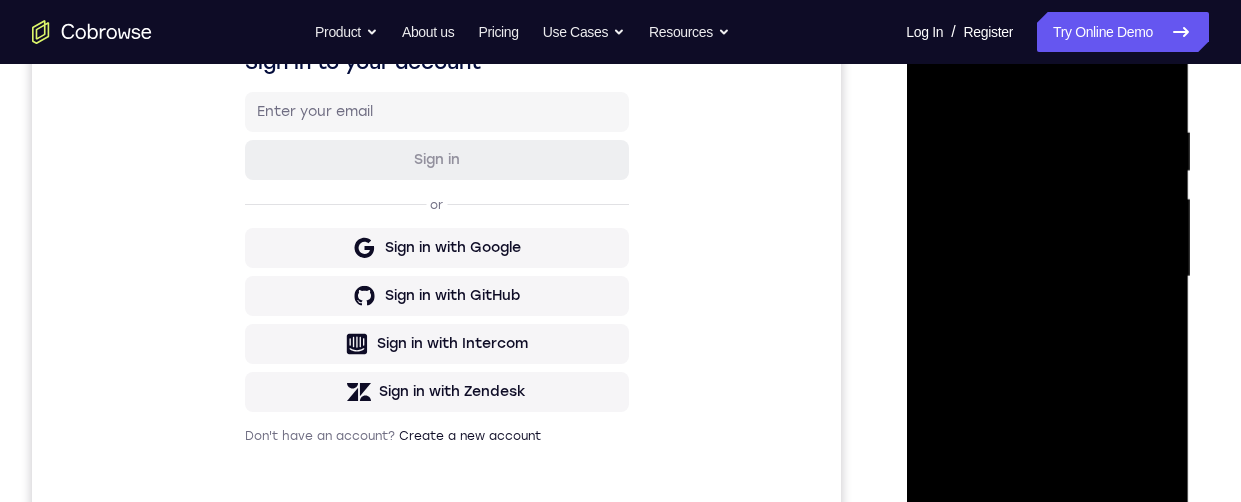 click at bounding box center [1047, 277] 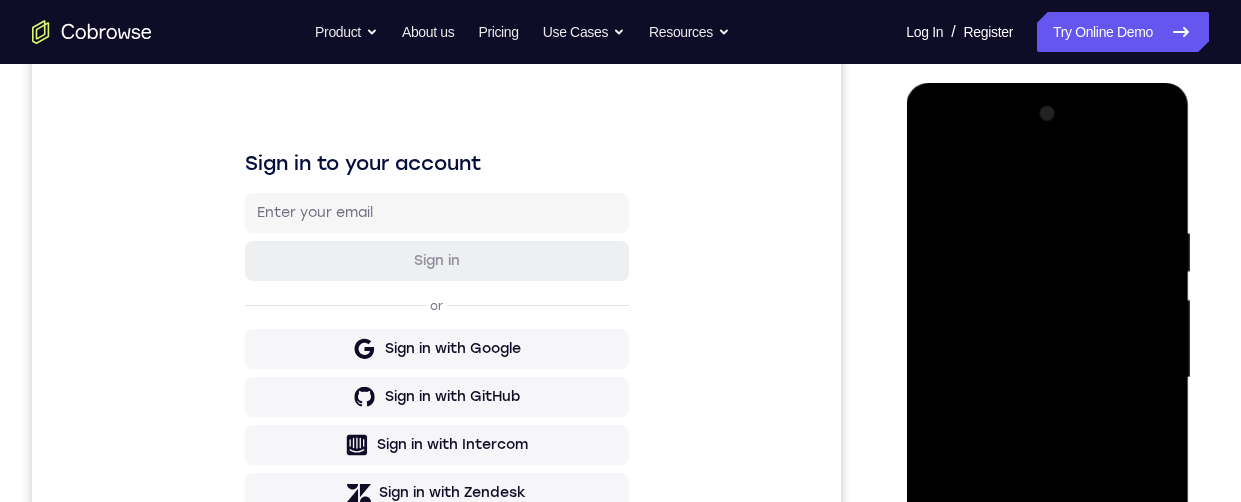 scroll, scrollTop: 300, scrollLeft: 0, axis: vertical 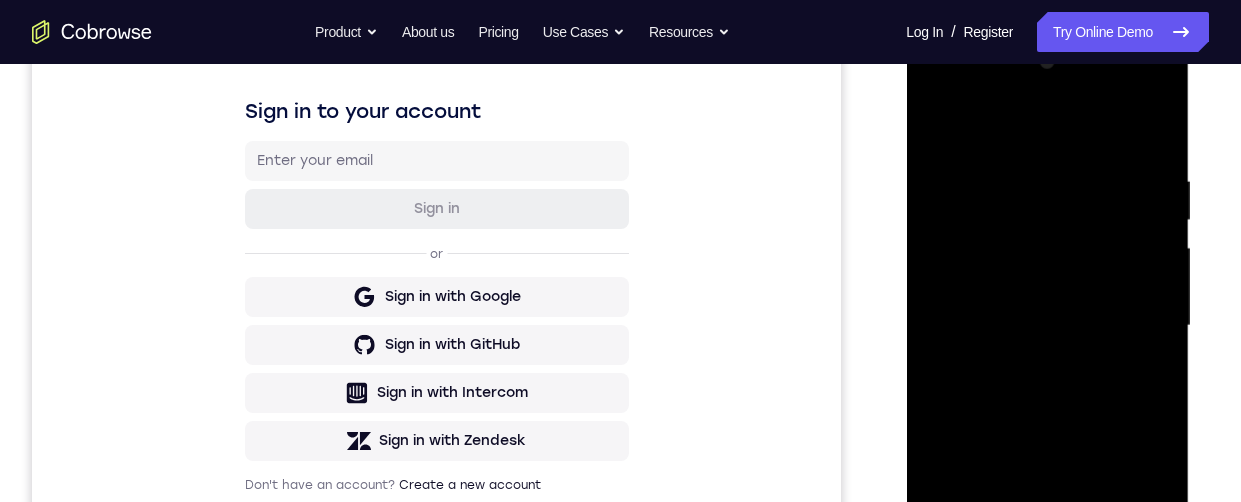 click at bounding box center [1047, 326] 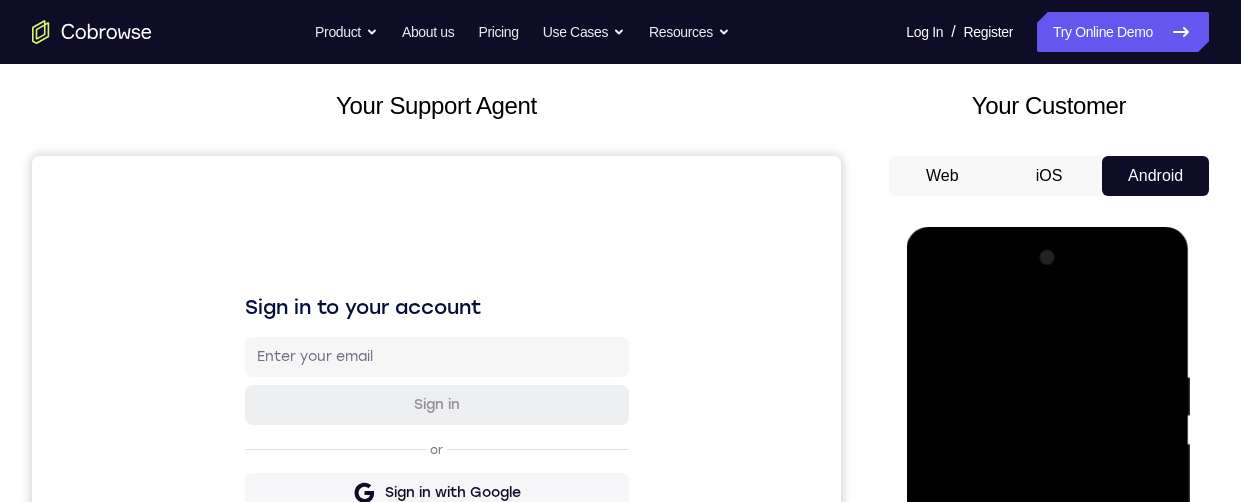 scroll, scrollTop: 134, scrollLeft: 0, axis: vertical 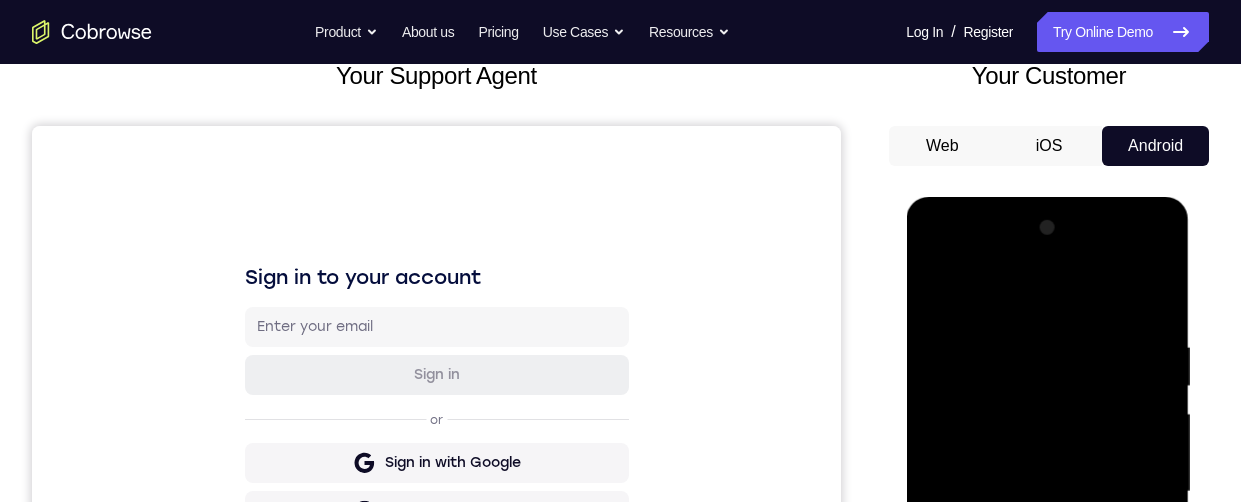 click at bounding box center [1047, 492] 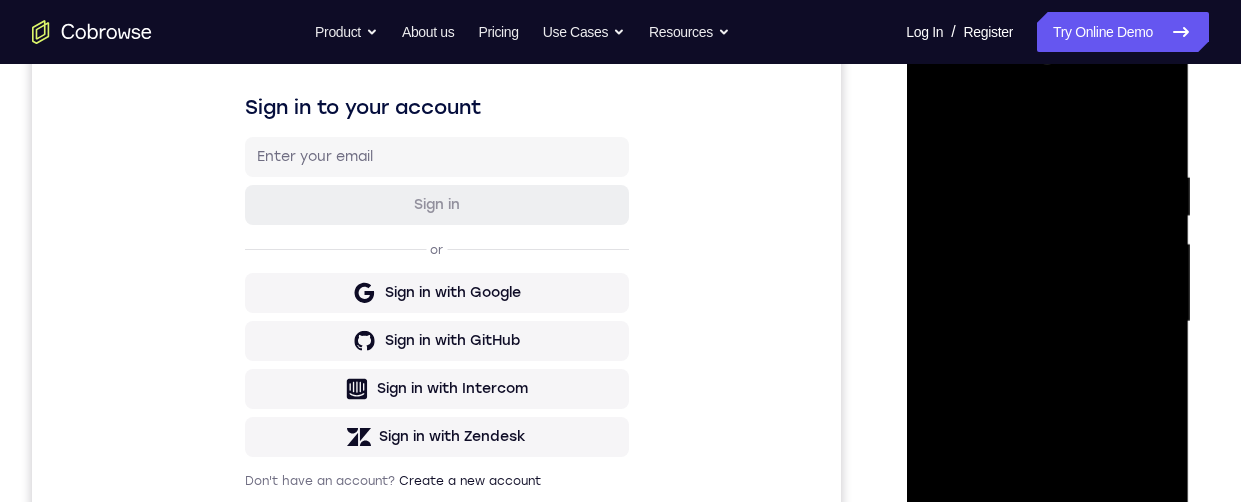 click at bounding box center (1047, 322) 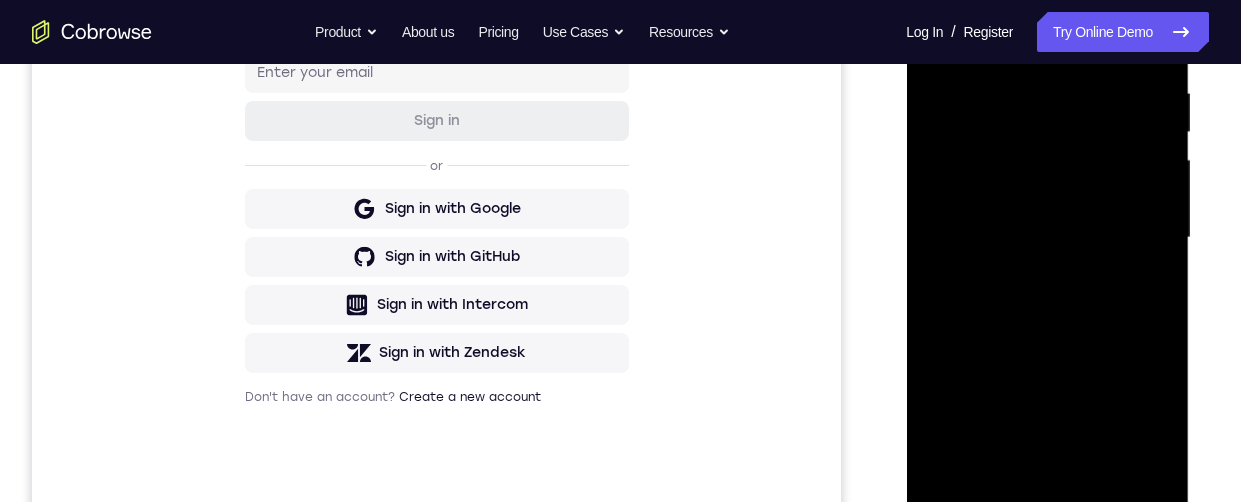scroll, scrollTop: 404, scrollLeft: 0, axis: vertical 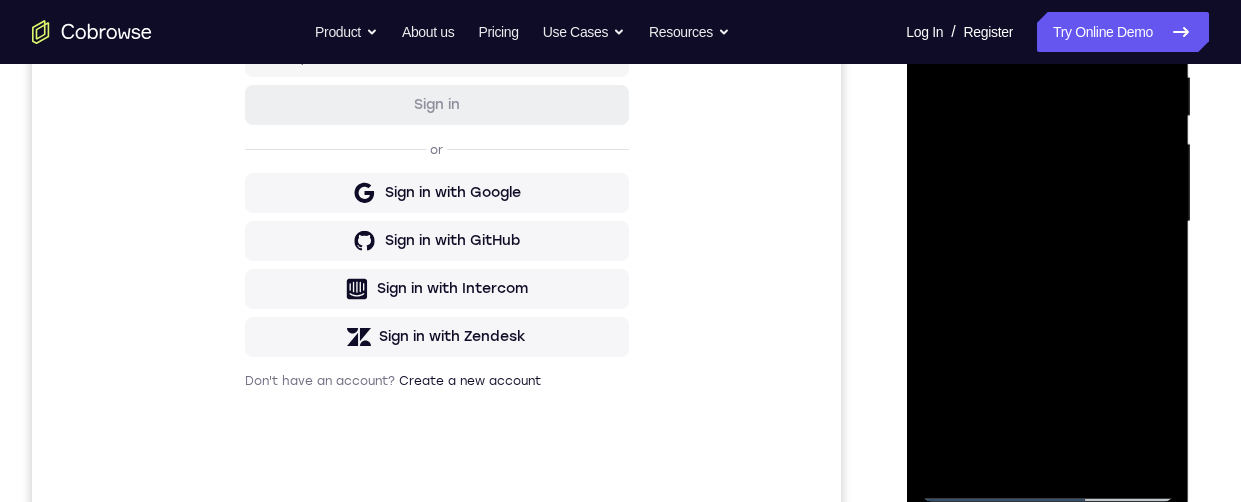 click at bounding box center (1047, 222) 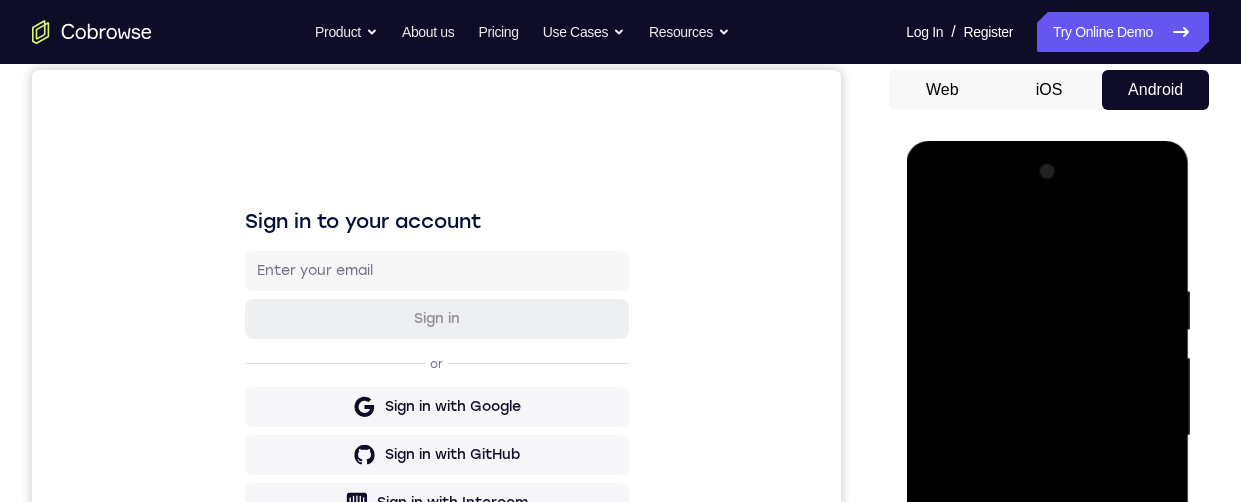 scroll, scrollTop: 0, scrollLeft: 0, axis: both 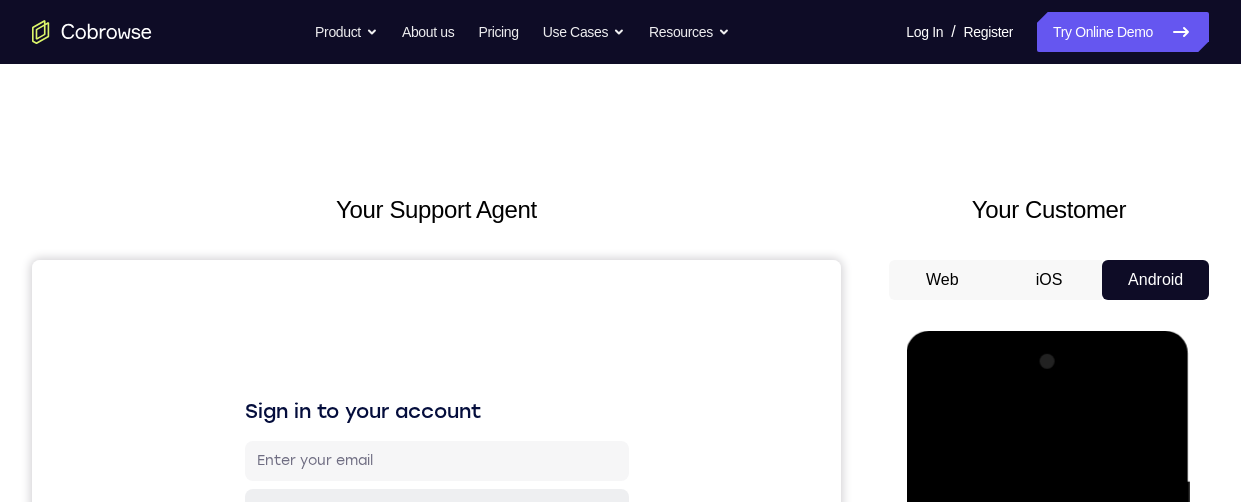 click on "iOS" at bounding box center (1049, 280) 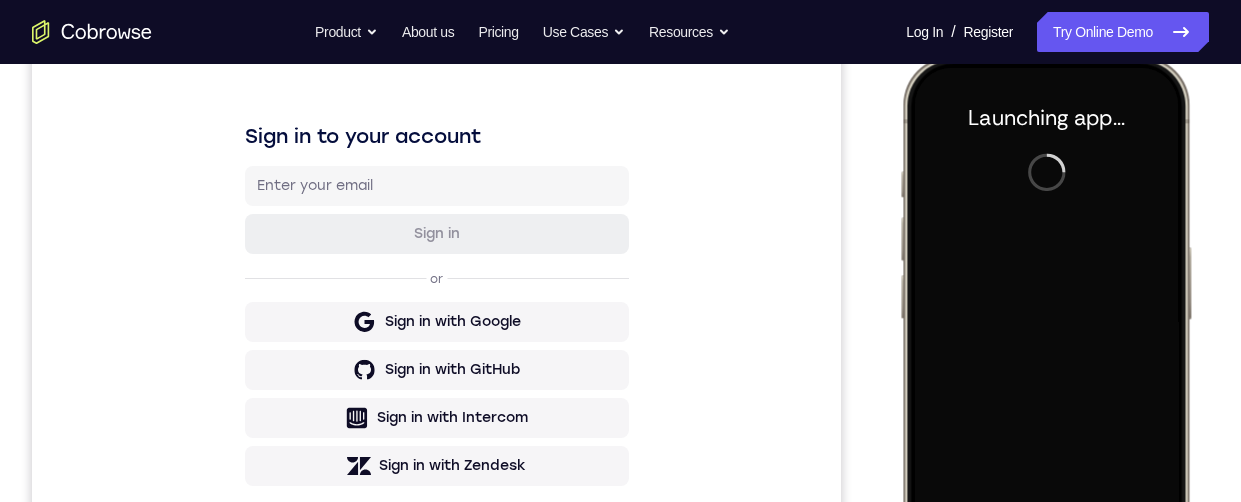 scroll, scrollTop: 0, scrollLeft: 0, axis: both 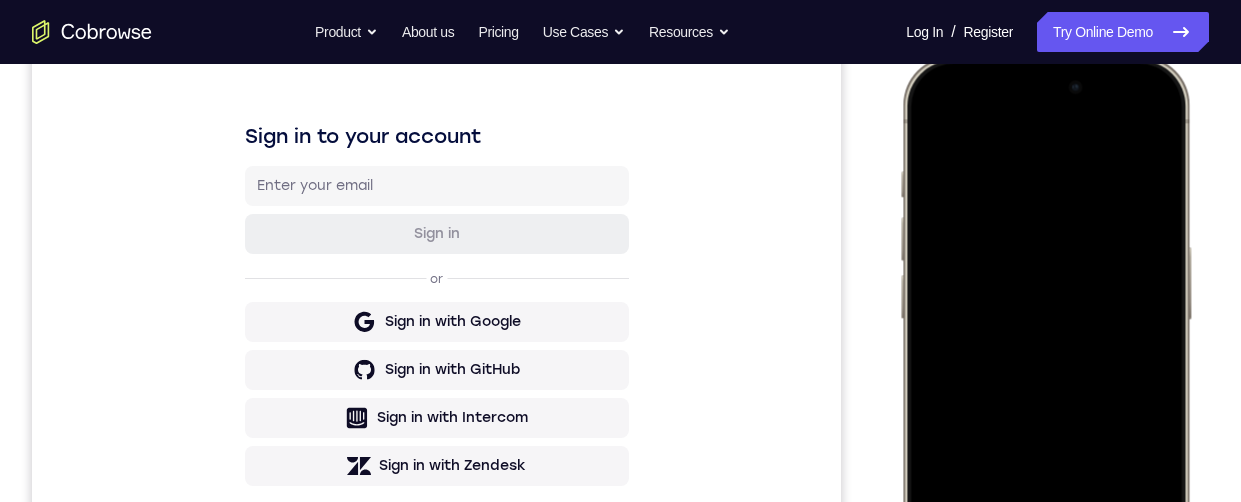 click on "Your Support Agent             Your Customer       Web   iOS   Android                         Next Steps   We’d be happy to give a product demo, answer any technical questions, or share best practices.          Create An Account             Contact Sales" at bounding box center (620, 448) 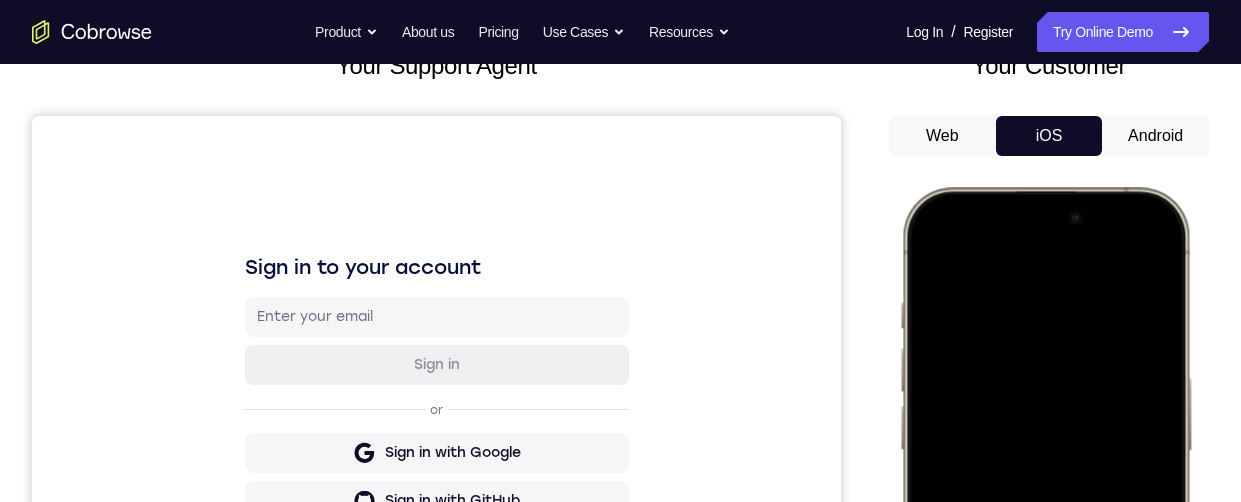 scroll, scrollTop: 131, scrollLeft: 0, axis: vertical 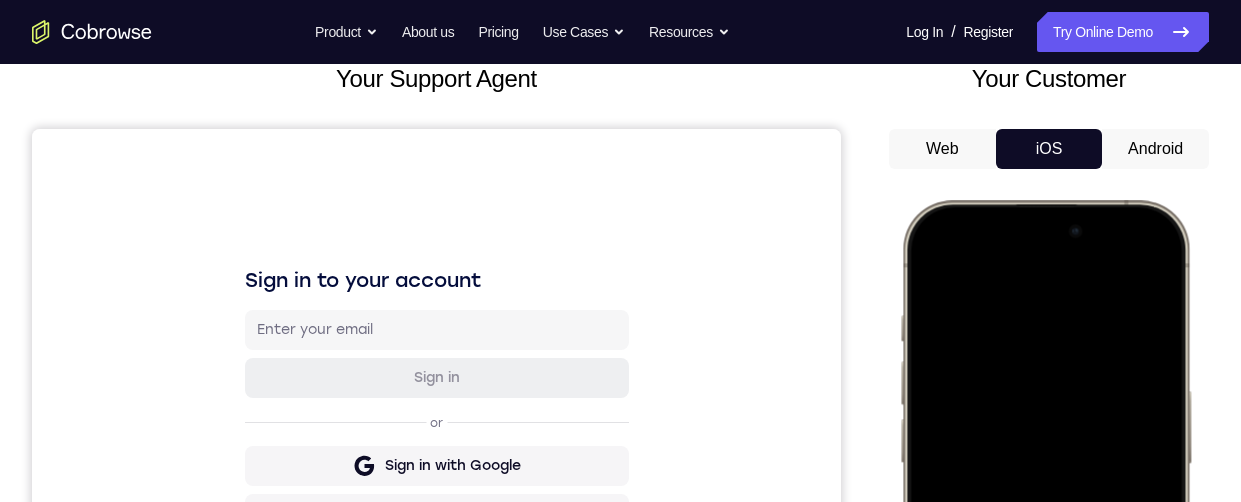 click on "Android" at bounding box center (1155, 149) 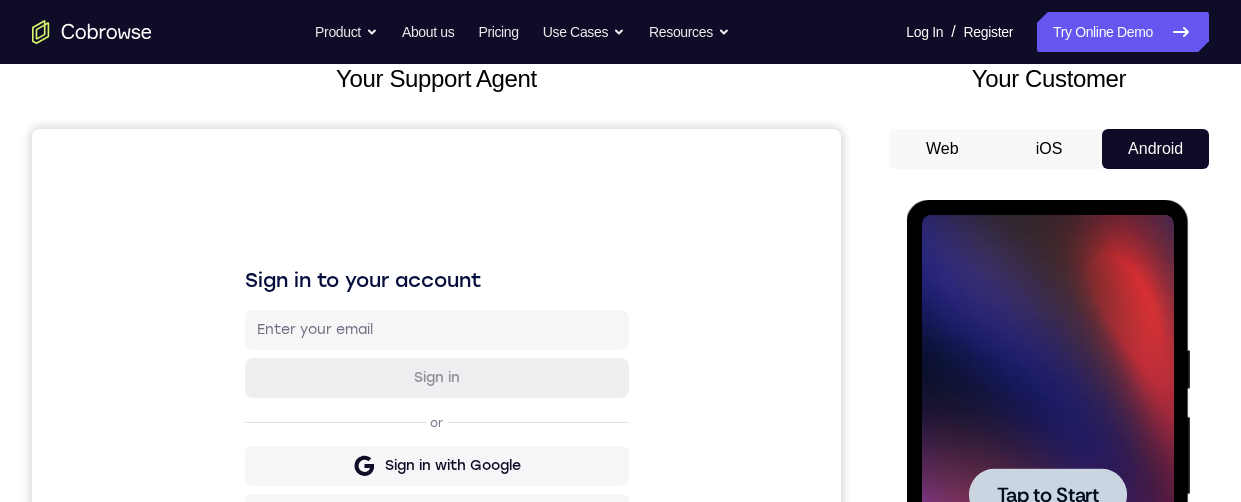 click on "Tap to Start" at bounding box center (1047, 495) 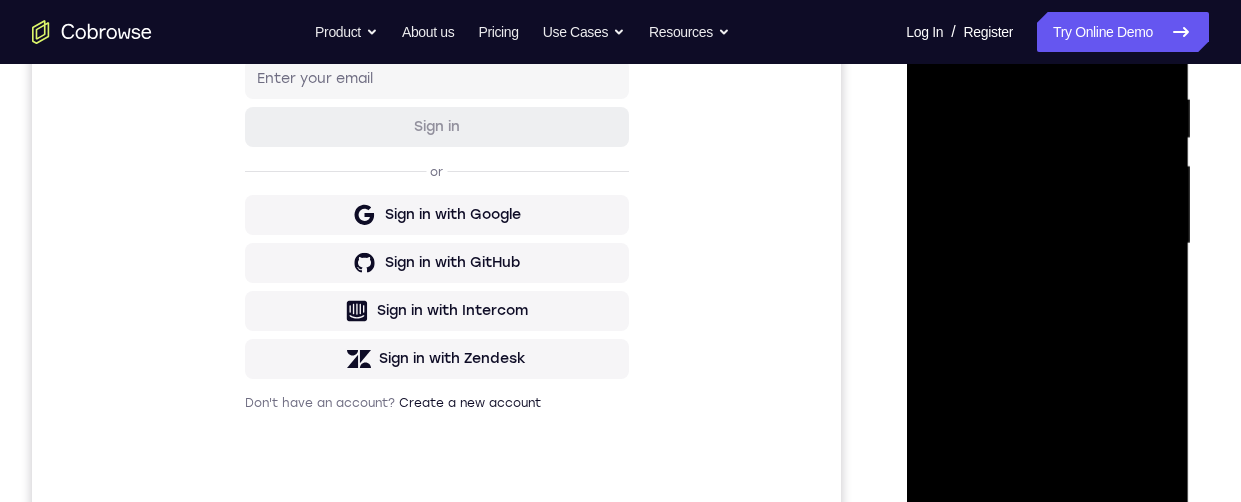 scroll, scrollTop: 640, scrollLeft: 0, axis: vertical 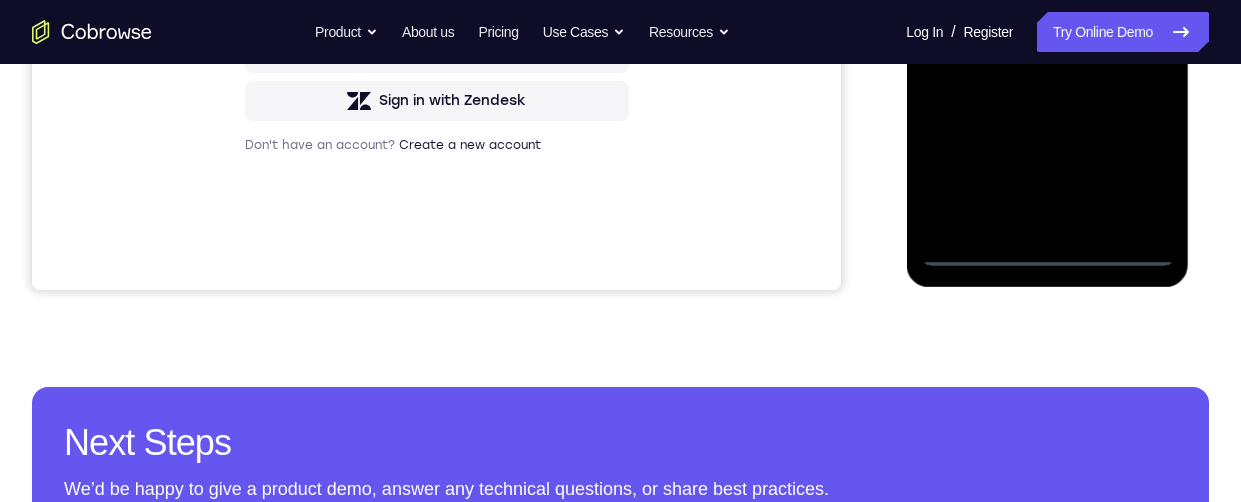 click at bounding box center (1047, -14) 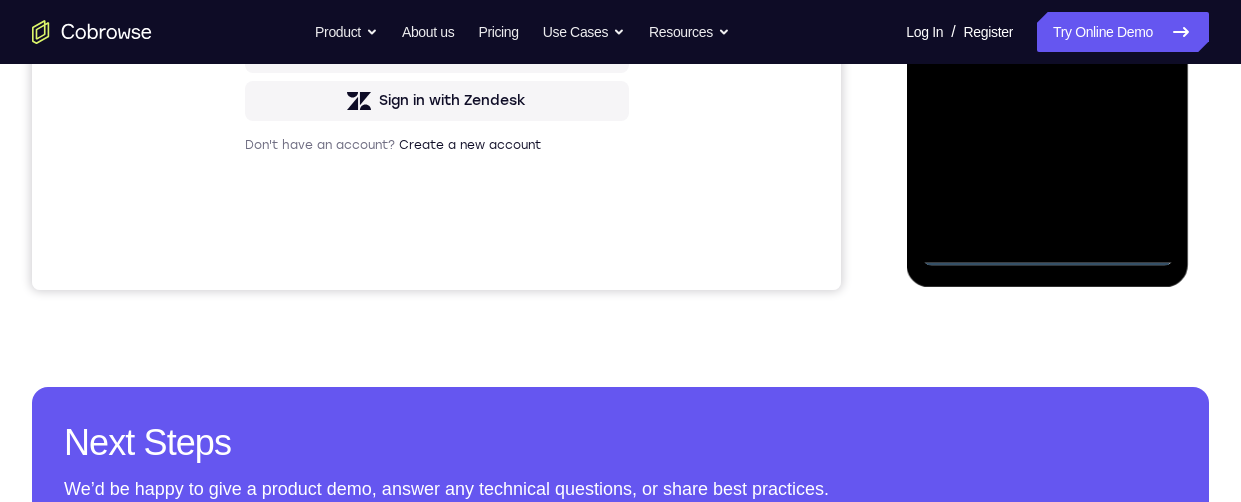 click at bounding box center [1047, -14] 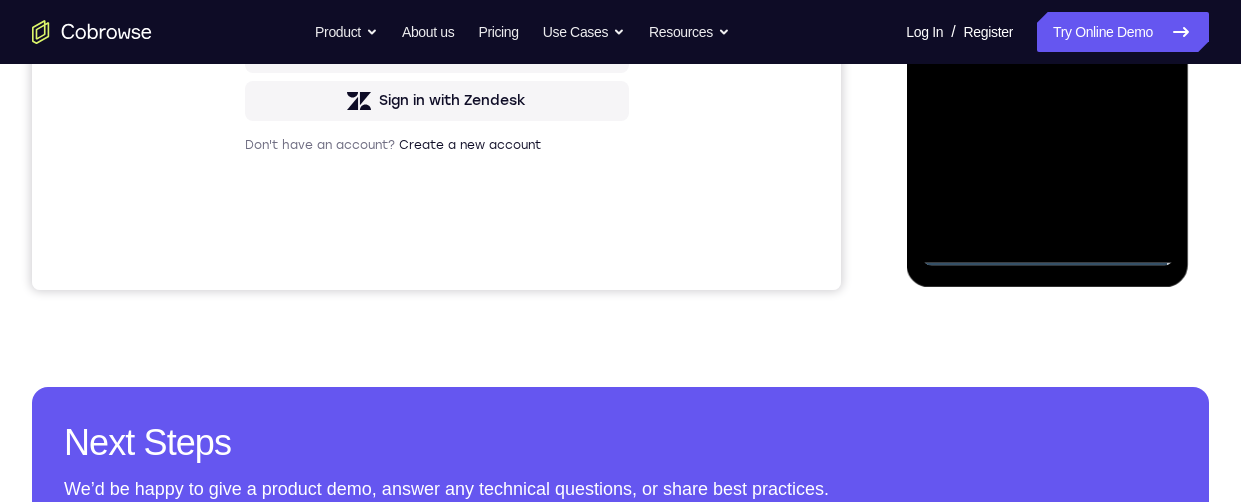 click at bounding box center (1047, -14) 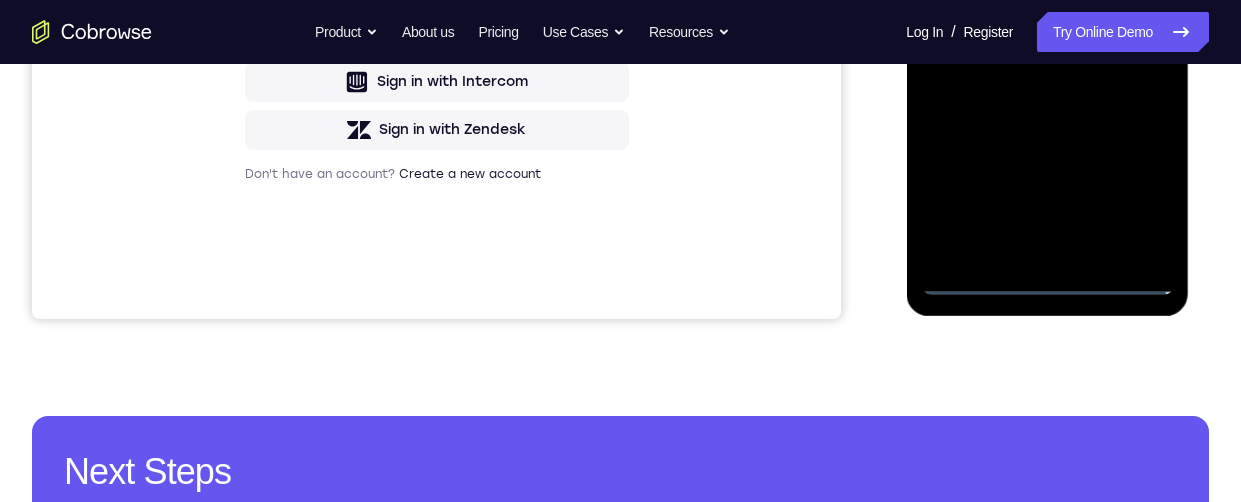 click at bounding box center [1047, 15] 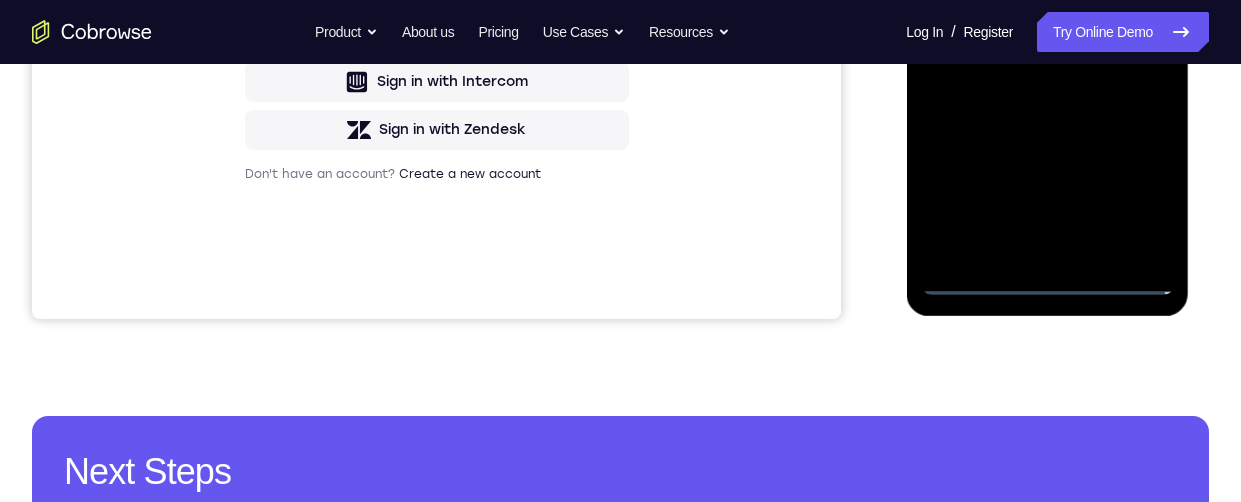 click at bounding box center (1047, 15) 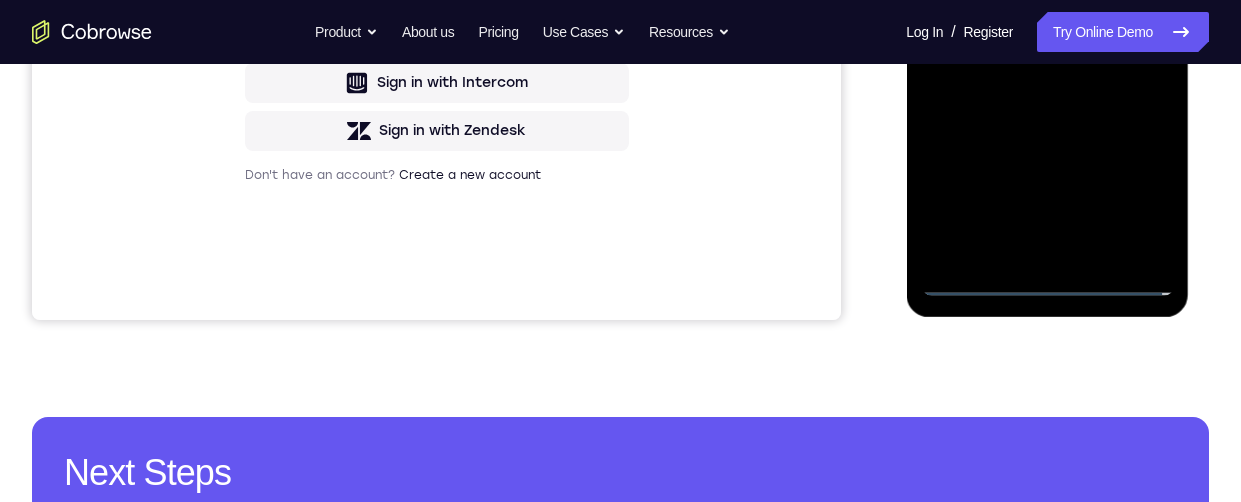 click at bounding box center [1047, 16] 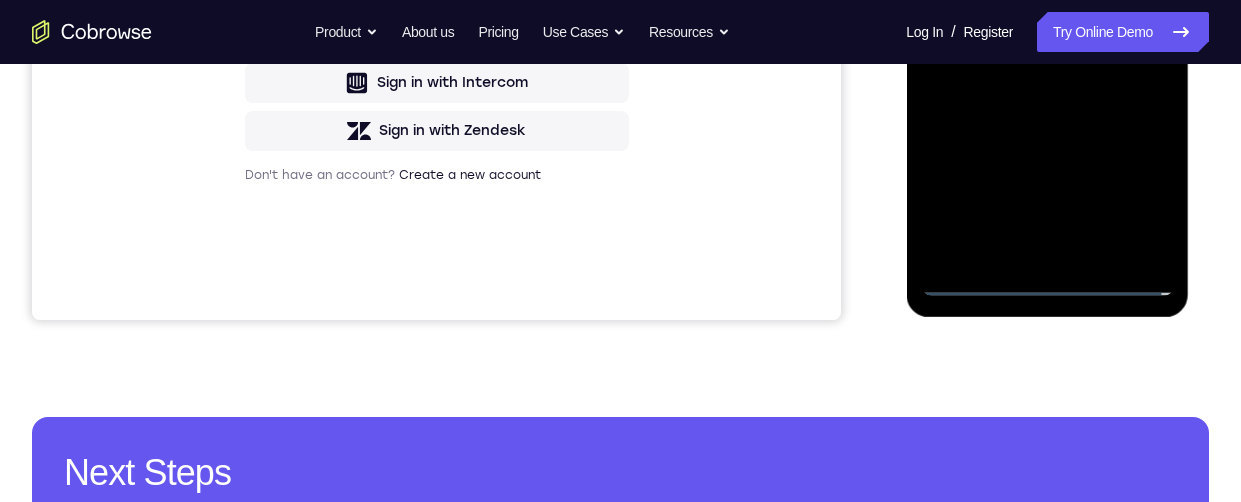 click at bounding box center (1047, 16) 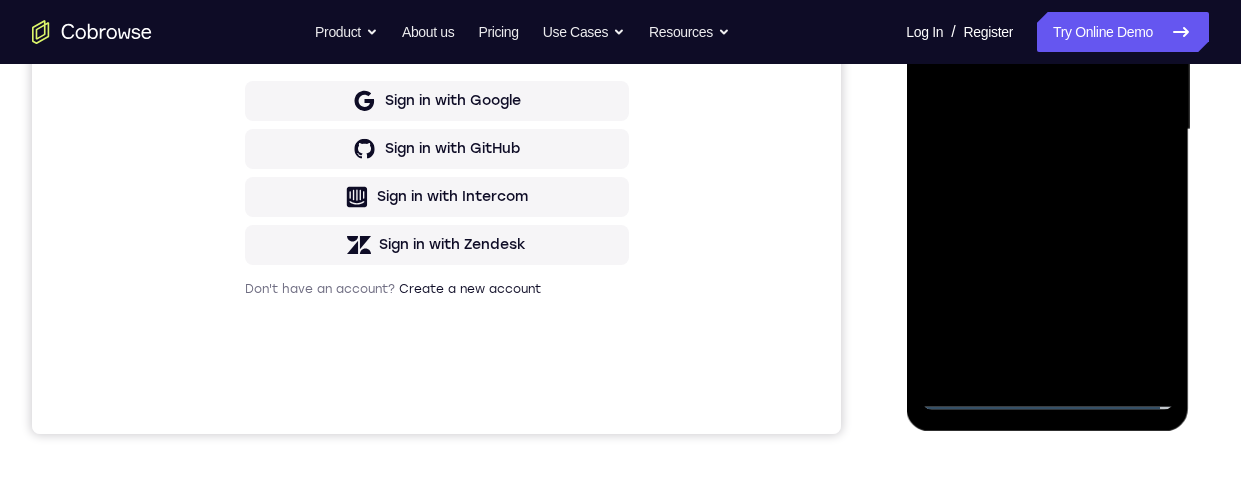 scroll, scrollTop: 193, scrollLeft: 0, axis: vertical 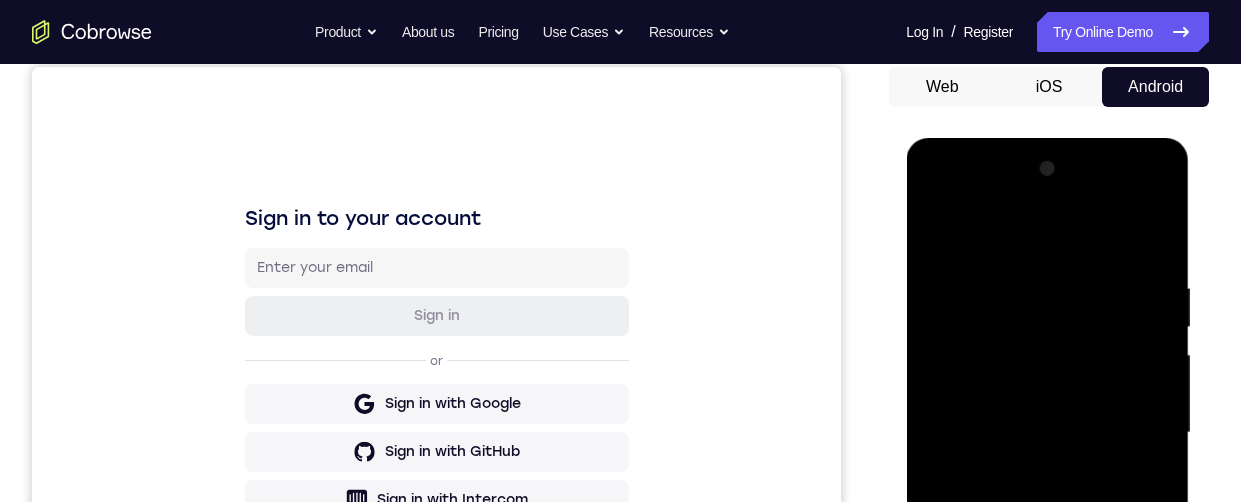 click at bounding box center [1047, 433] 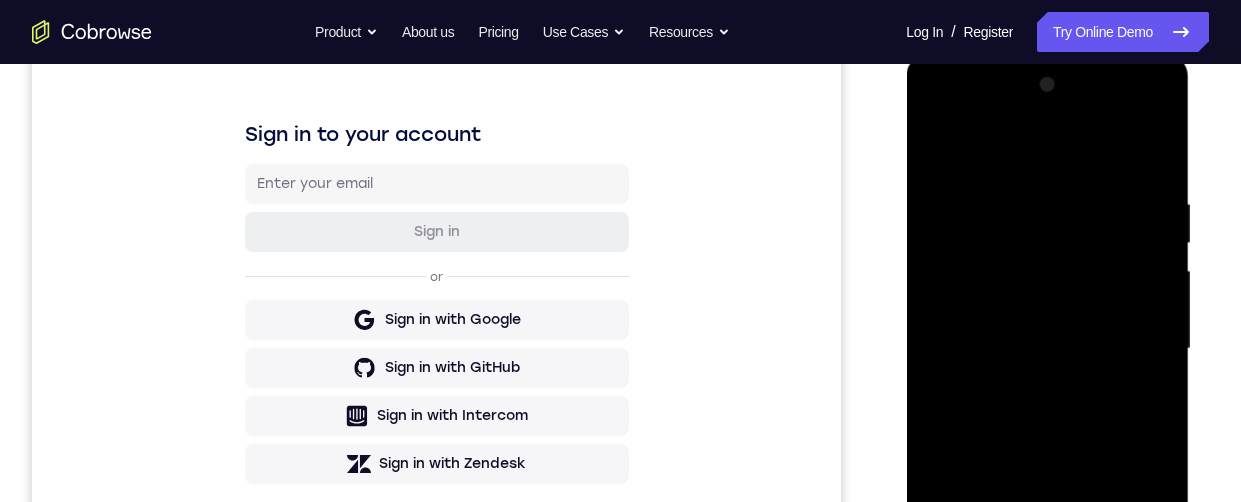 click at bounding box center (1047, 349) 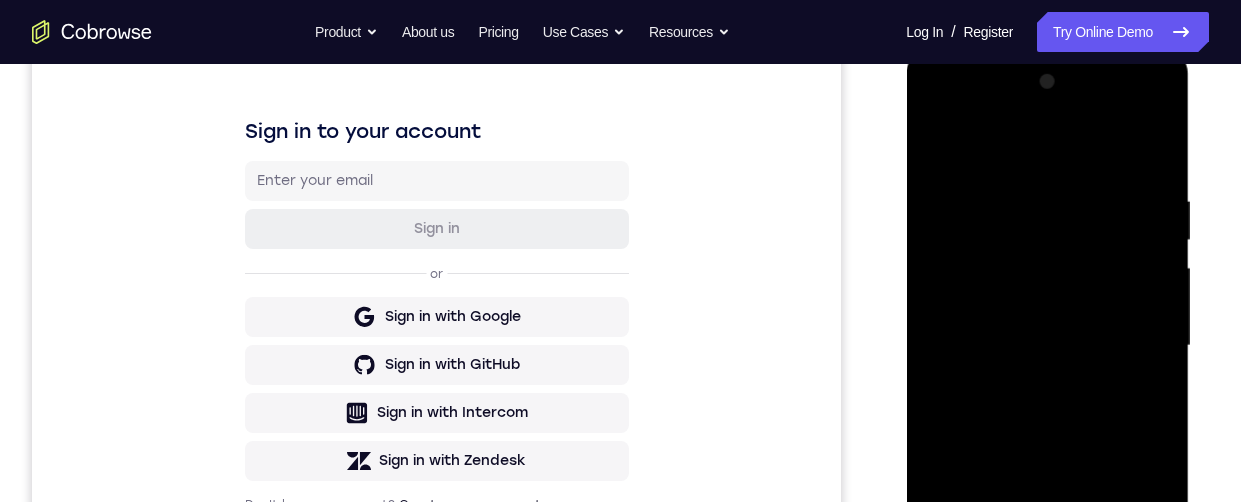 click at bounding box center (1047, 346) 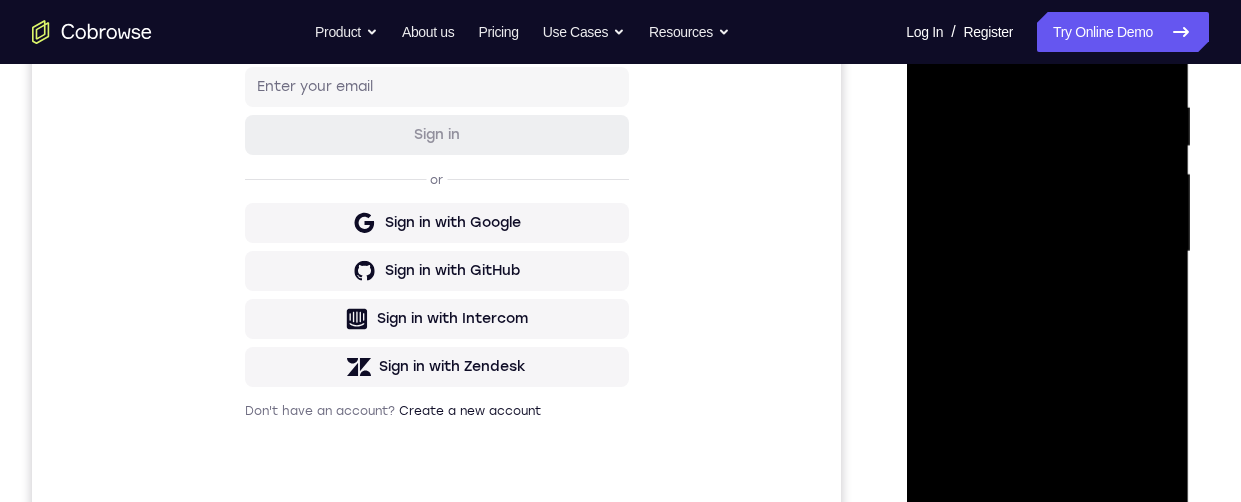 click at bounding box center [1047, 252] 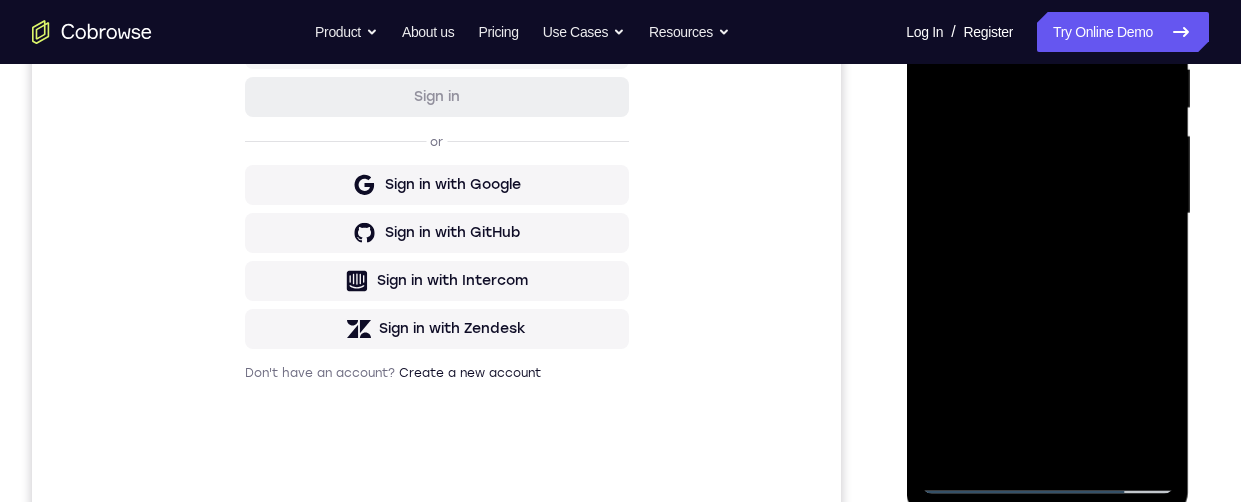 scroll, scrollTop: 333, scrollLeft: 0, axis: vertical 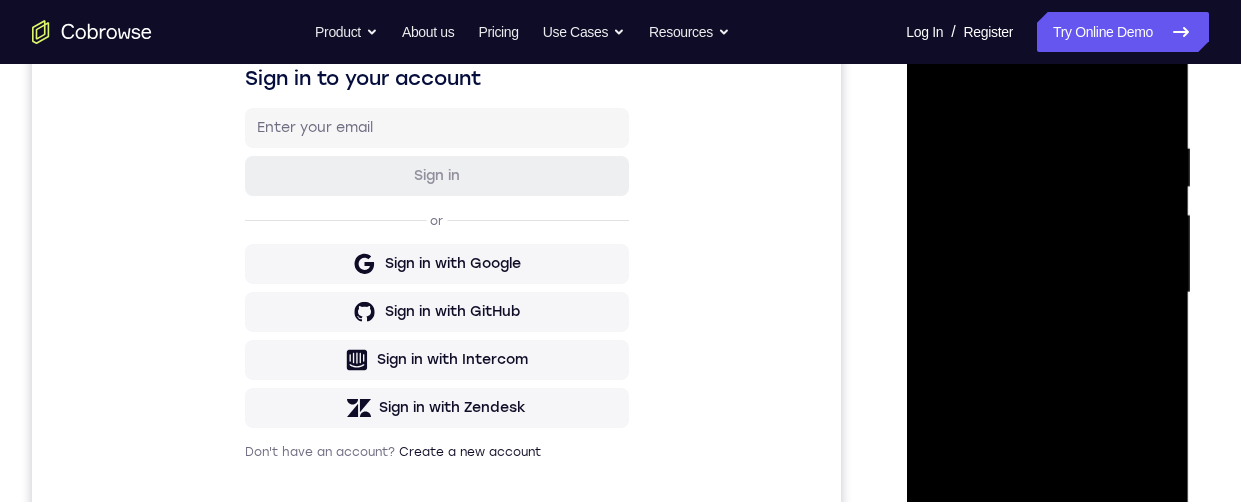 click at bounding box center (1047, 293) 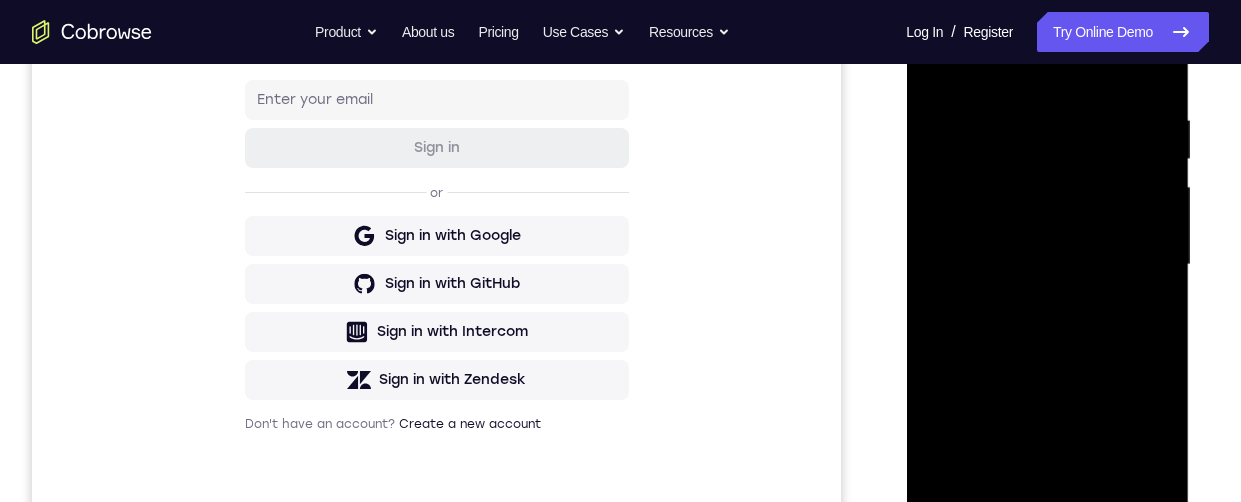 scroll, scrollTop: 291, scrollLeft: 0, axis: vertical 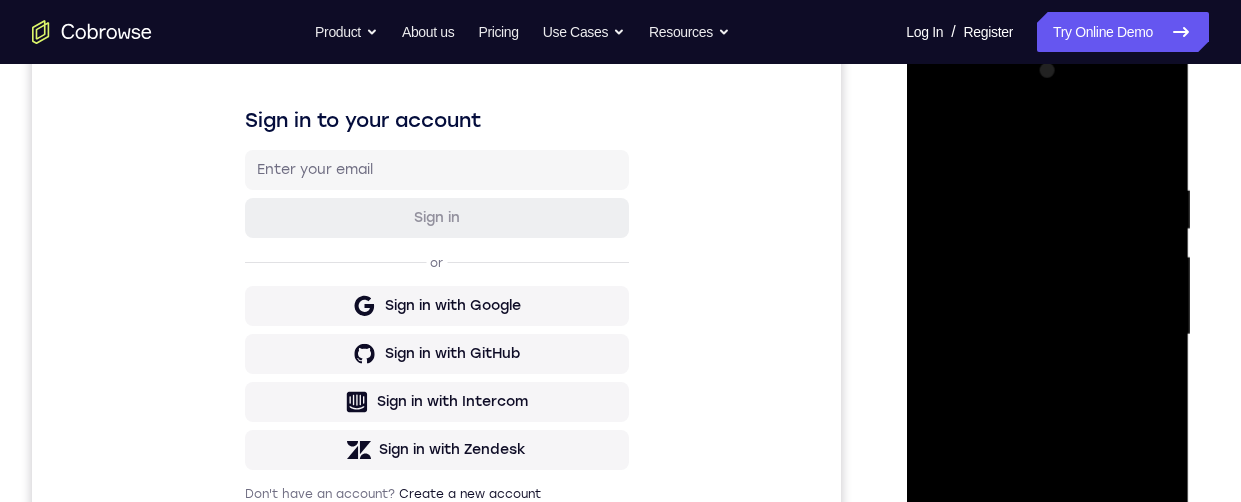 click at bounding box center [1047, 335] 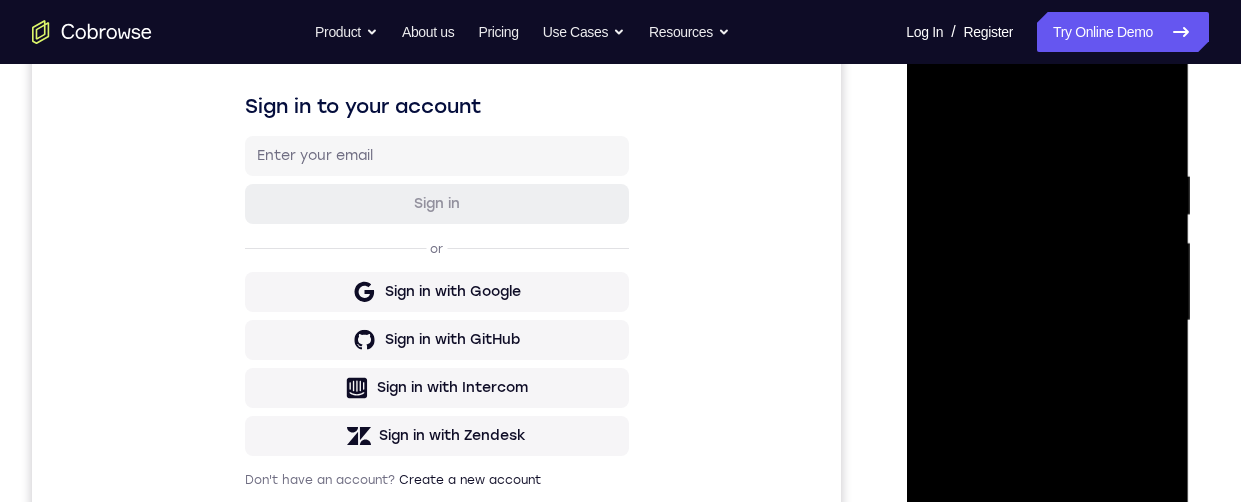 scroll, scrollTop: 304, scrollLeft: 0, axis: vertical 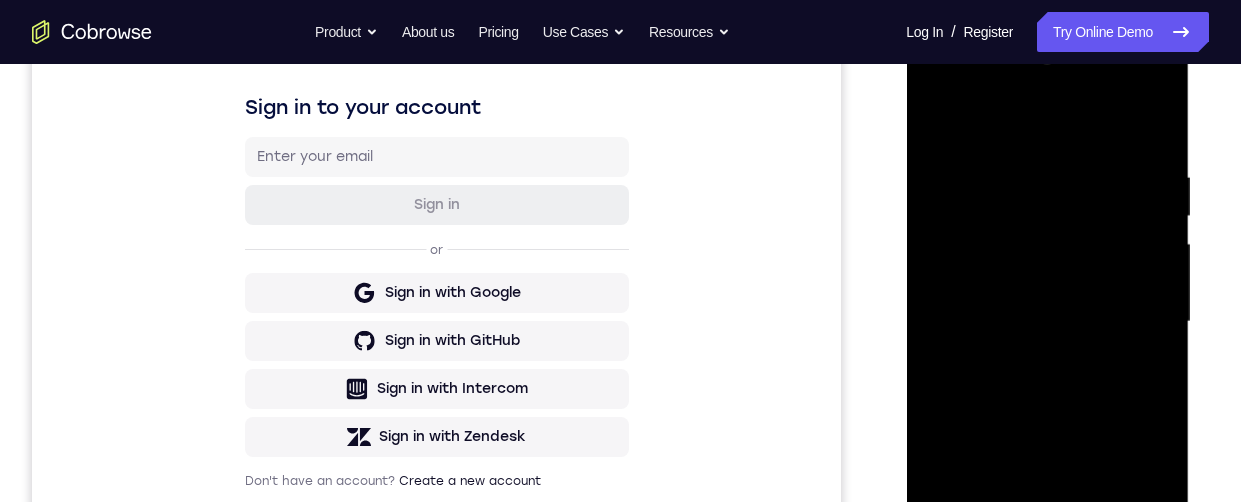 click at bounding box center (1047, 322) 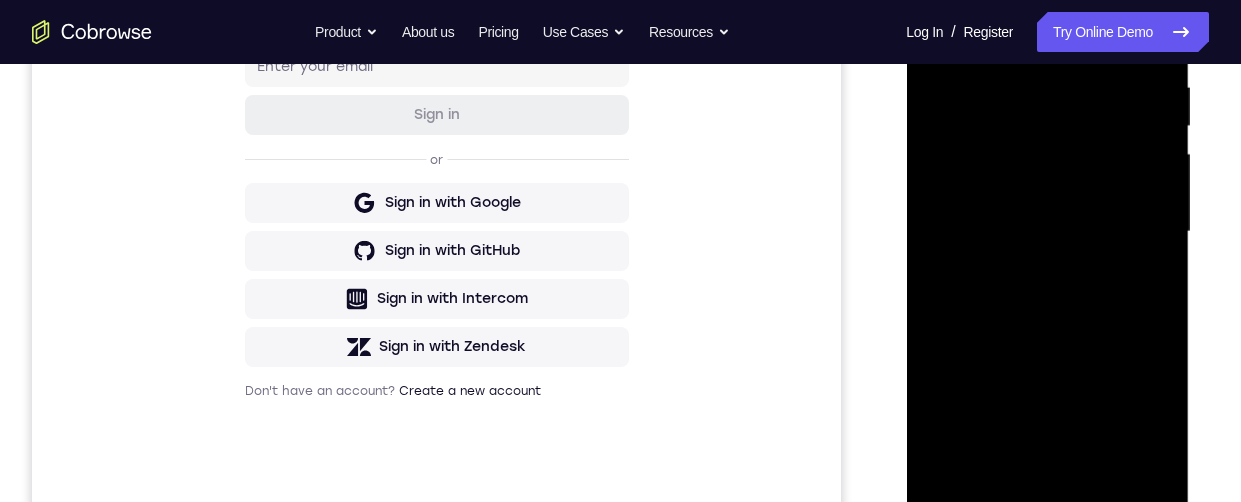 scroll, scrollTop: 461, scrollLeft: 0, axis: vertical 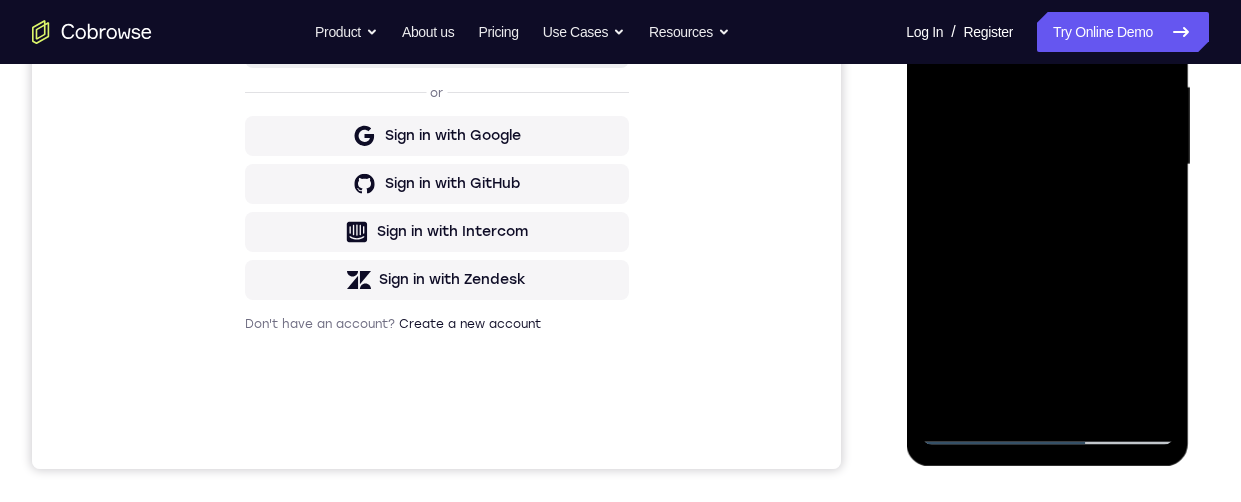 click at bounding box center (1047, 165) 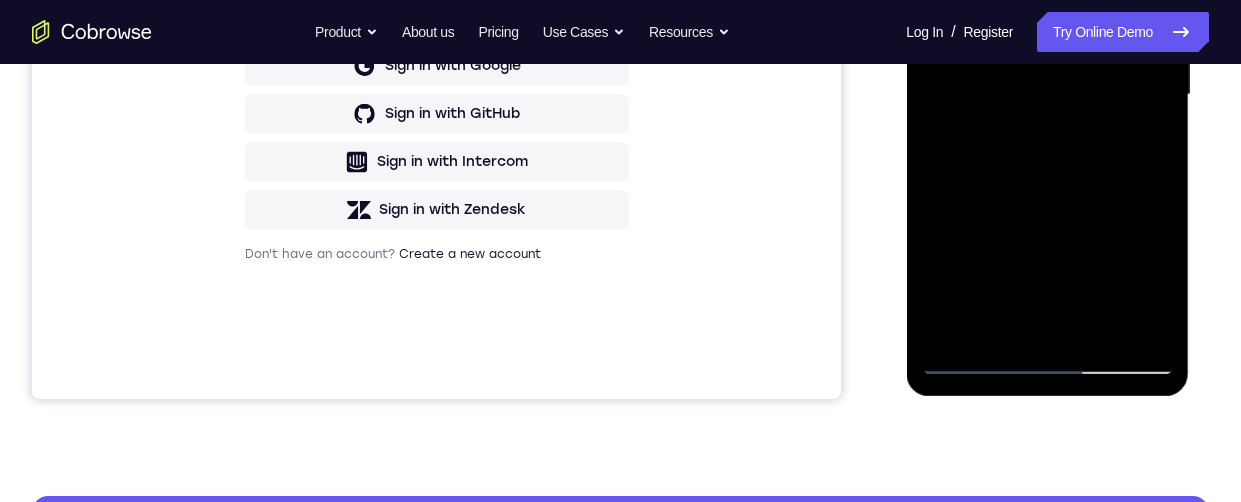 click at bounding box center (1047, 95) 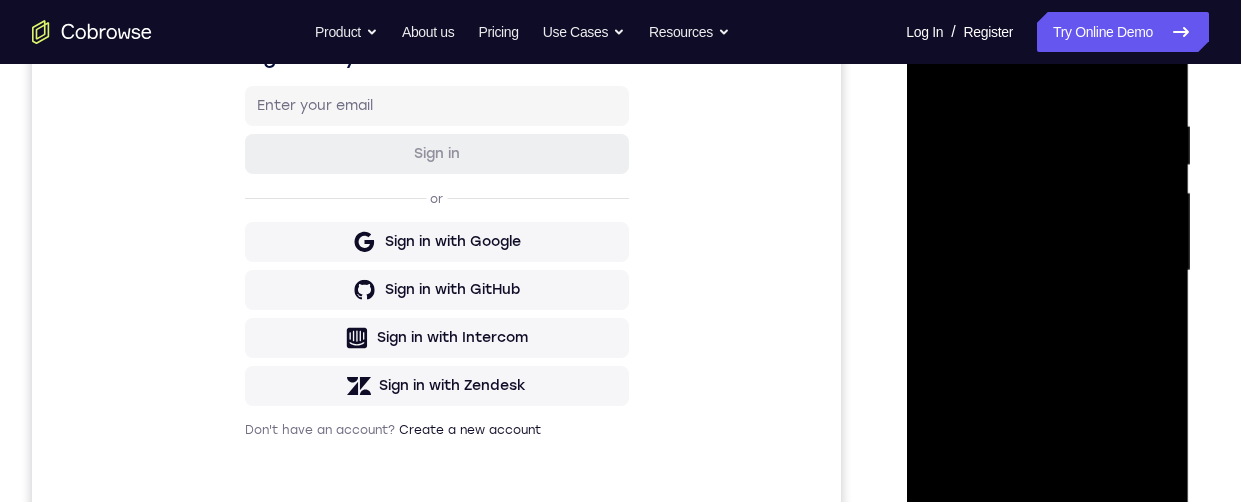 scroll, scrollTop: 285, scrollLeft: 0, axis: vertical 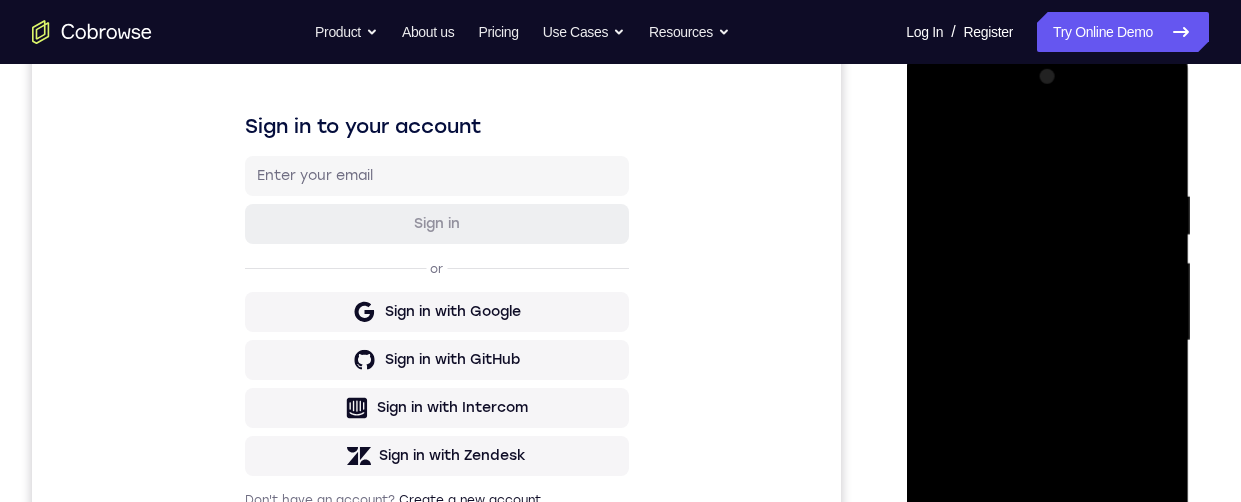 click on "Your Support Agent             Your Customer       Web   iOS   Android                         Next Steps   We’d be happy to give a product demo, answer any technical questions, or share best practices.          Create An Account             Contact Sales" at bounding box center (620, 438) 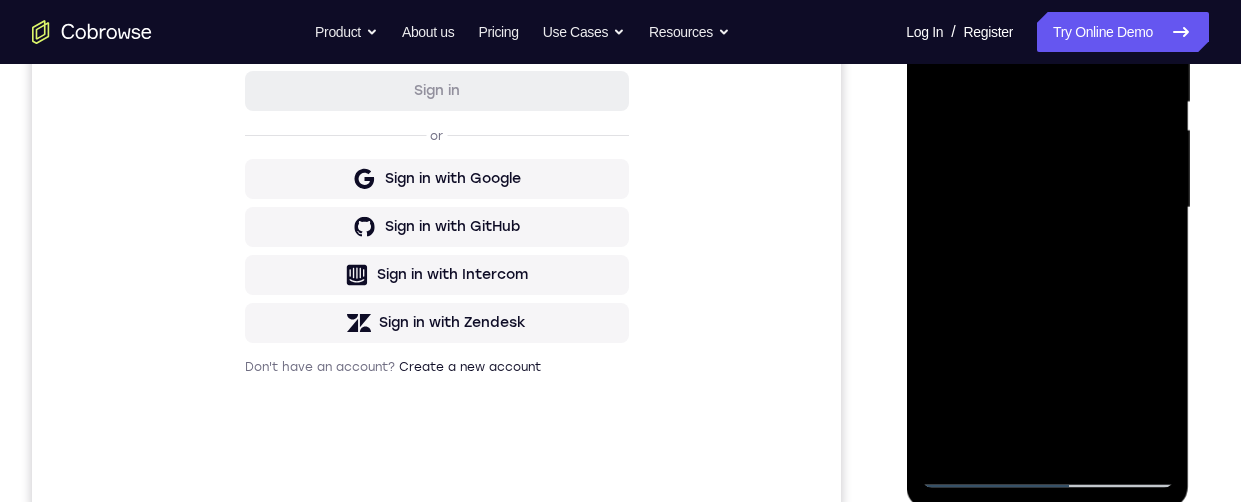 scroll, scrollTop: 419, scrollLeft: 0, axis: vertical 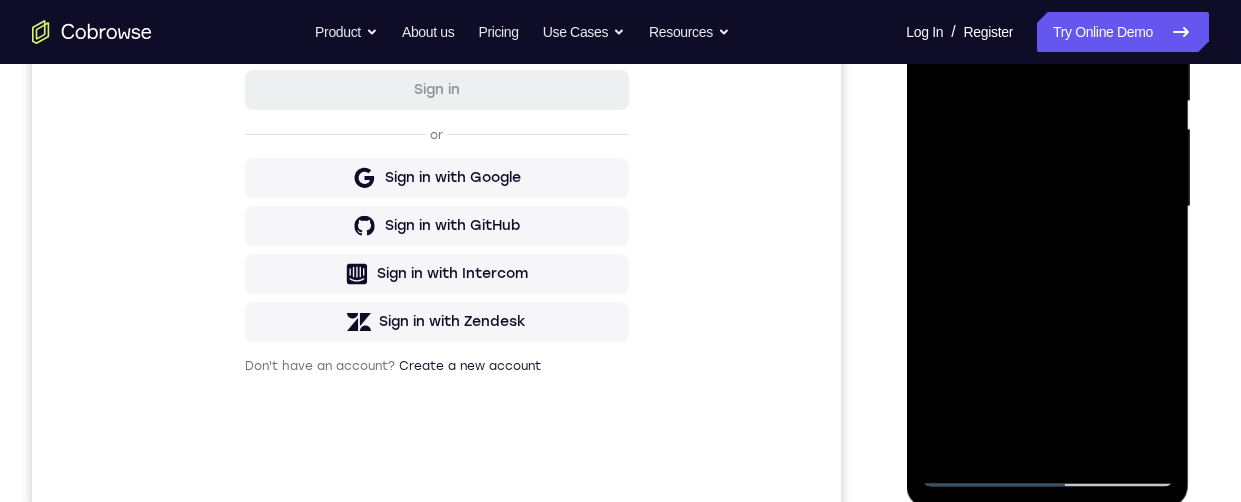 click at bounding box center [1047, 207] 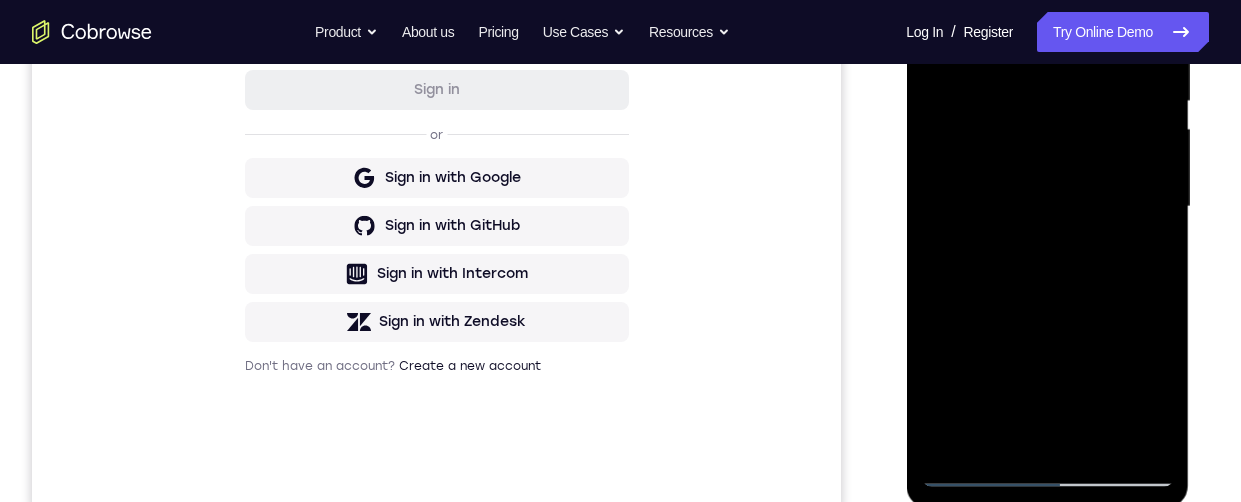 click at bounding box center [1047, 207] 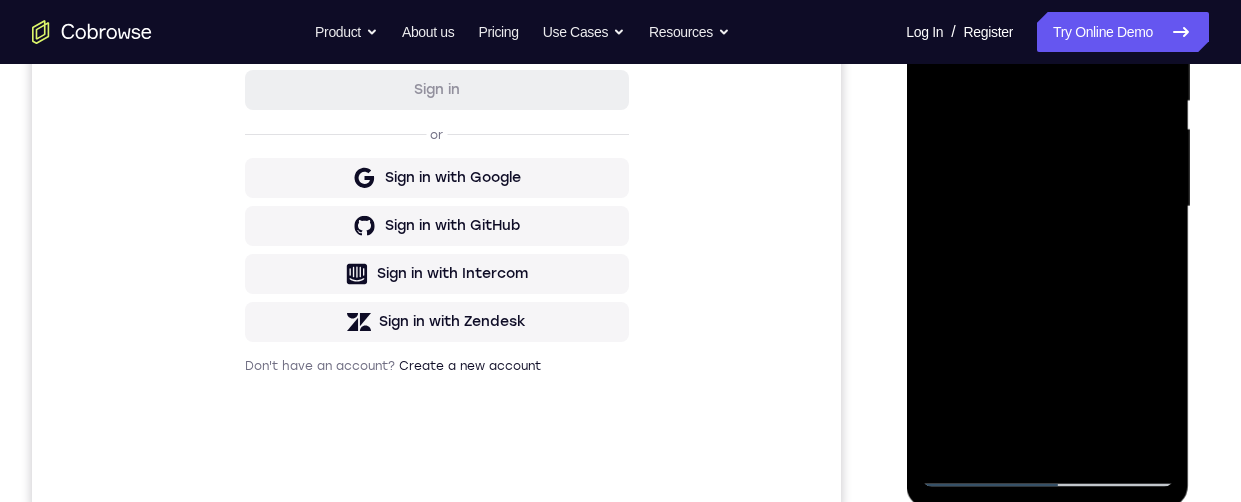 click at bounding box center (1047, 207) 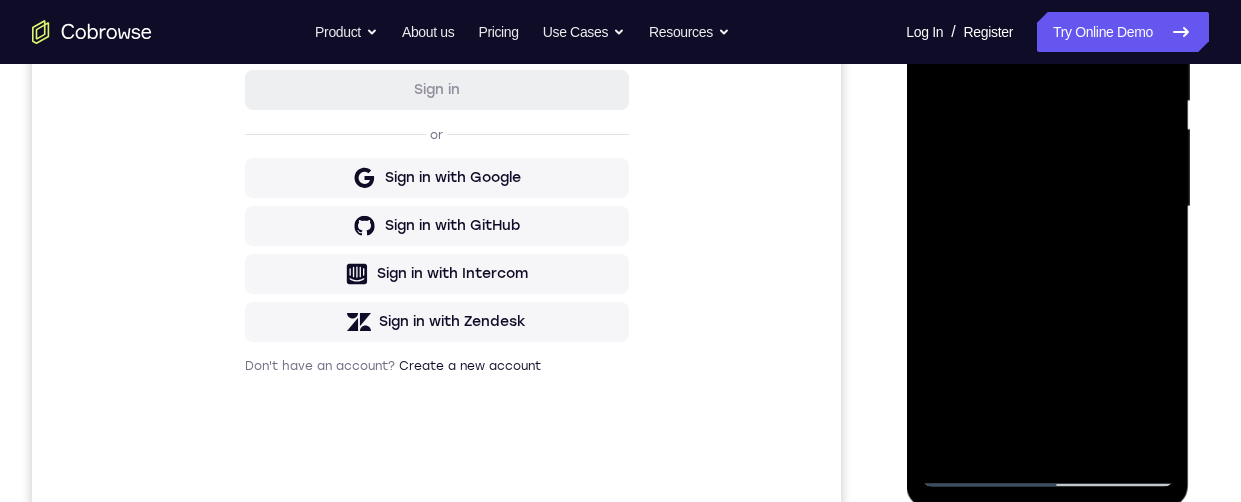 click at bounding box center [1047, 207] 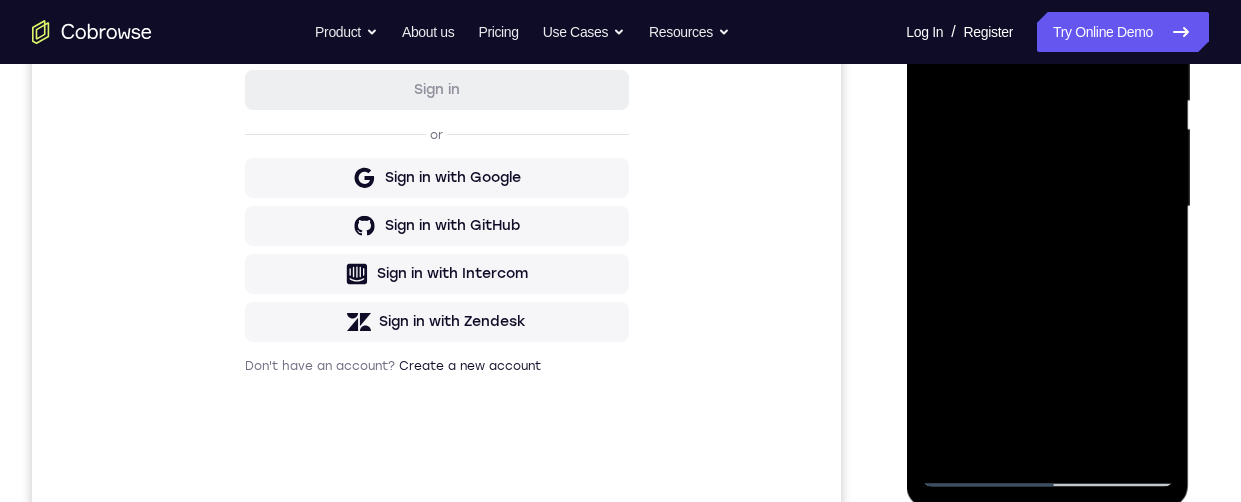 click at bounding box center [1047, 207] 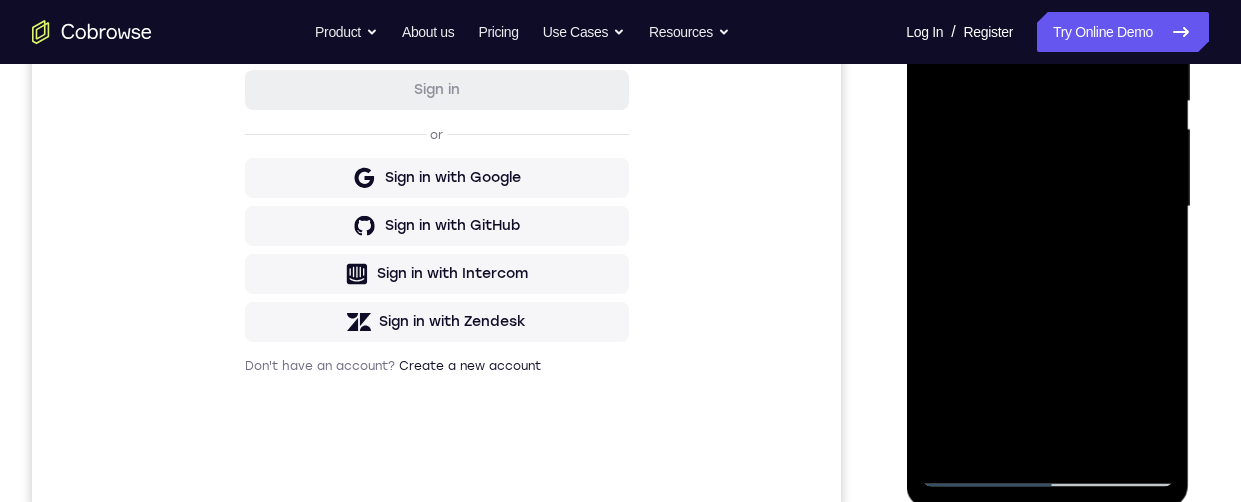 click at bounding box center [1047, 207] 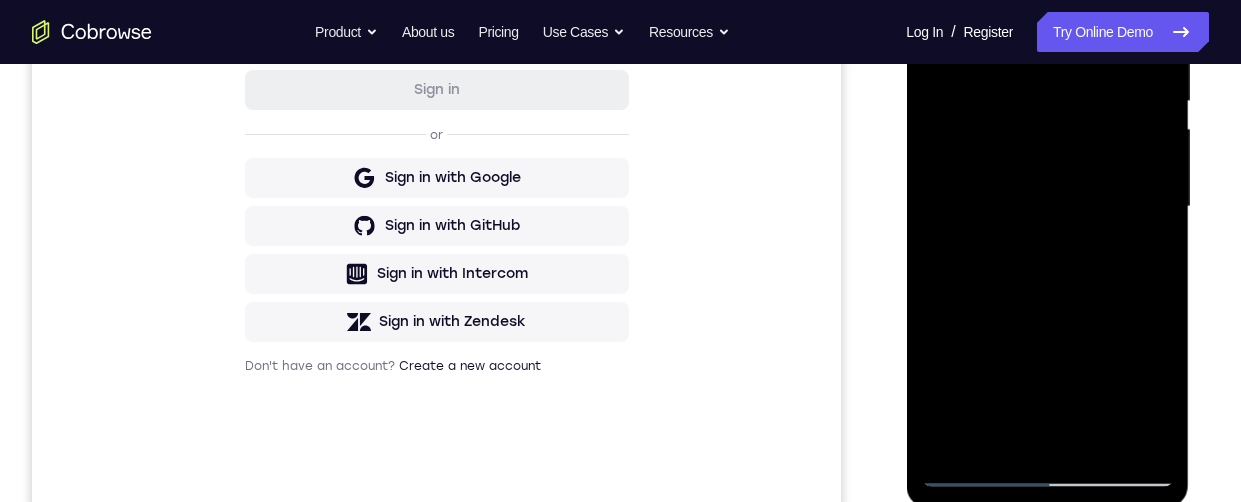 click at bounding box center (1047, 207) 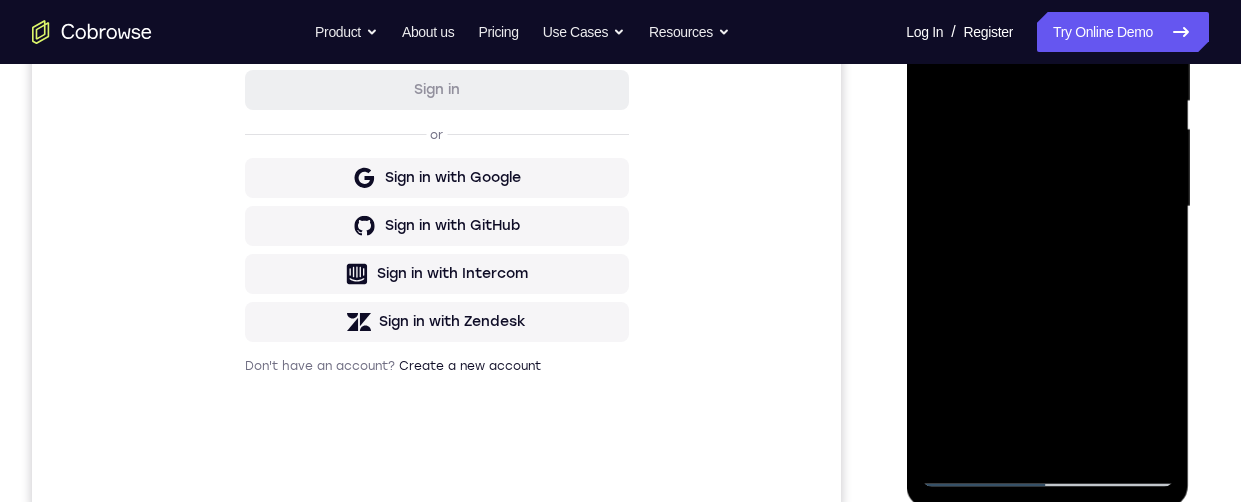 click at bounding box center (1047, 207) 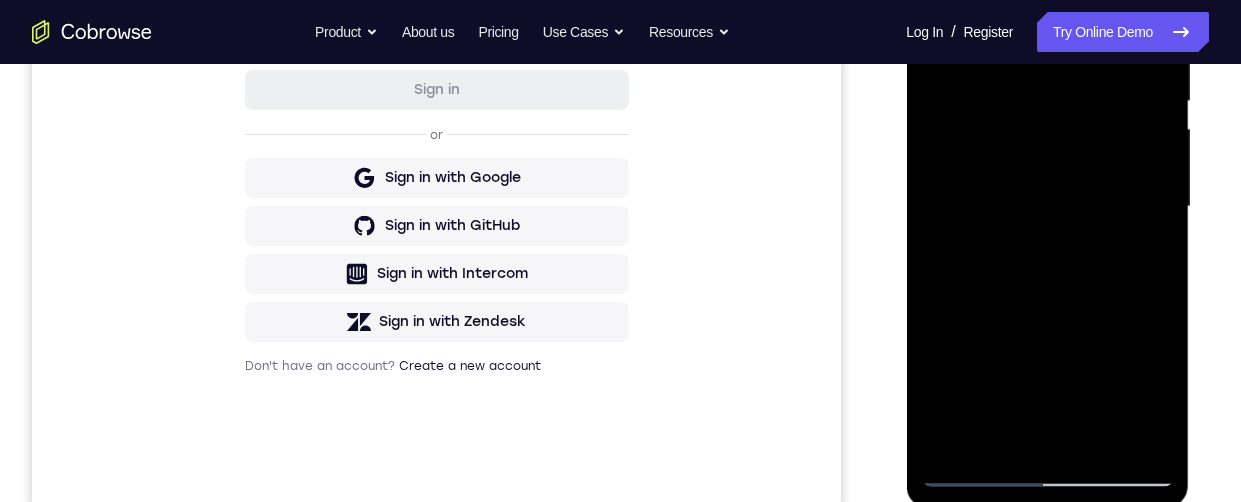 click at bounding box center (1047, 207) 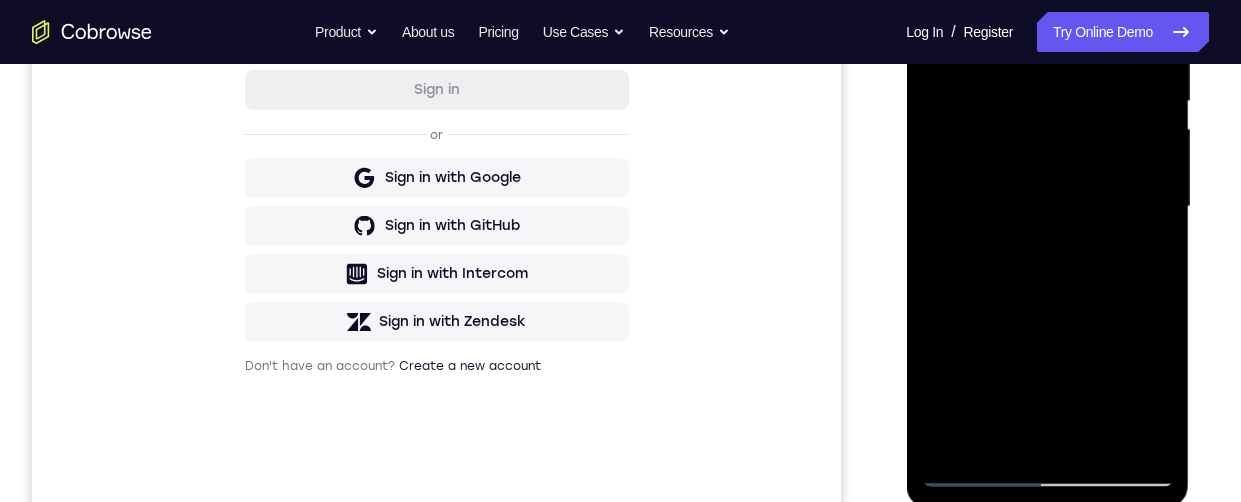 click at bounding box center [1047, 207] 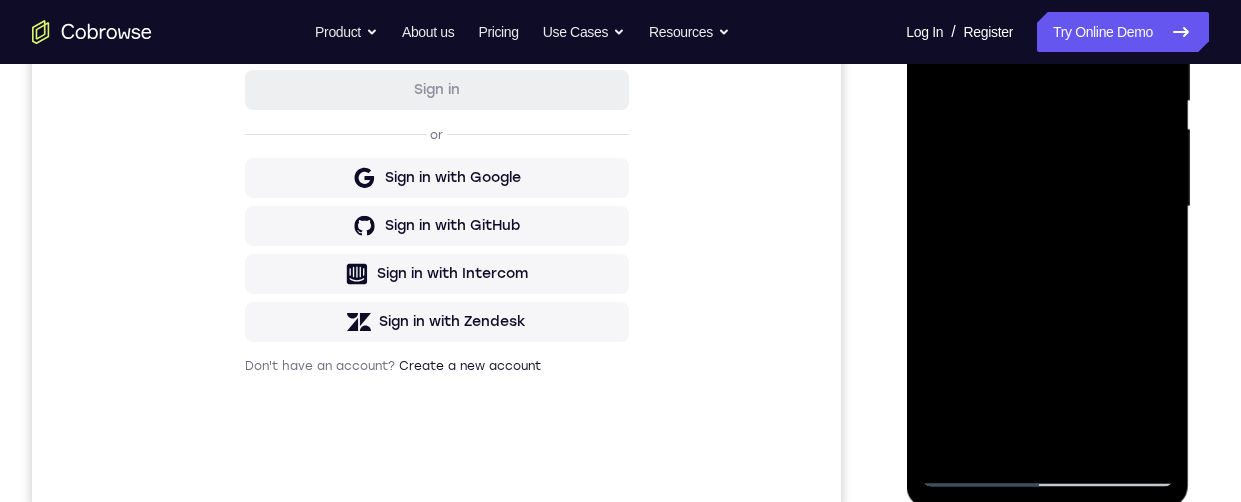 click at bounding box center (1047, 207) 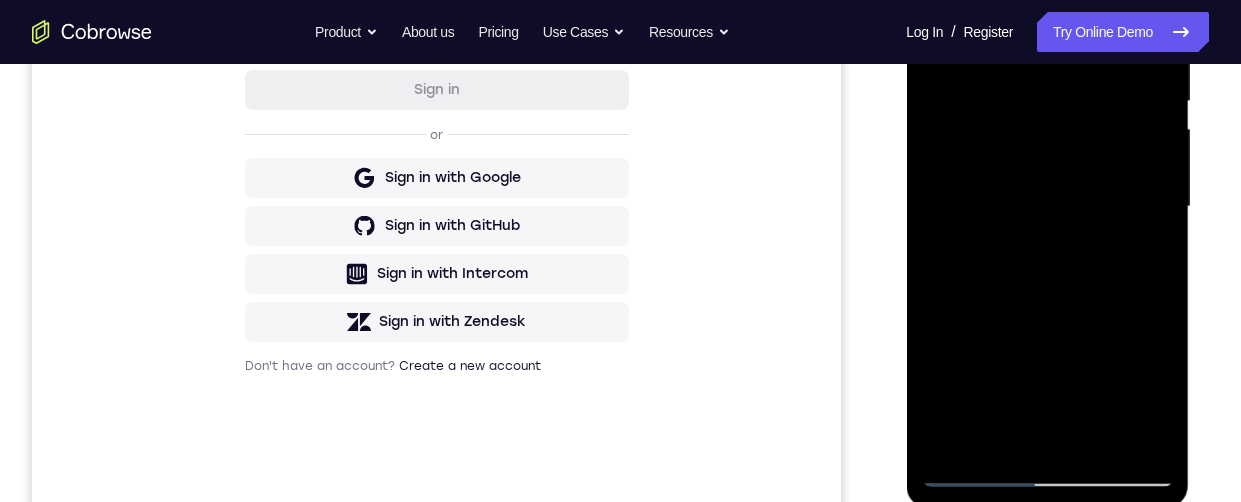 click at bounding box center (1047, 207) 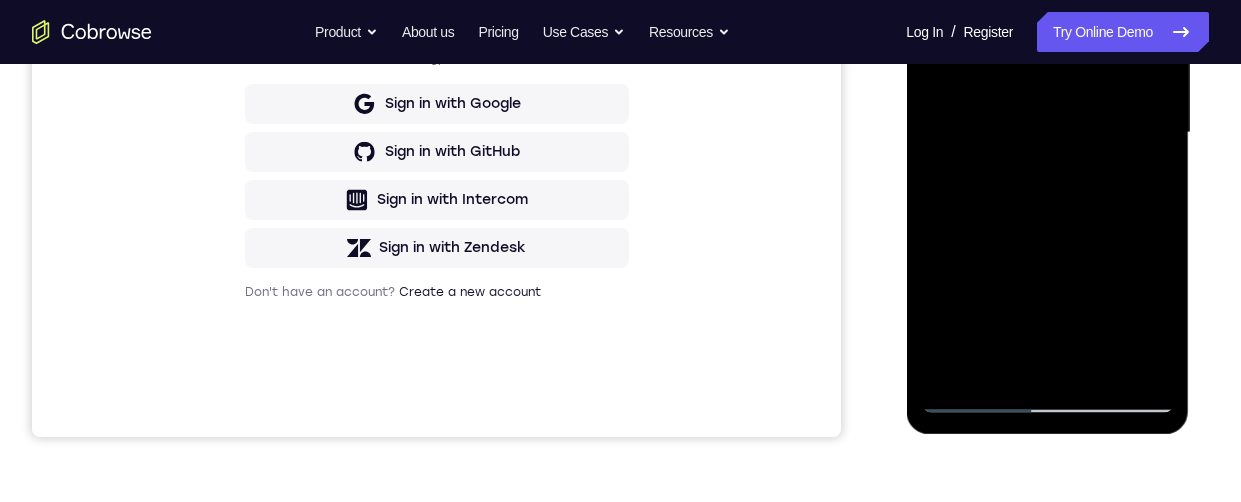 click at bounding box center [1047, 133] 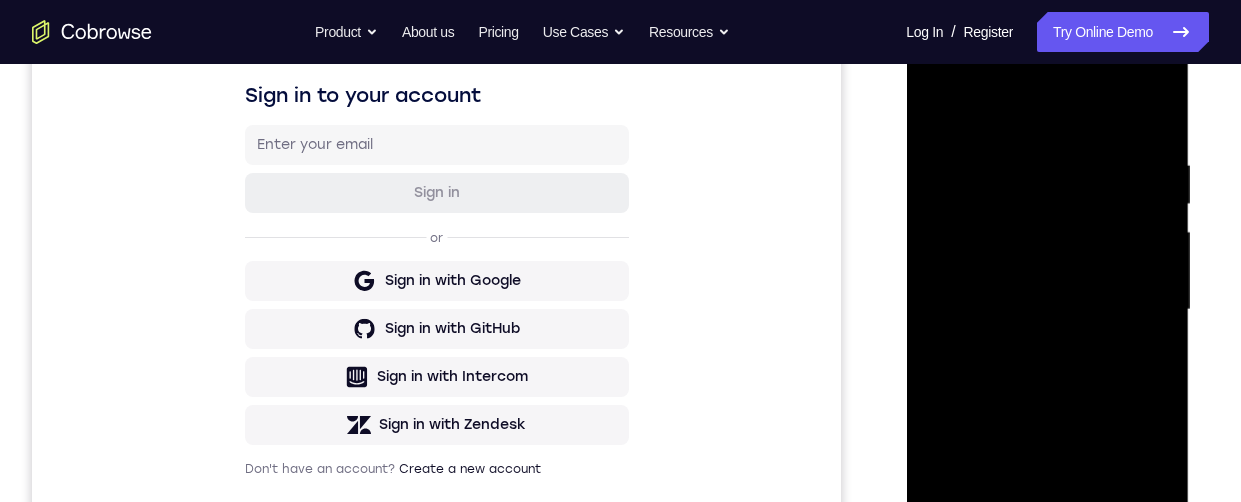 scroll, scrollTop: 296, scrollLeft: 0, axis: vertical 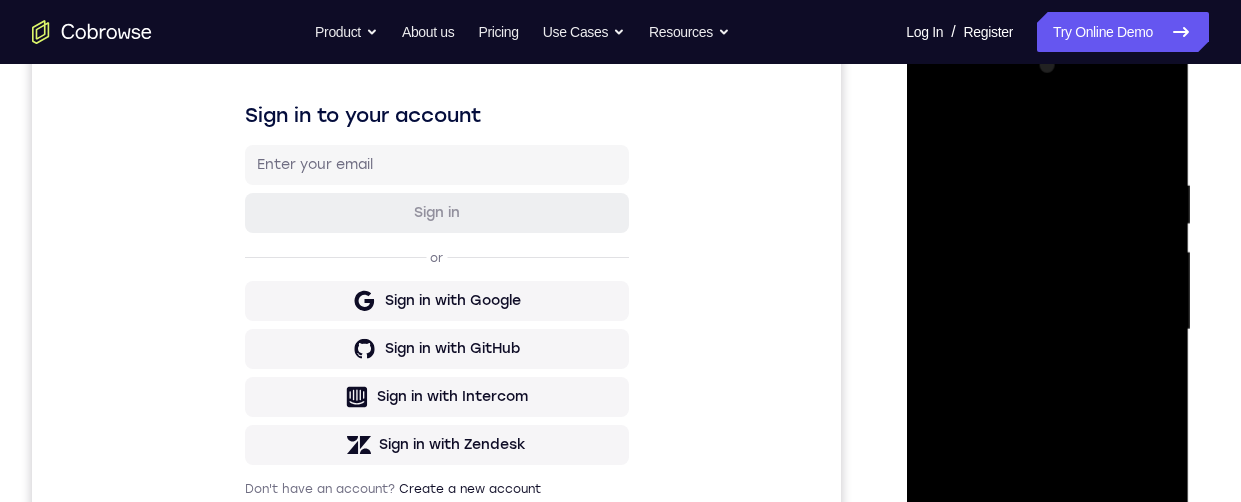 click at bounding box center [1047, 330] 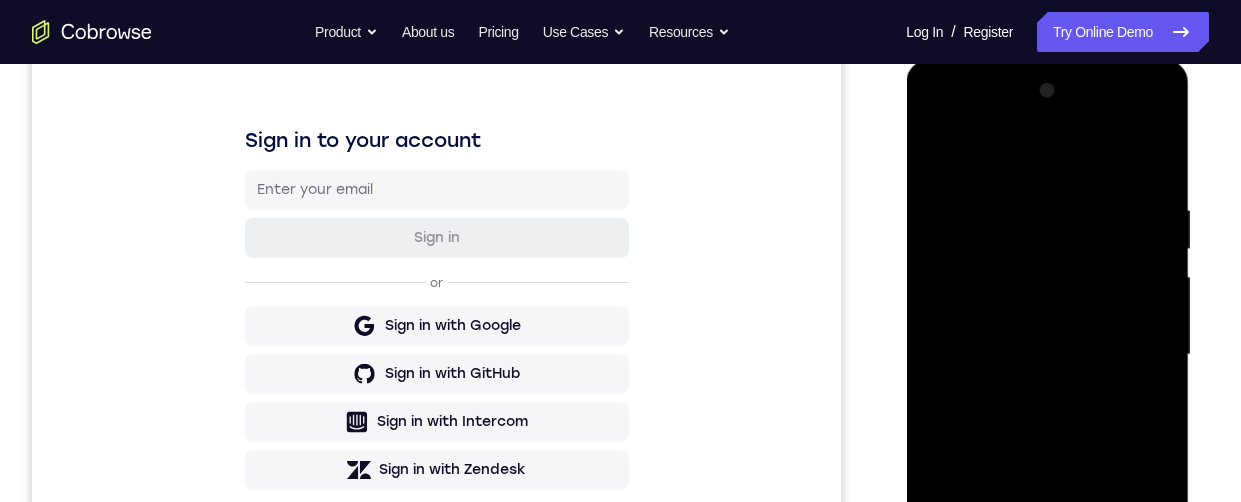 click at bounding box center [1047, 355] 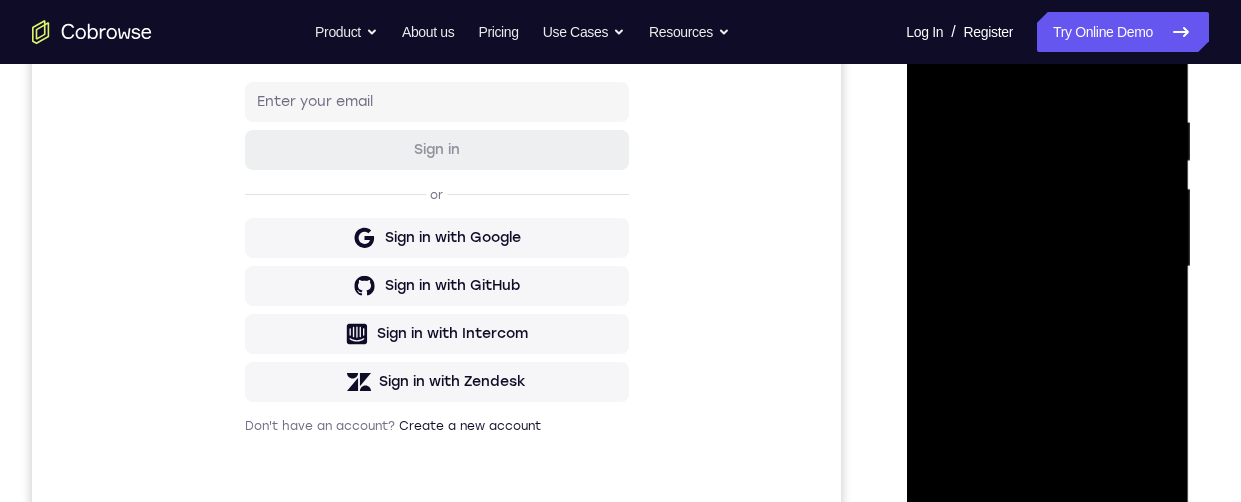 scroll, scrollTop: 367, scrollLeft: 0, axis: vertical 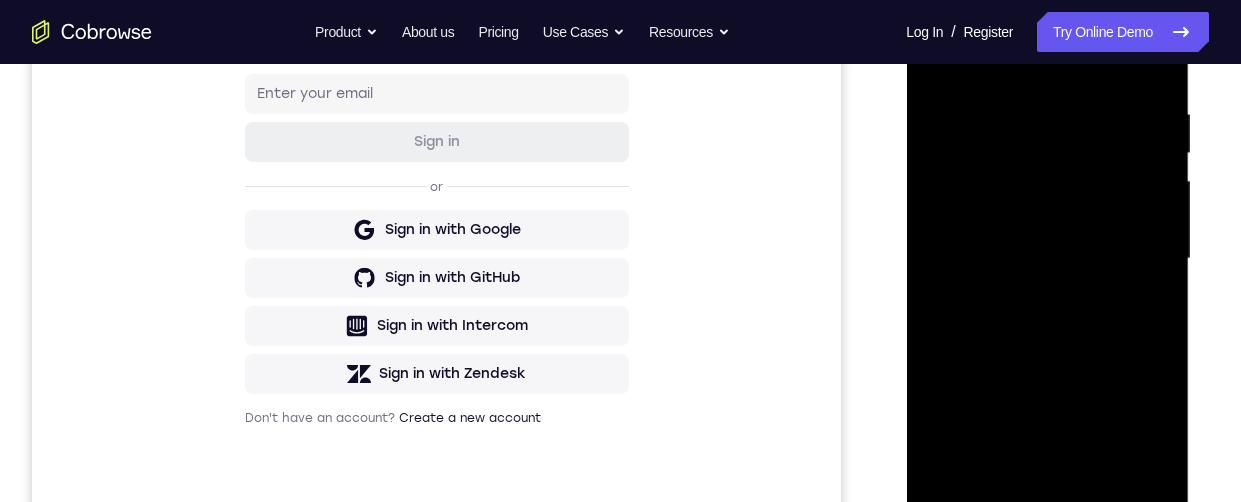 click at bounding box center (1047, 259) 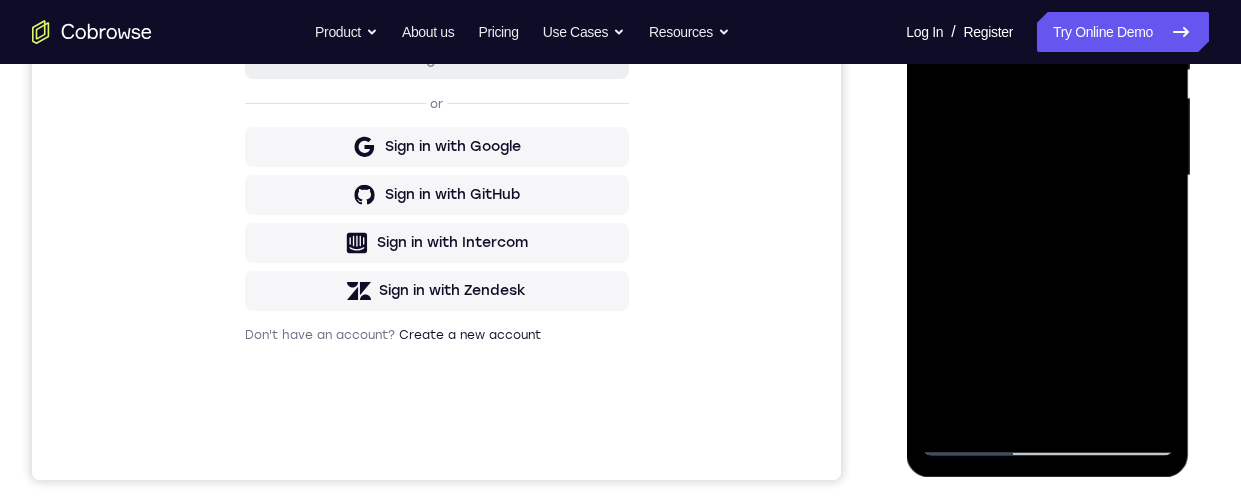 click at bounding box center (1047, 176) 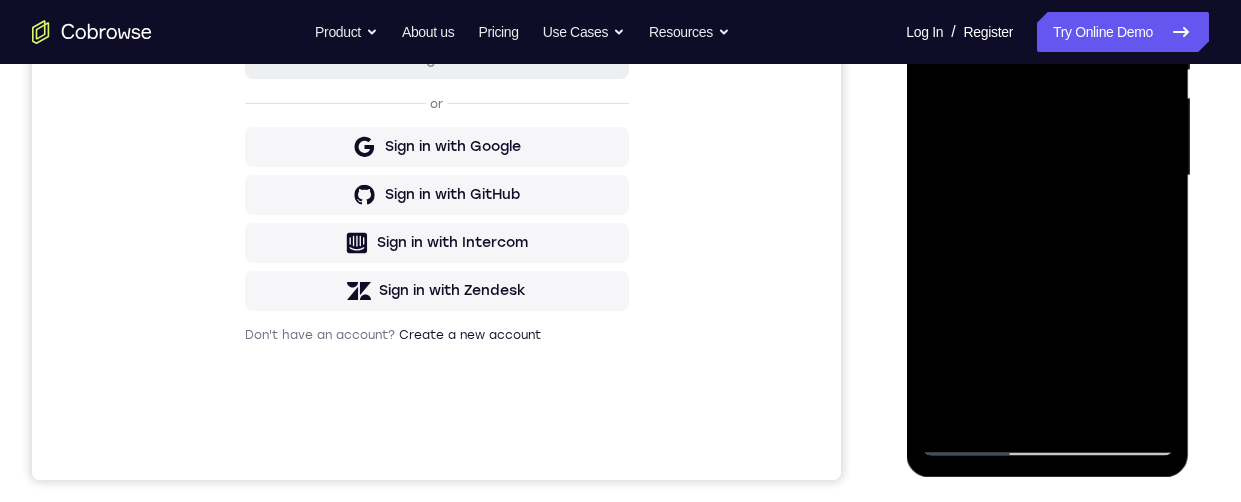click at bounding box center [1047, 176] 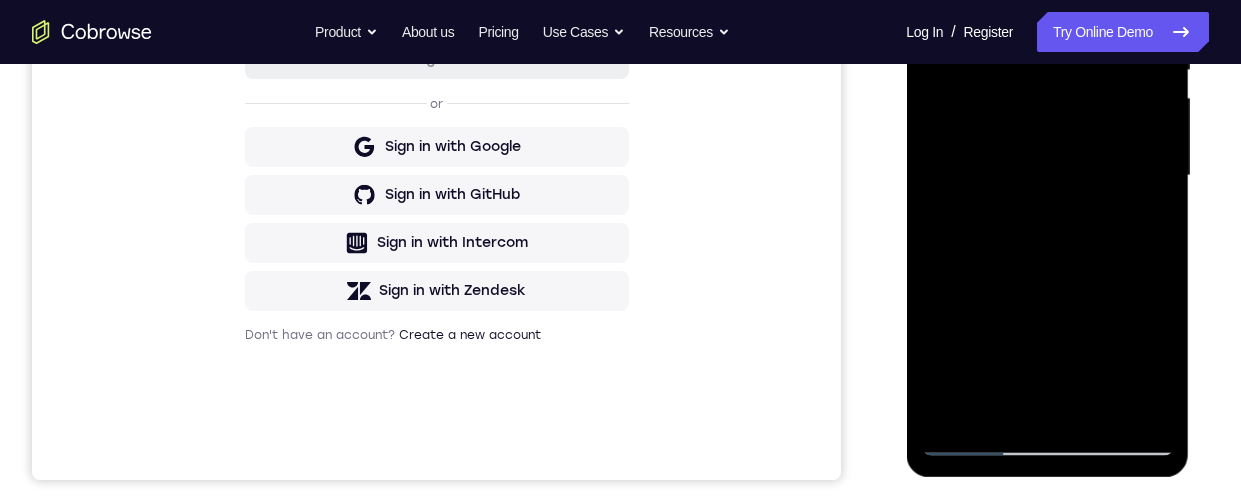 click at bounding box center (1047, 176) 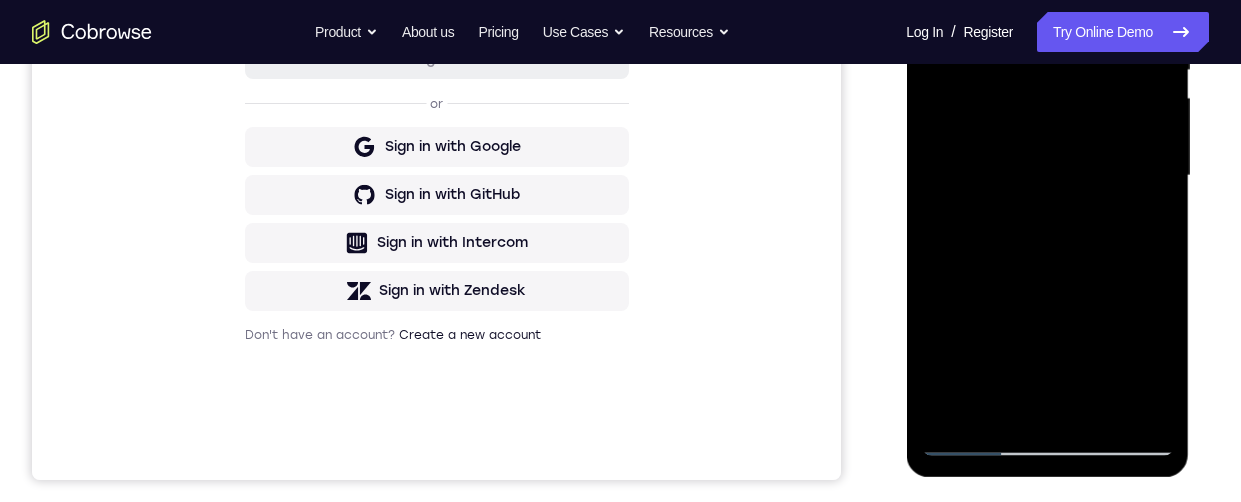 click at bounding box center [1047, 176] 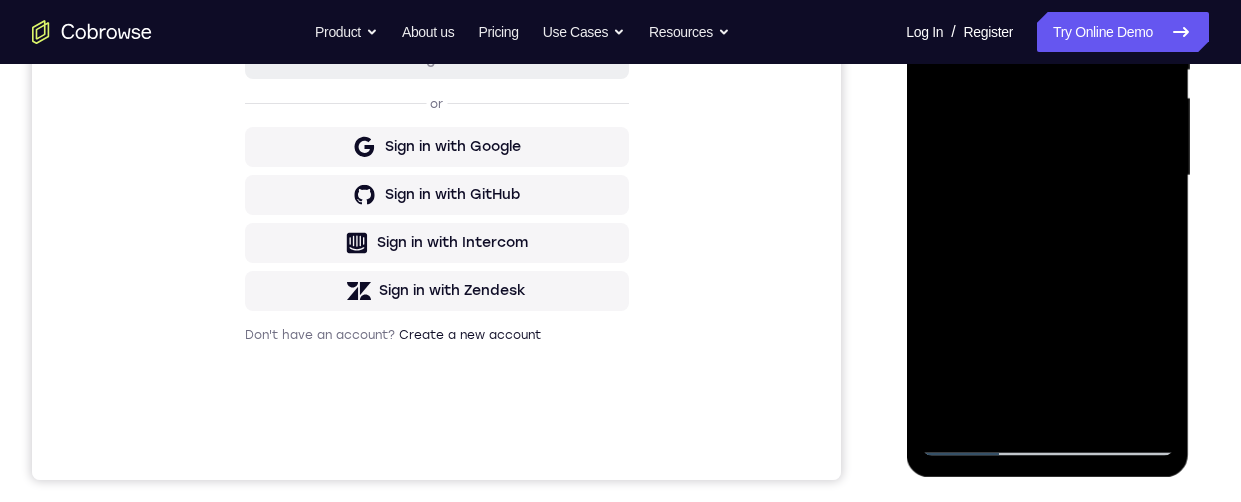 click at bounding box center (1047, 176) 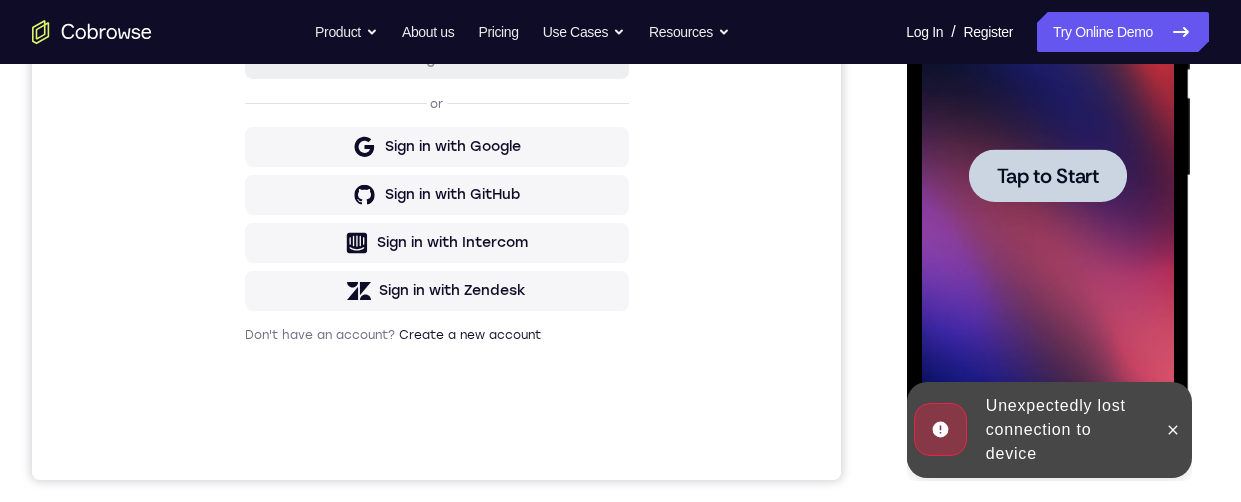 click at bounding box center (1047, 175) 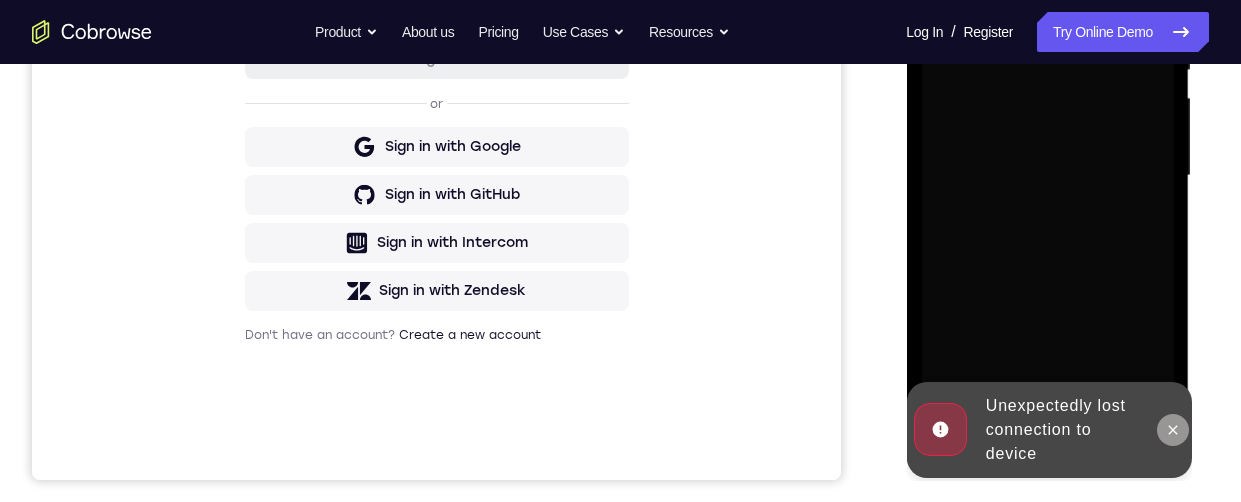 click 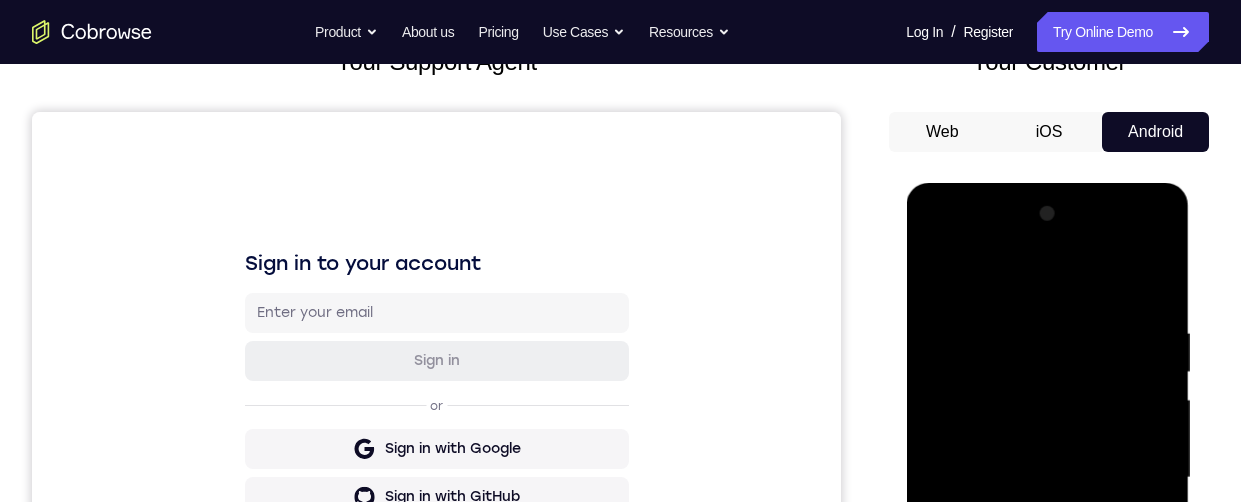 scroll, scrollTop: 446, scrollLeft: 0, axis: vertical 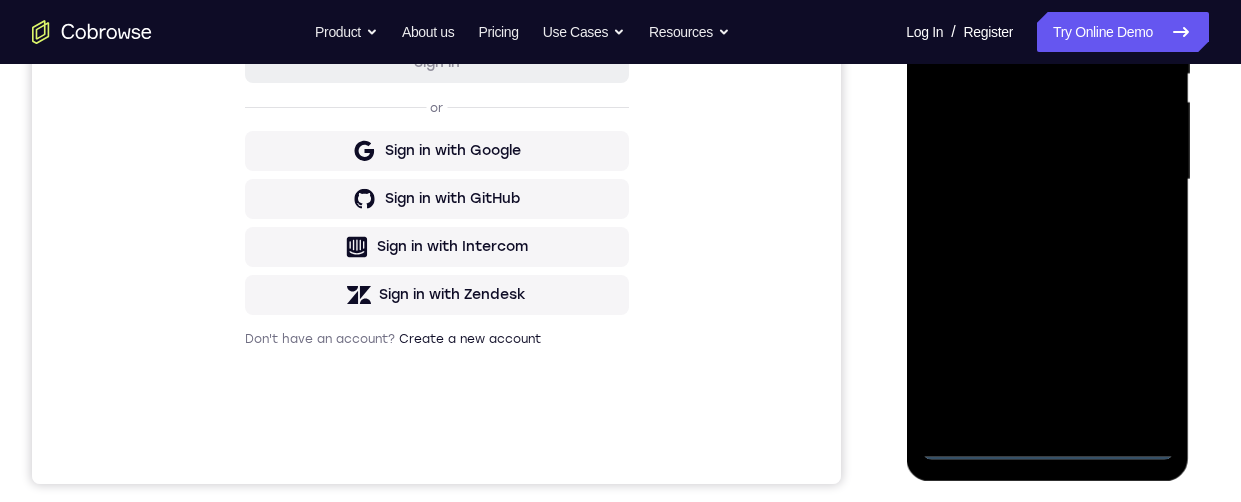 click at bounding box center [1047, 180] 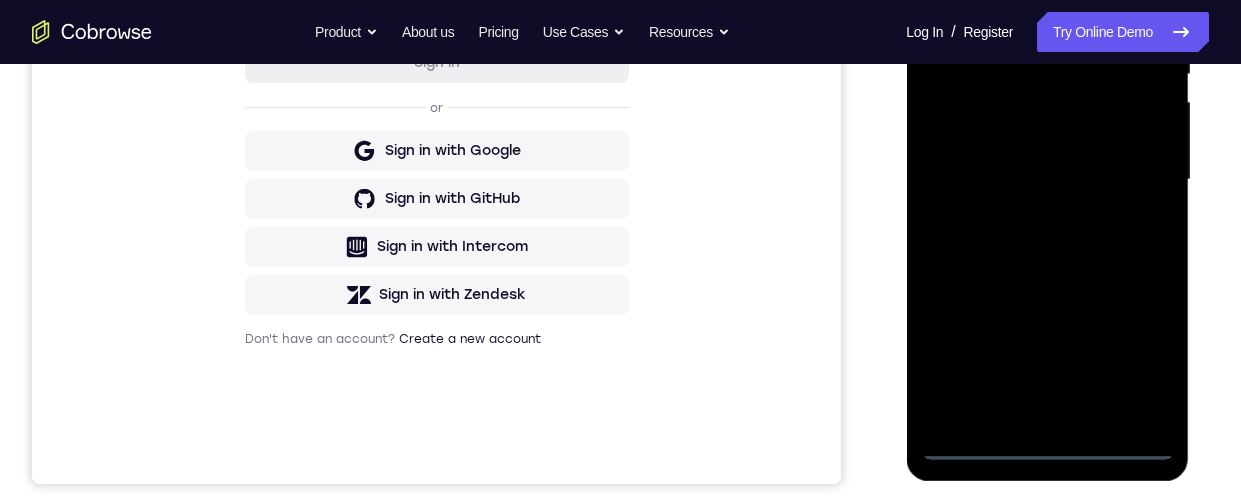 click at bounding box center (1047, 180) 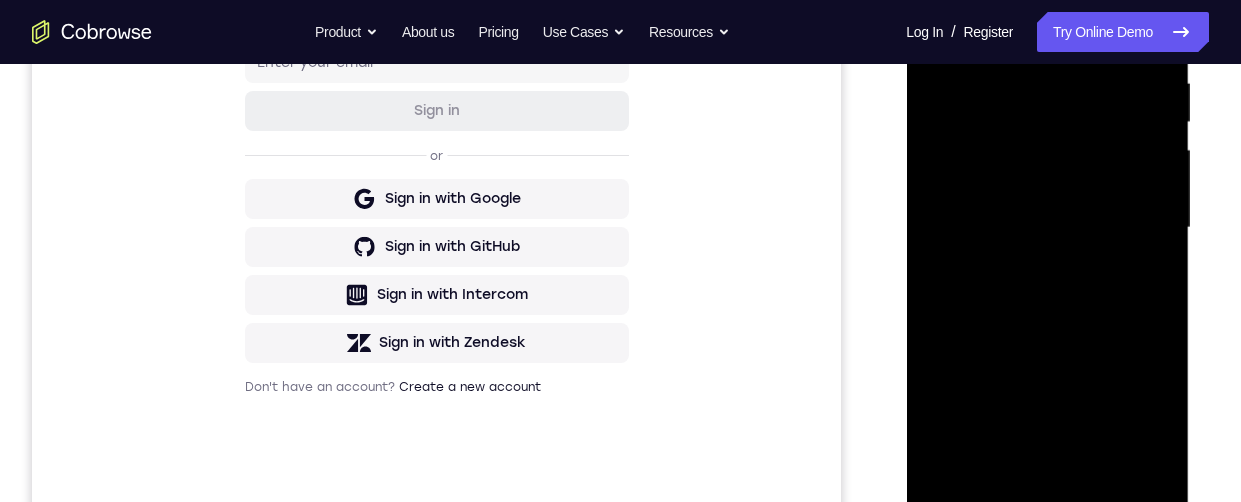 click at bounding box center (1047, 228) 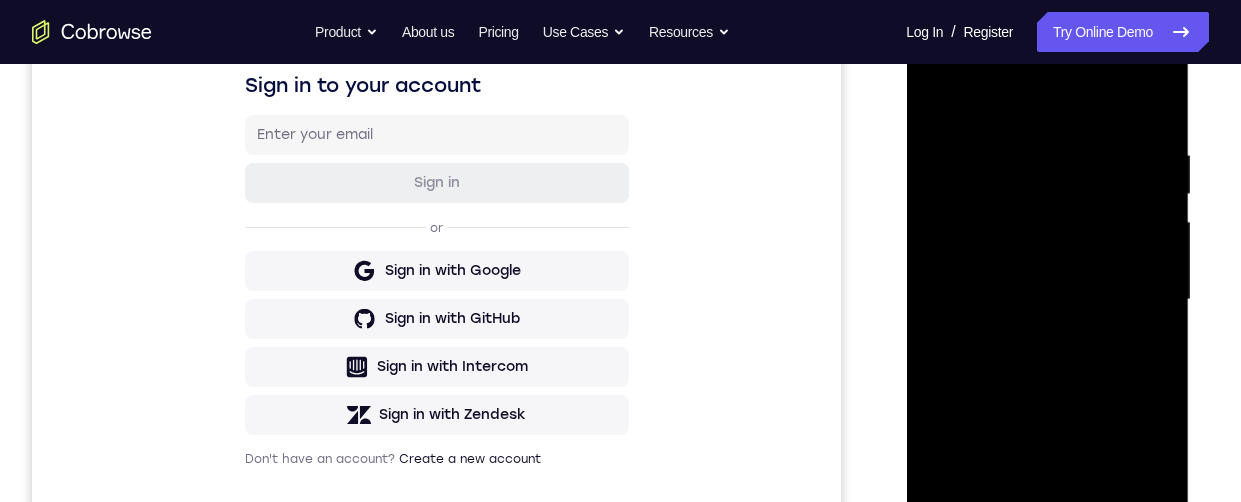 scroll, scrollTop: 435, scrollLeft: 0, axis: vertical 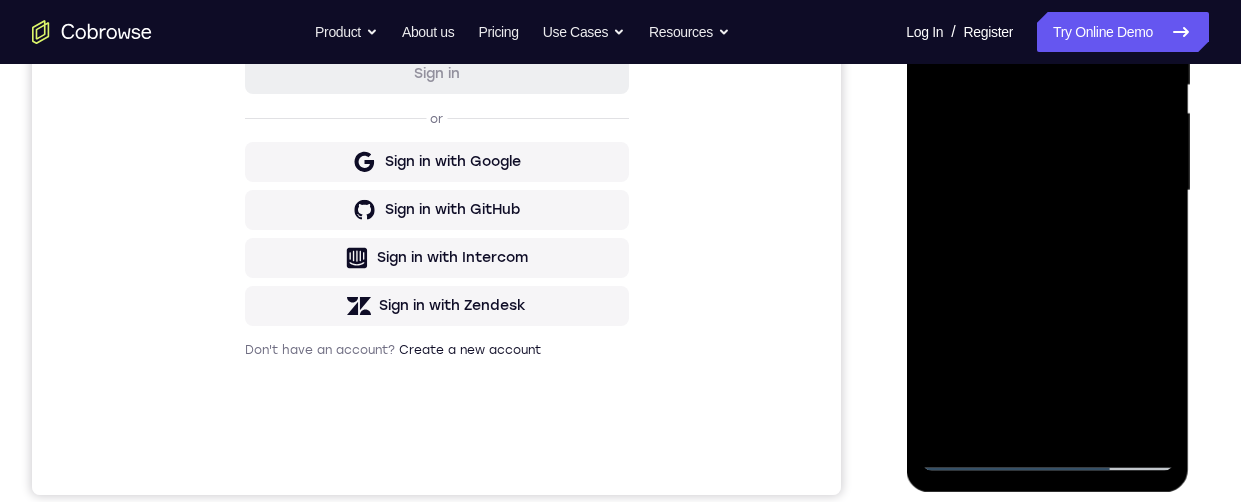 click at bounding box center (1047, 191) 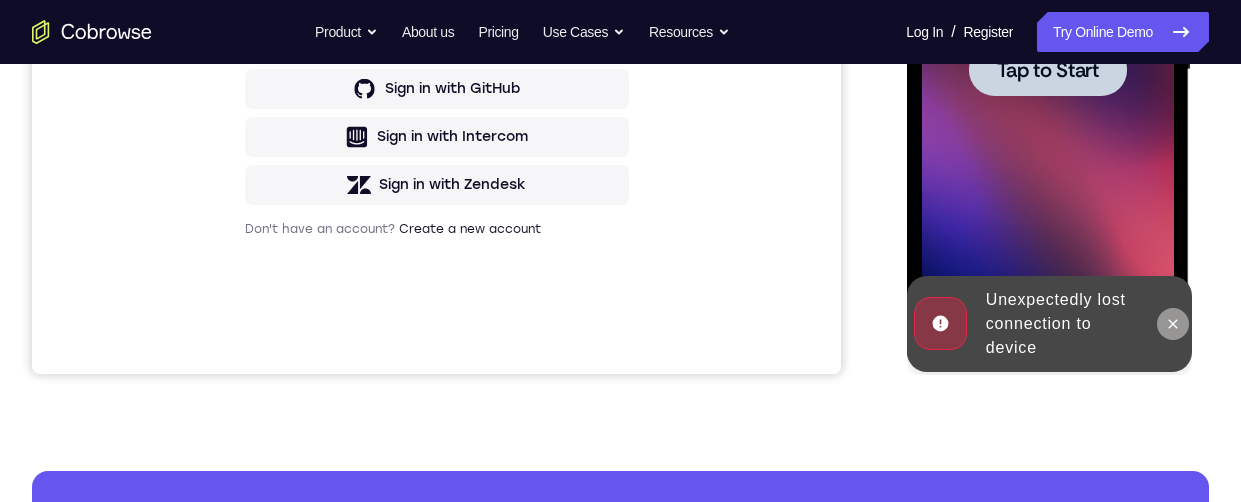 click at bounding box center (1172, 324) 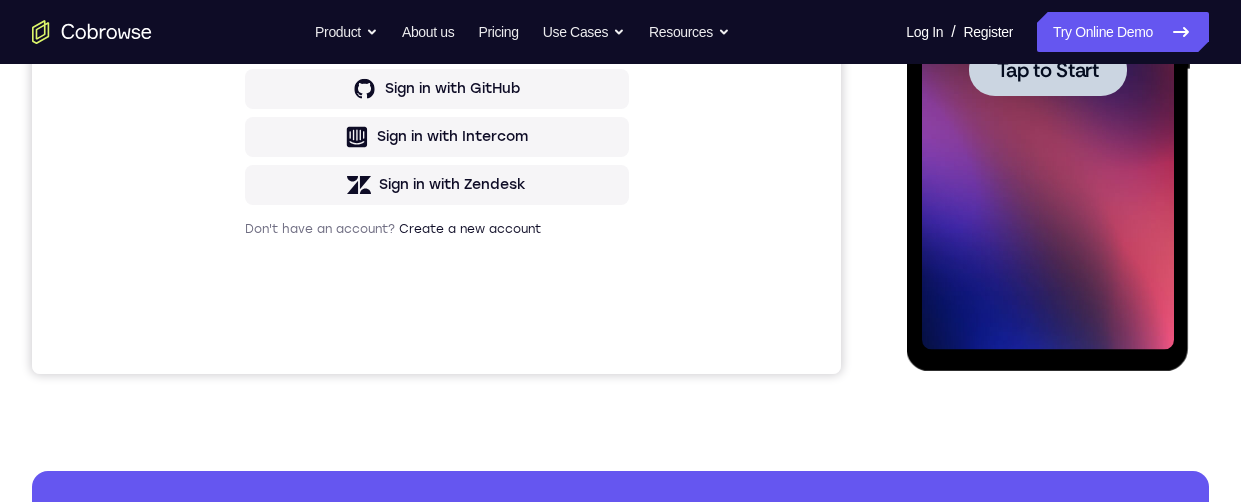 click at bounding box center (1047, 69) 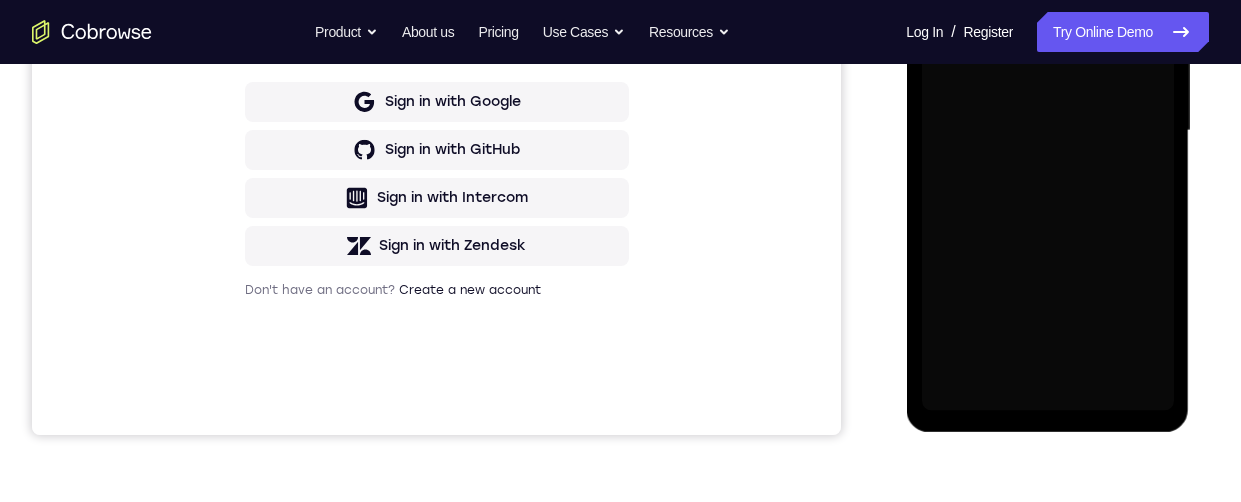scroll, scrollTop: 518, scrollLeft: 0, axis: vertical 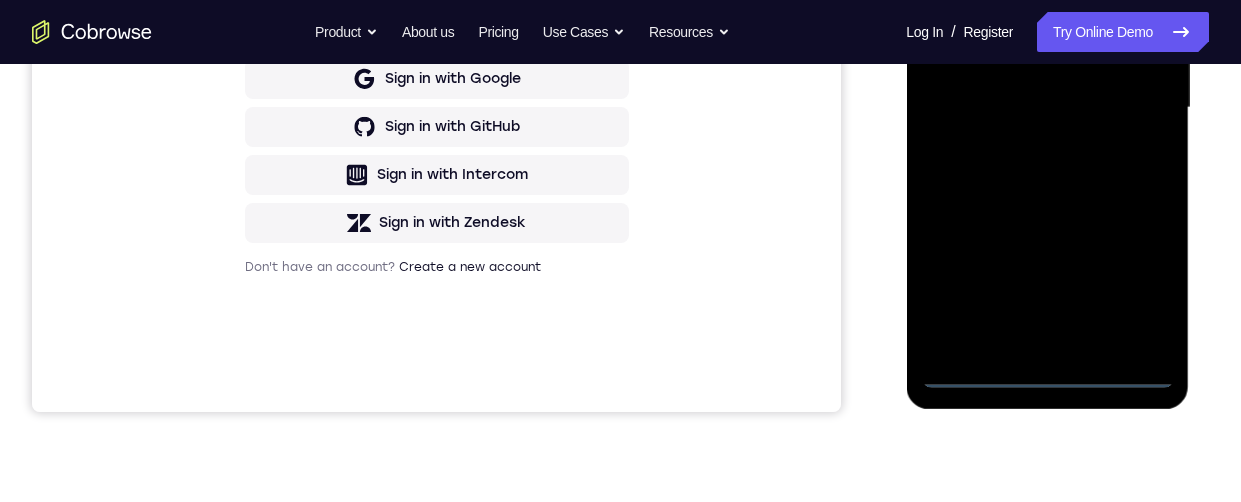 click at bounding box center [1047, 108] 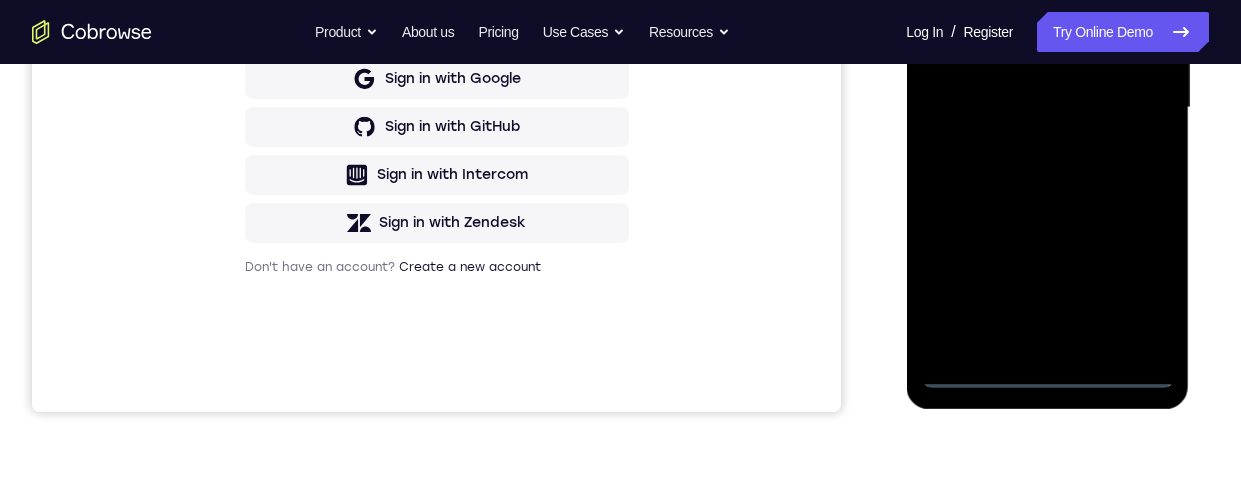 click at bounding box center [1047, 108] 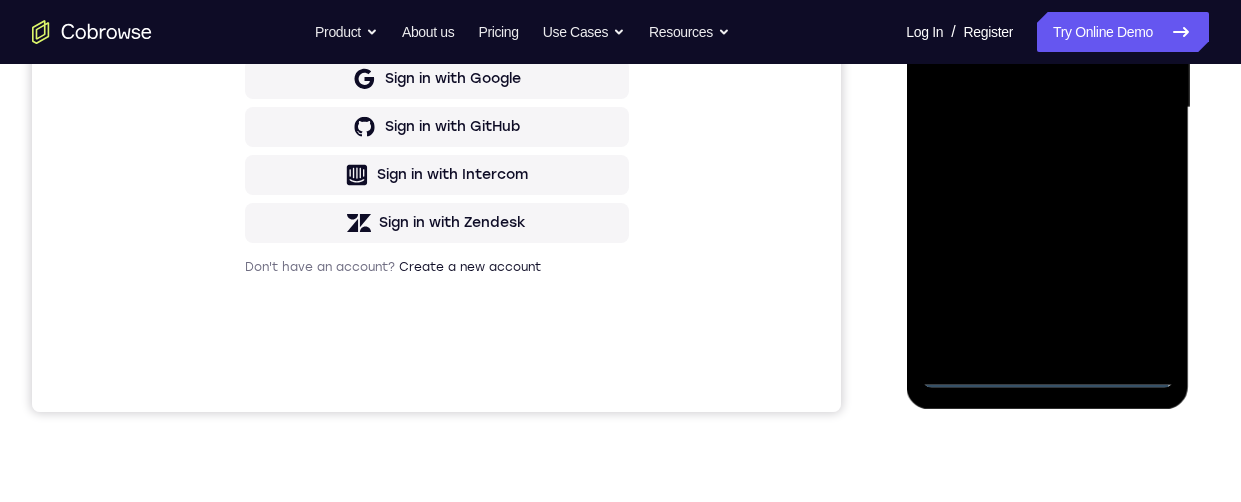 click at bounding box center (1047, 108) 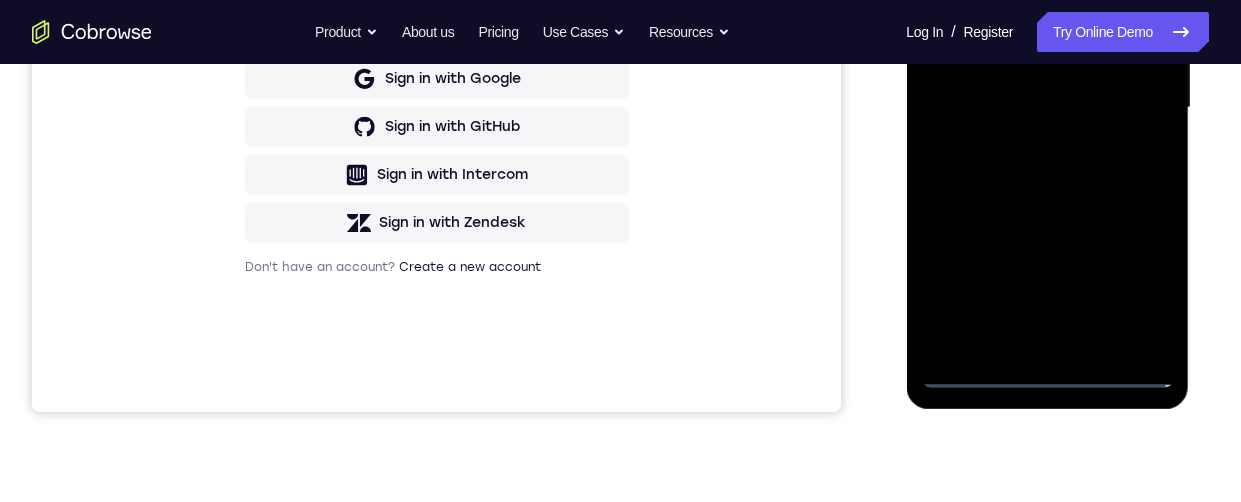 click at bounding box center (1047, 108) 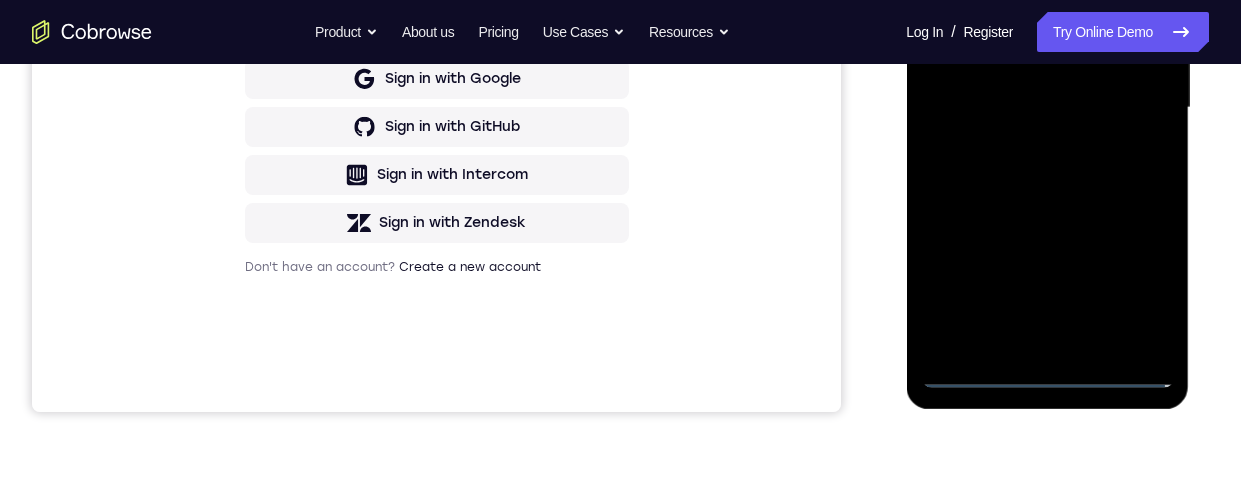 click at bounding box center [1047, 108] 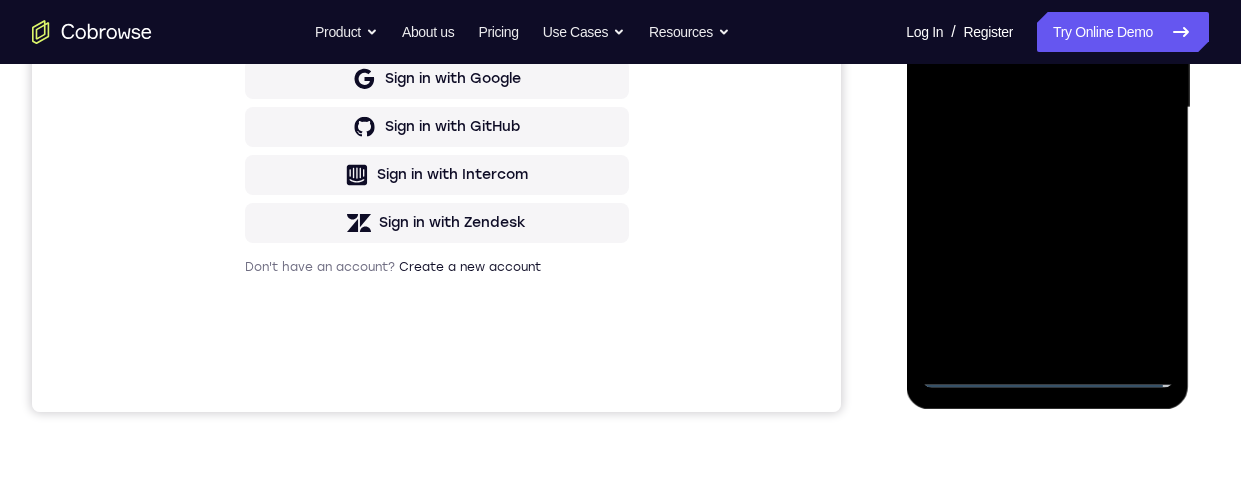 click at bounding box center [1047, 108] 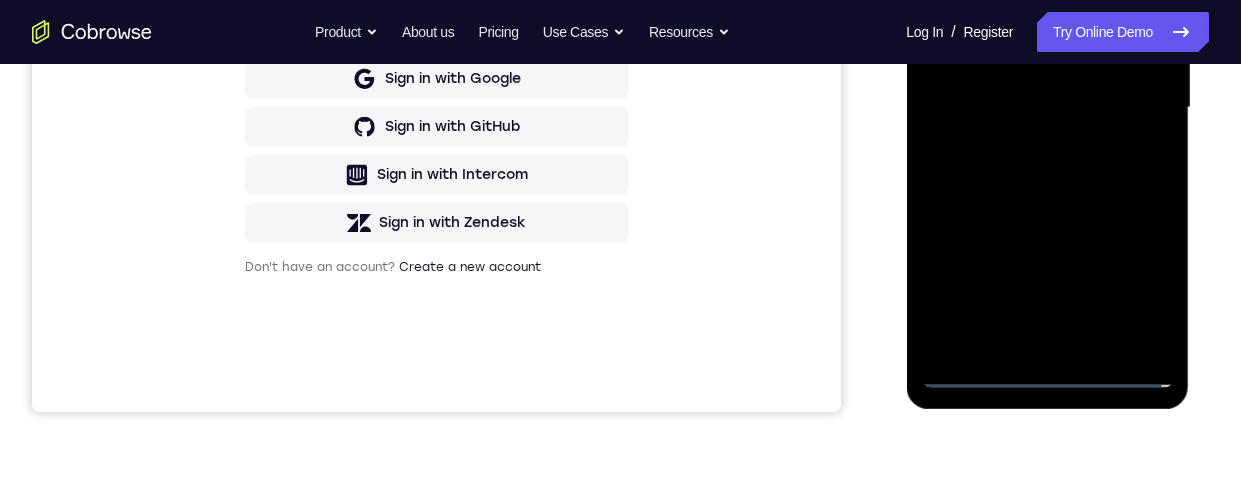 click at bounding box center (1047, 108) 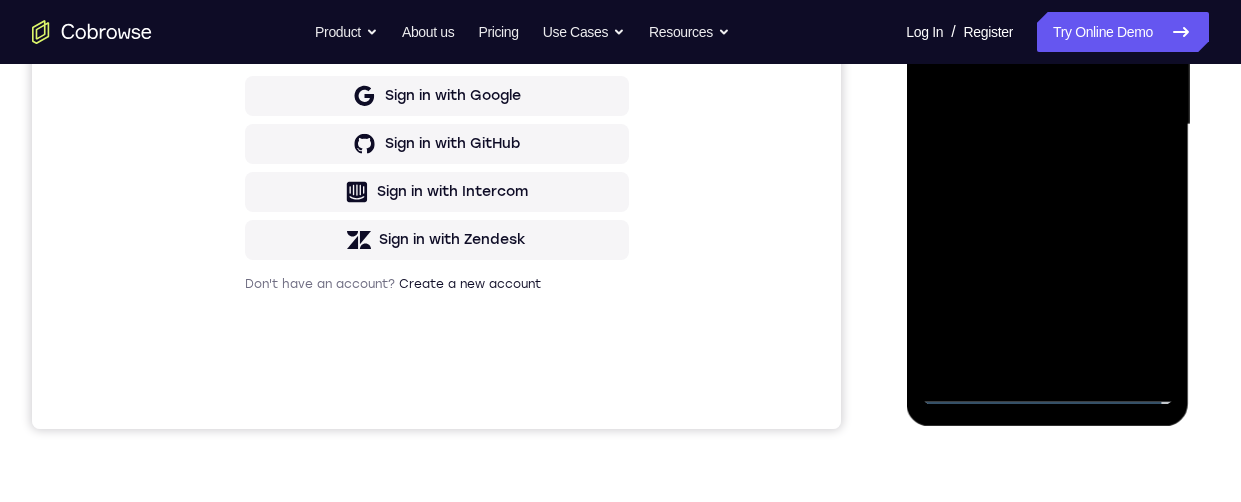 scroll, scrollTop: 357, scrollLeft: 0, axis: vertical 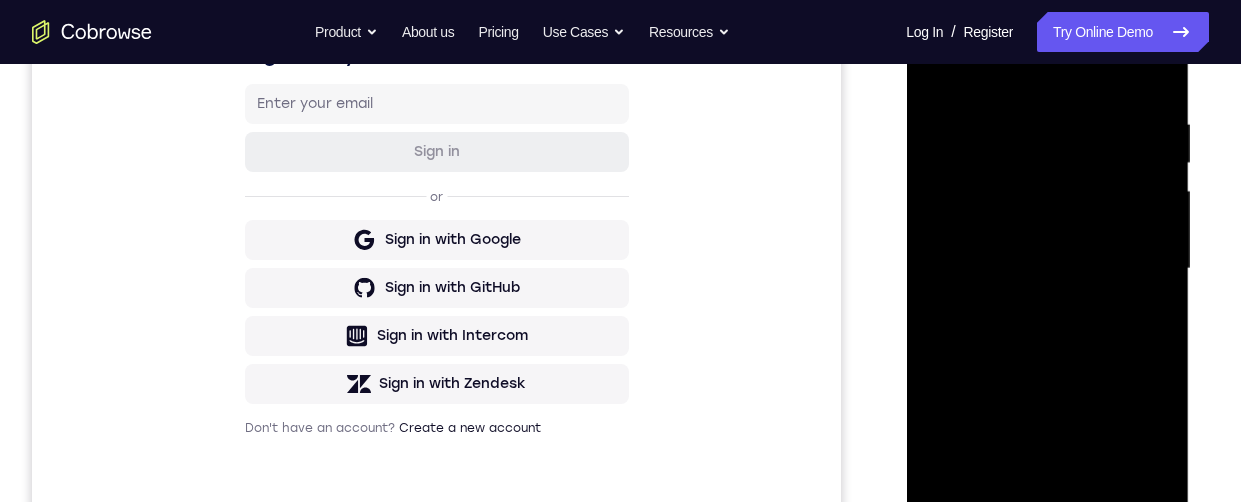 click at bounding box center [1047, 269] 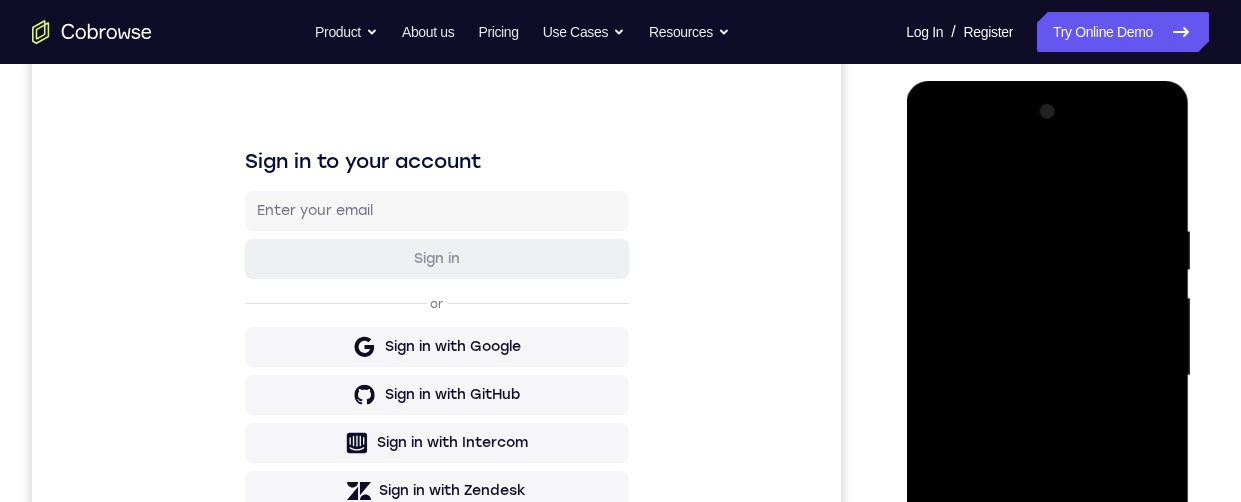 click at bounding box center [1047, 376] 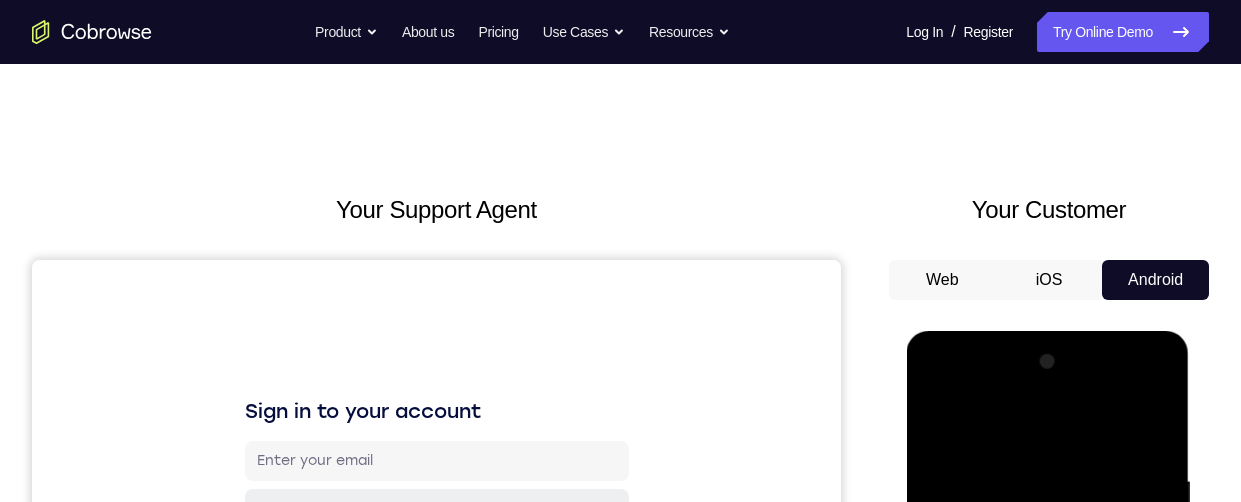 scroll, scrollTop: 26, scrollLeft: 0, axis: vertical 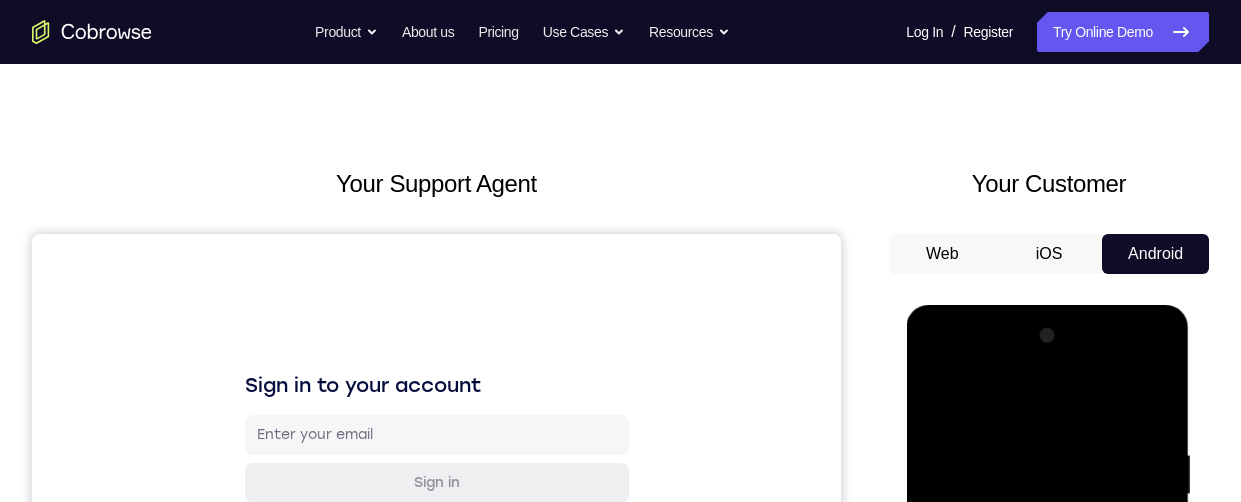 click at bounding box center (1047, 600) 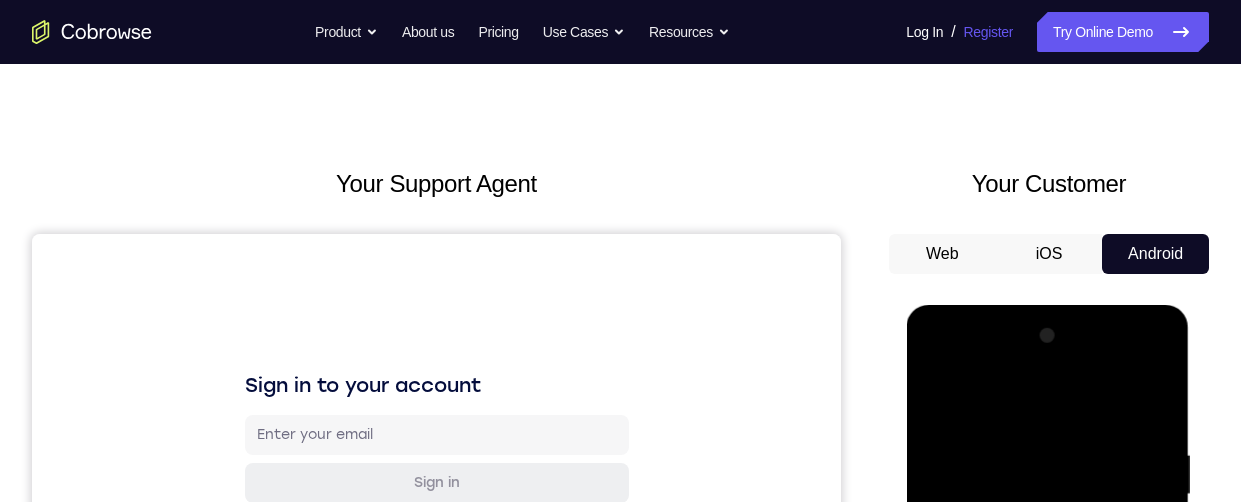 scroll, scrollTop: 262, scrollLeft: 0, axis: vertical 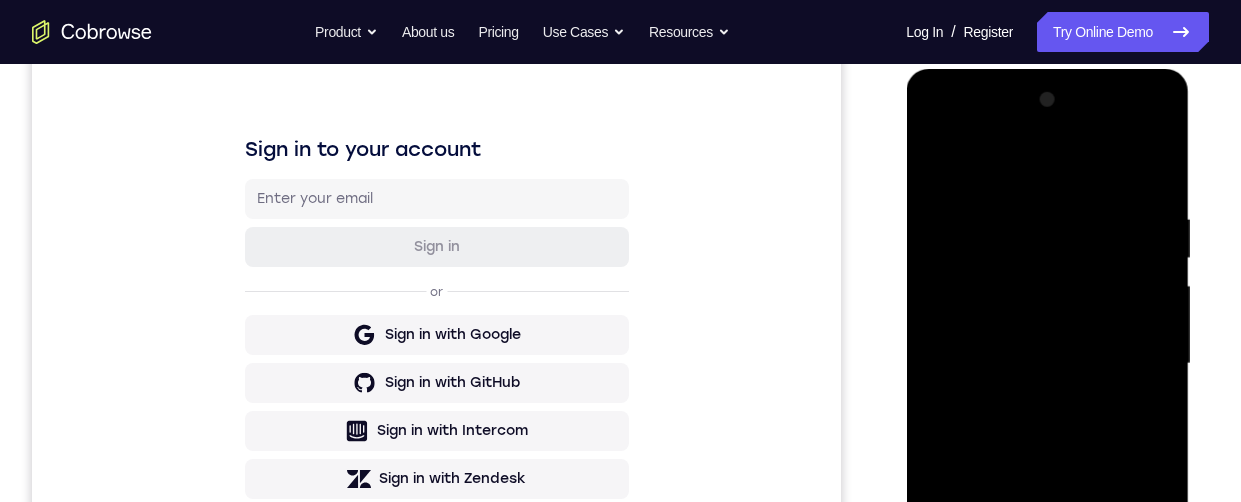click at bounding box center [1047, 364] 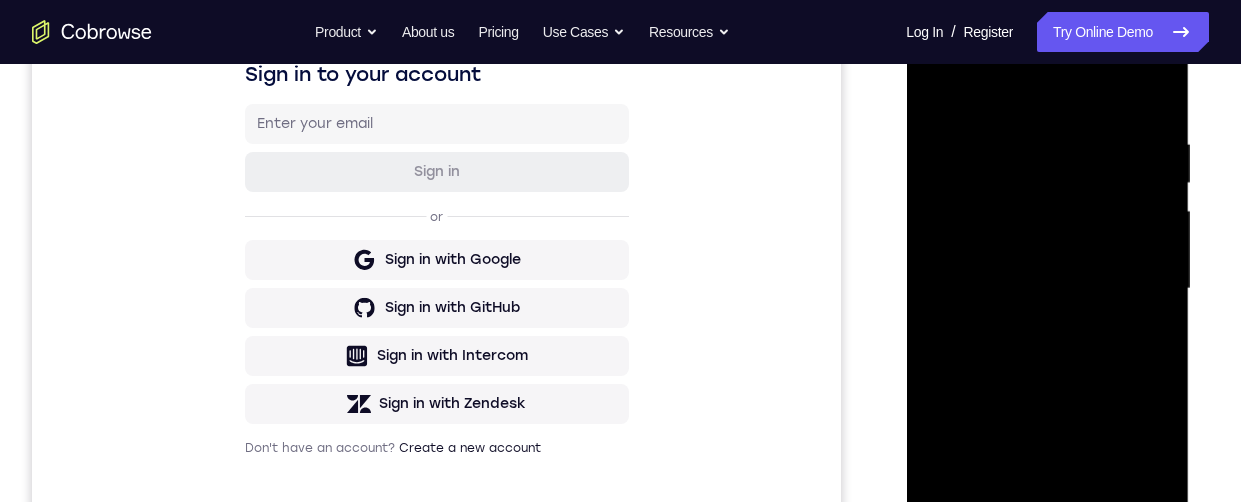 scroll, scrollTop: 323, scrollLeft: 0, axis: vertical 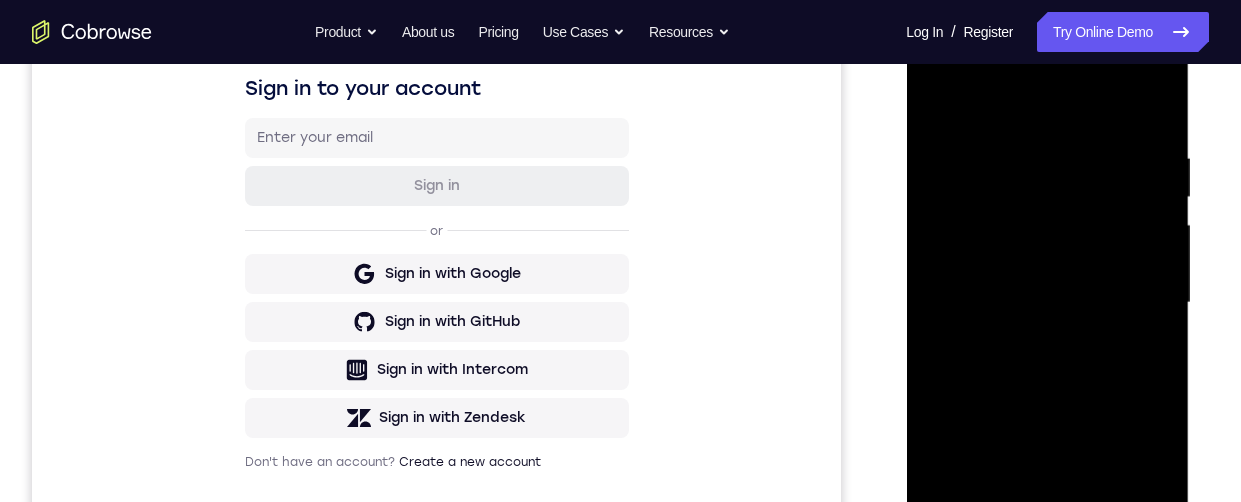 click at bounding box center [1047, 303] 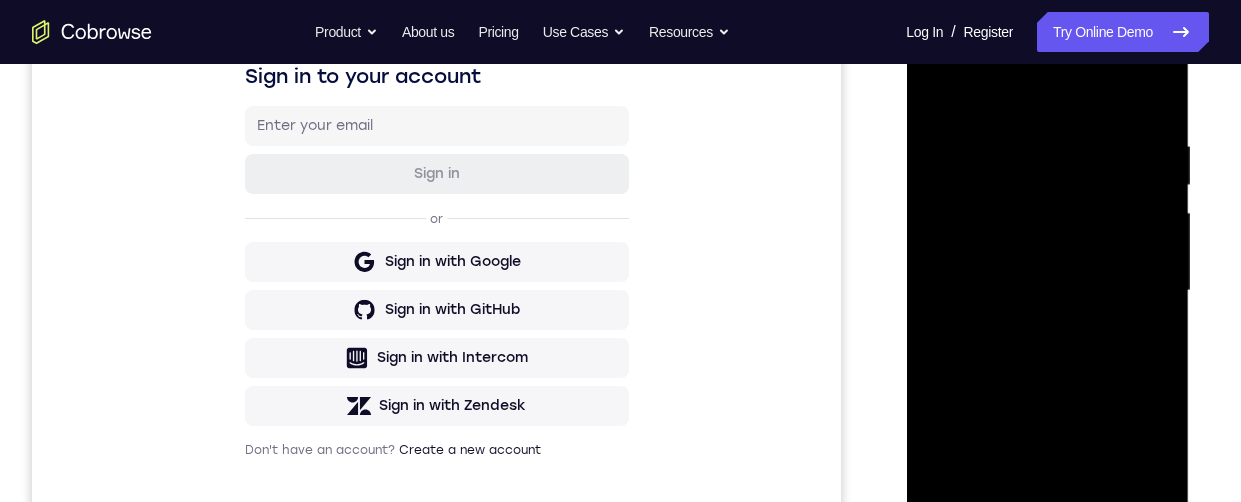 click at bounding box center [1047, 291] 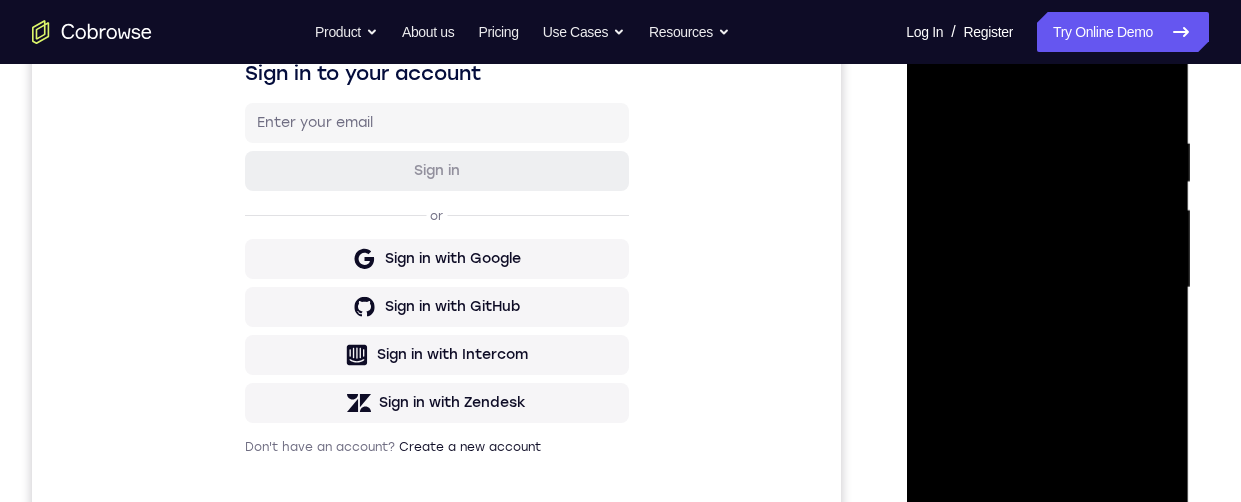 click at bounding box center [1047, 288] 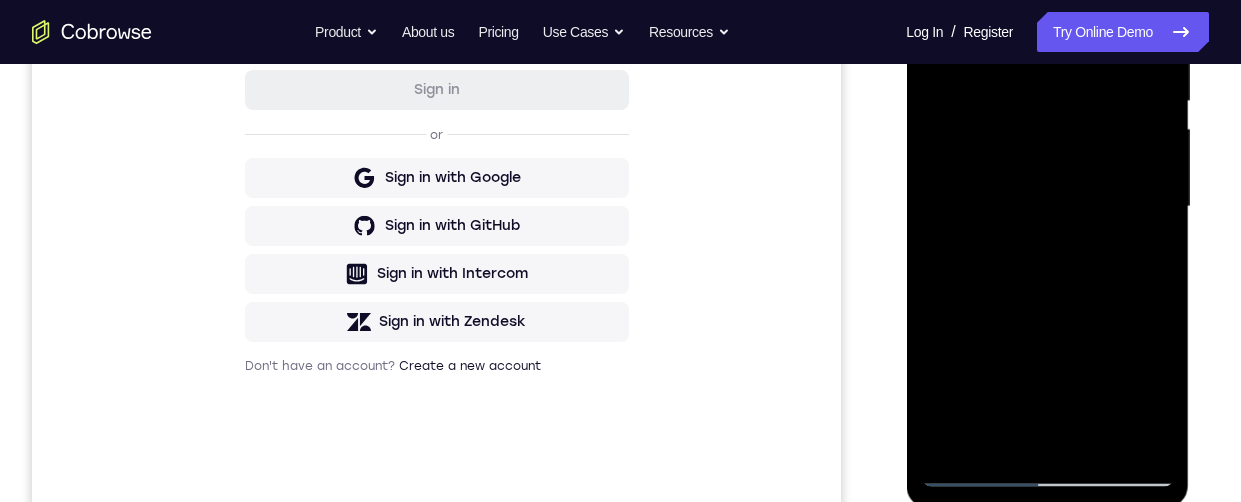 click at bounding box center [1047, 207] 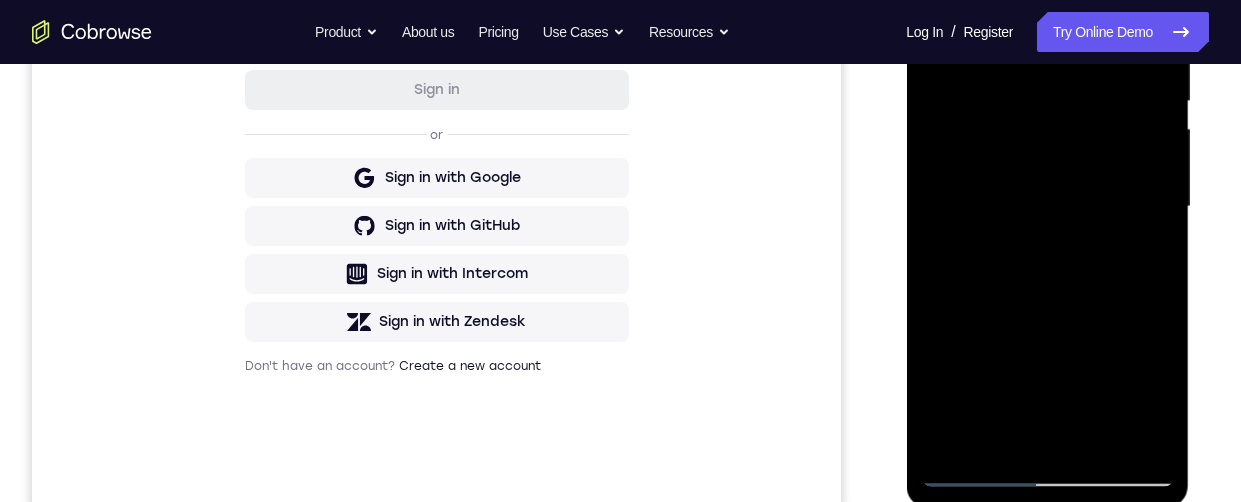 click at bounding box center [1047, 207] 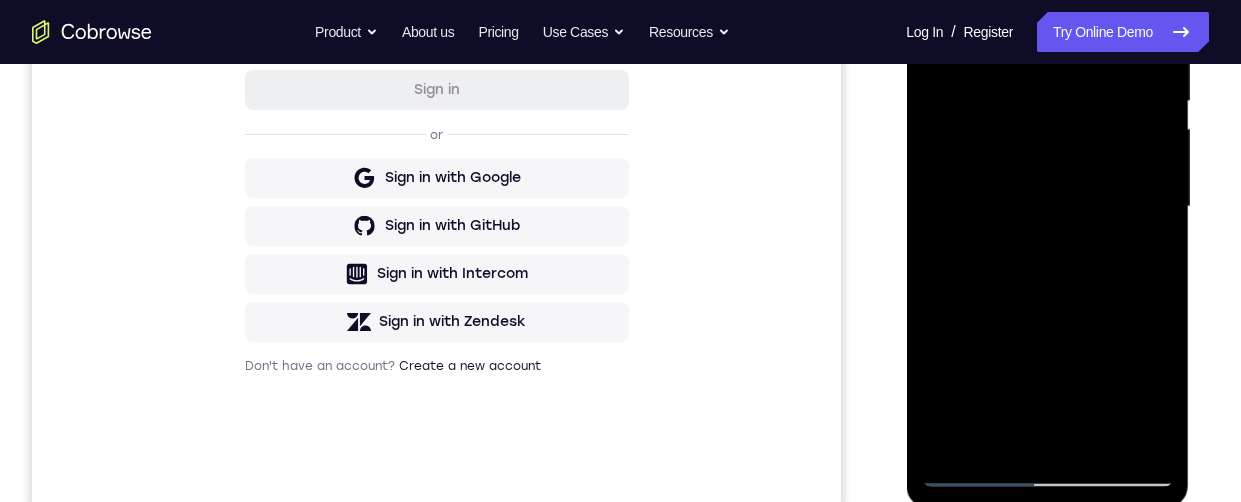 click at bounding box center (1047, 207) 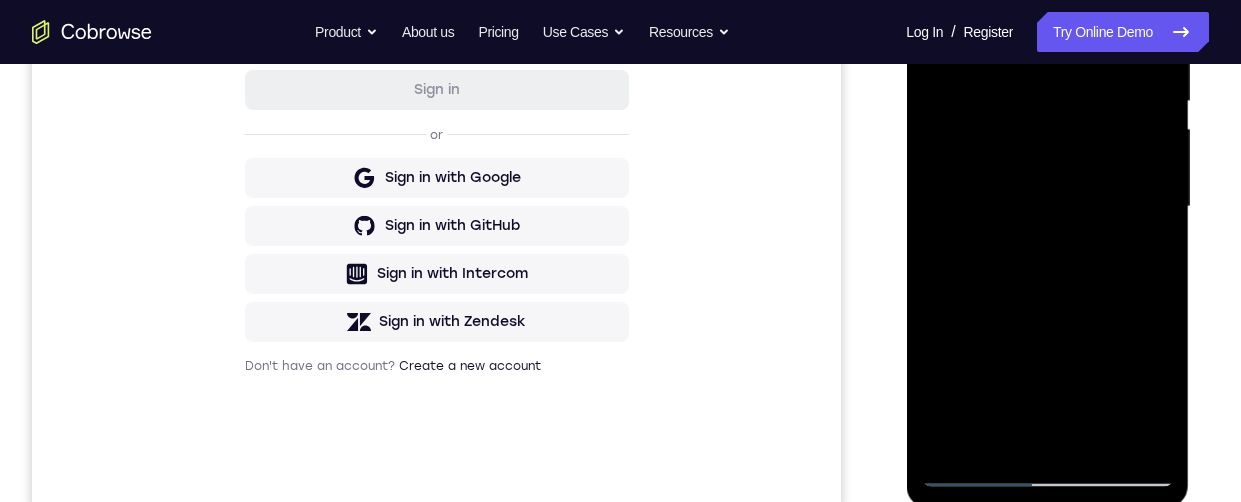 click at bounding box center (1047, 207) 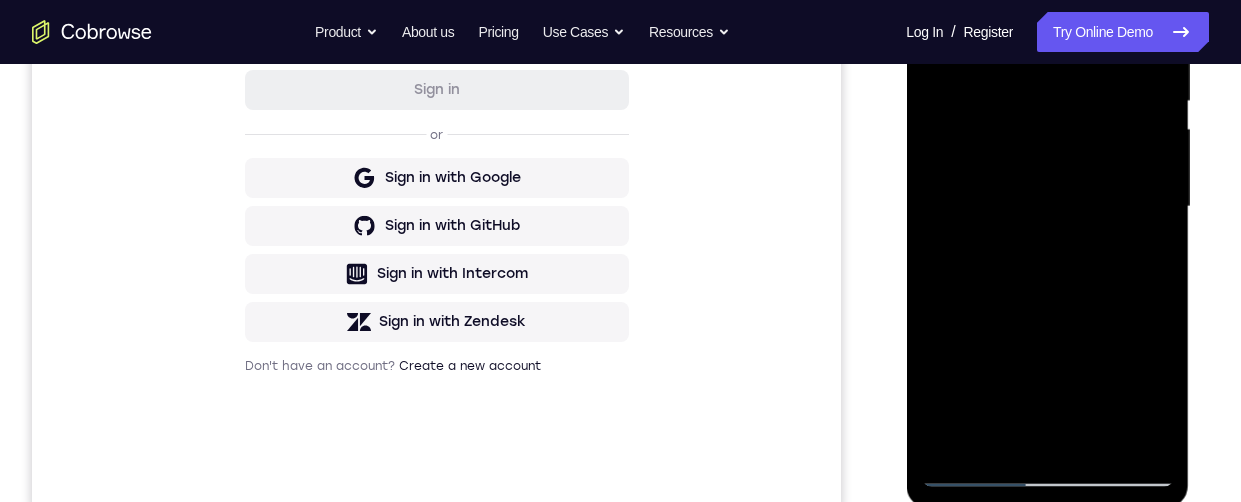 click on "Your Support Agent             Your Customer       Web   iOS   Android                         Next Steps   We’d be happy to give a product demo, answer any technical questions, or share best practices.          Create An Account             Contact Sales" at bounding box center [620, 304] 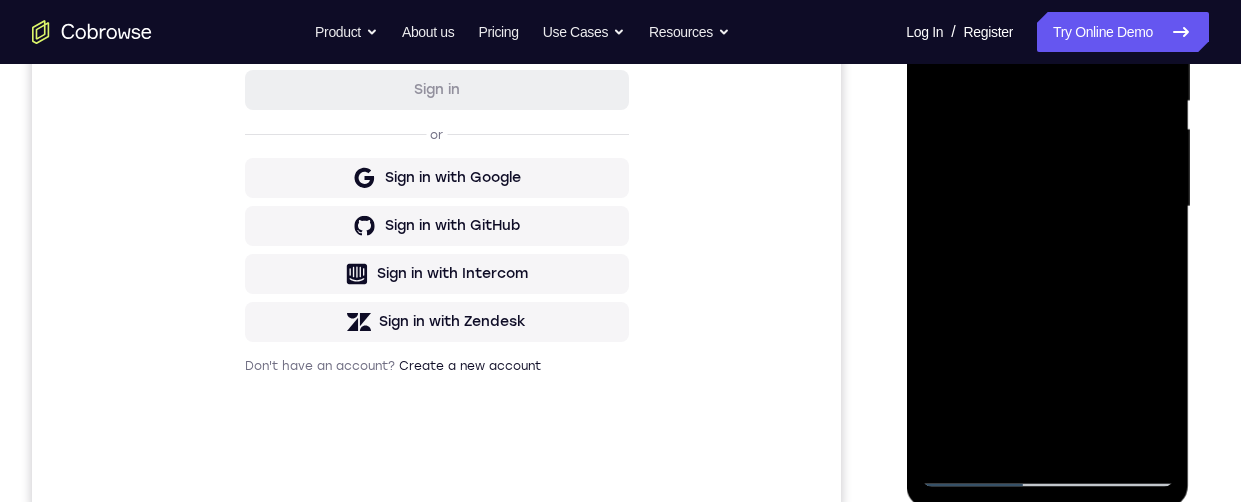 click at bounding box center (1047, 207) 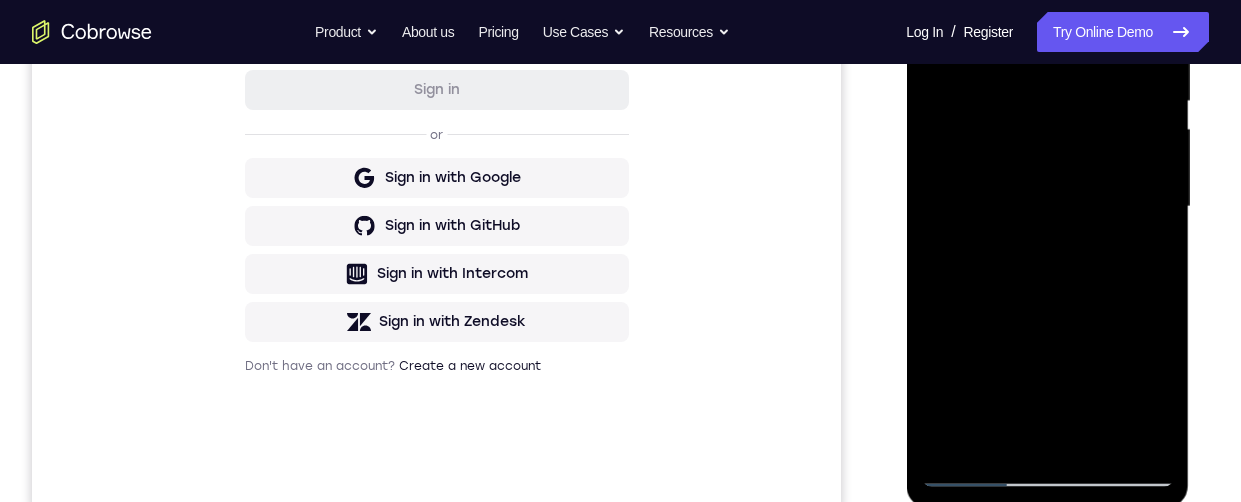 click at bounding box center [1047, 207] 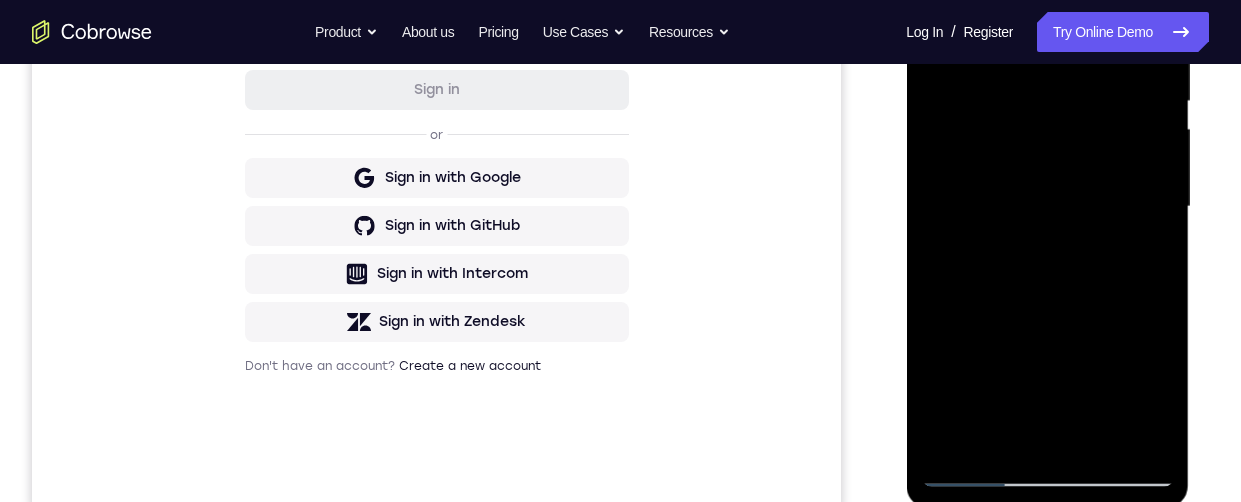 click at bounding box center [1047, 207] 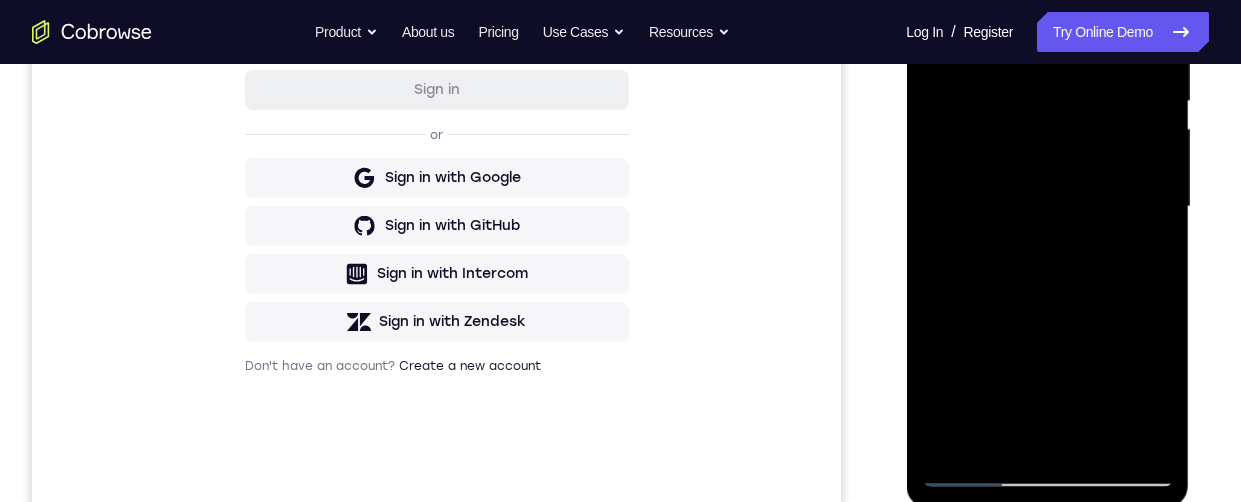 click at bounding box center [1047, 207] 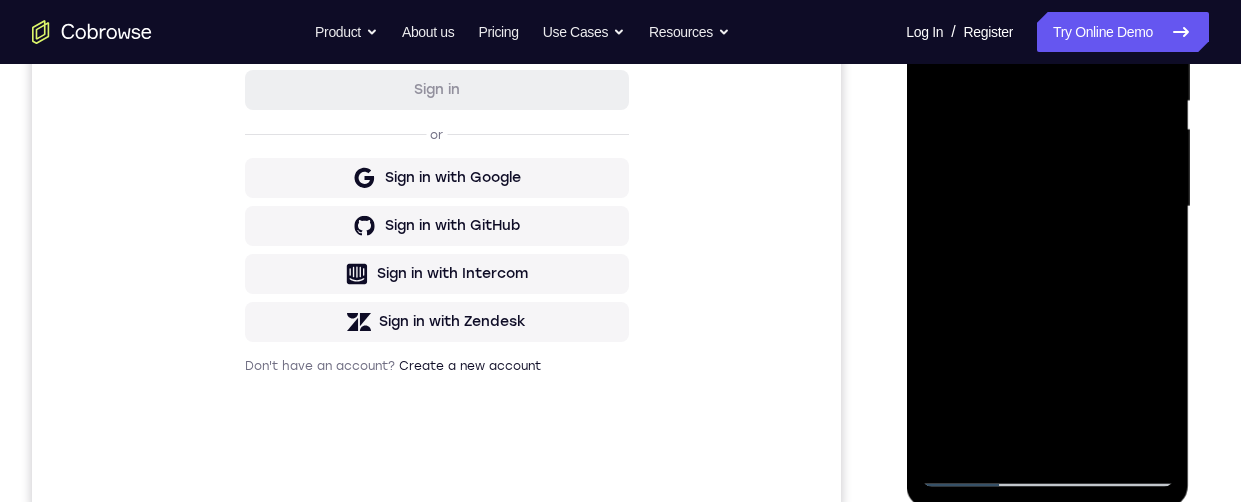 click at bounding box center [1047, 207] 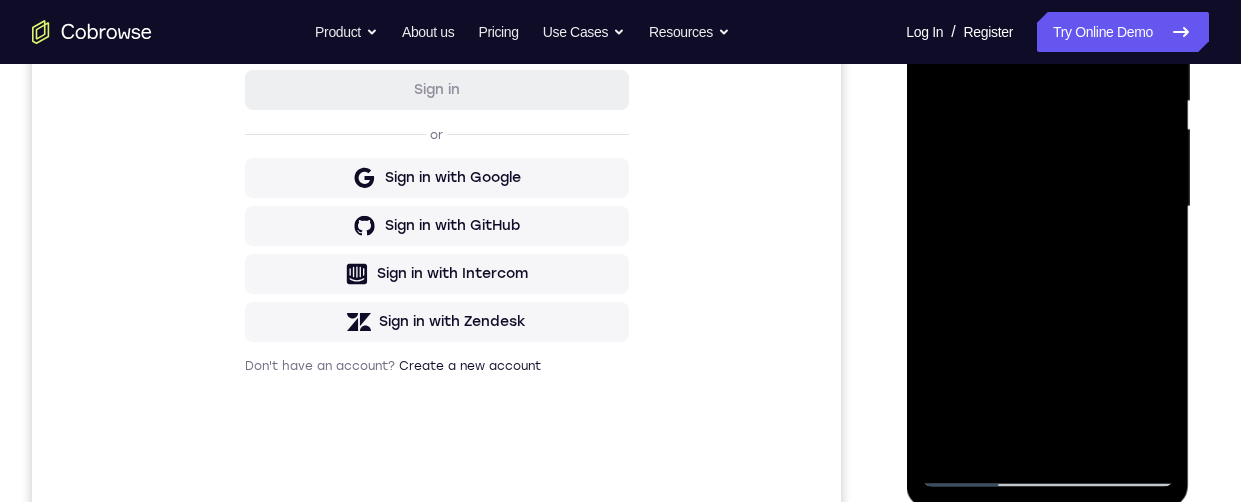 click at bounding box center [1047, 207] 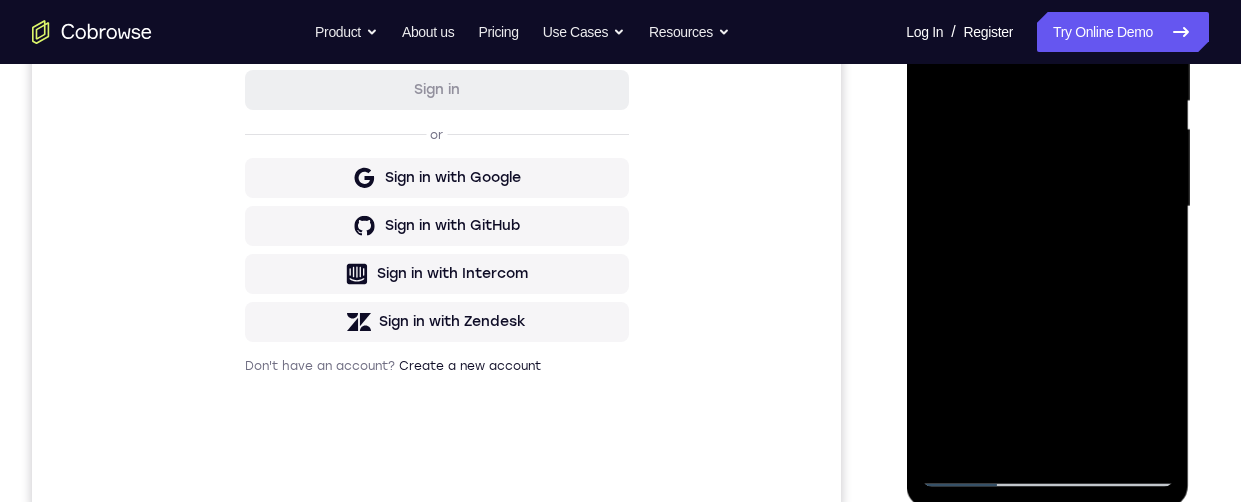 click at bounding box center (1047, 207) 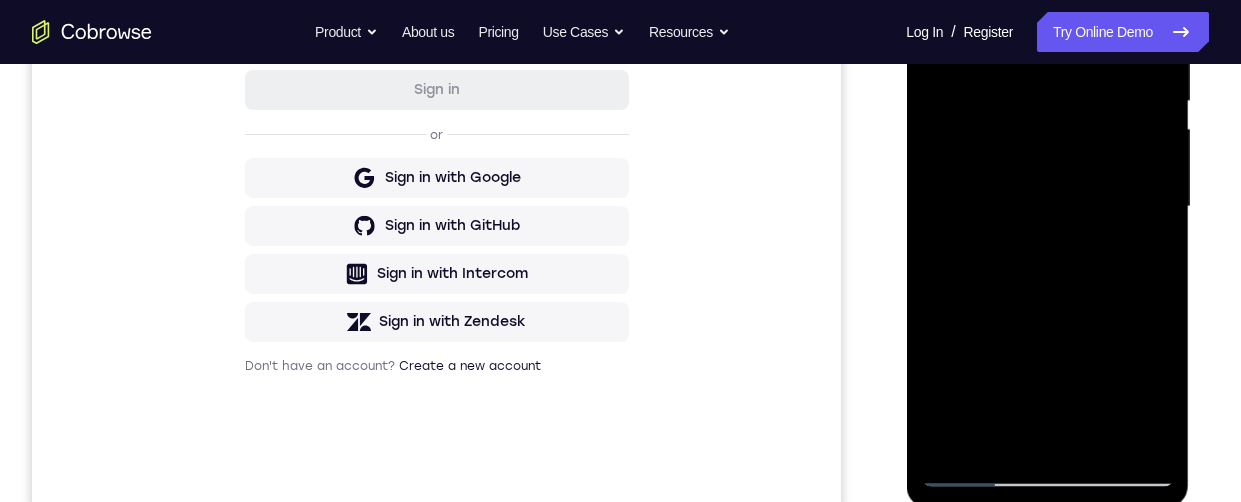 click at bounding box center [1047, 207] 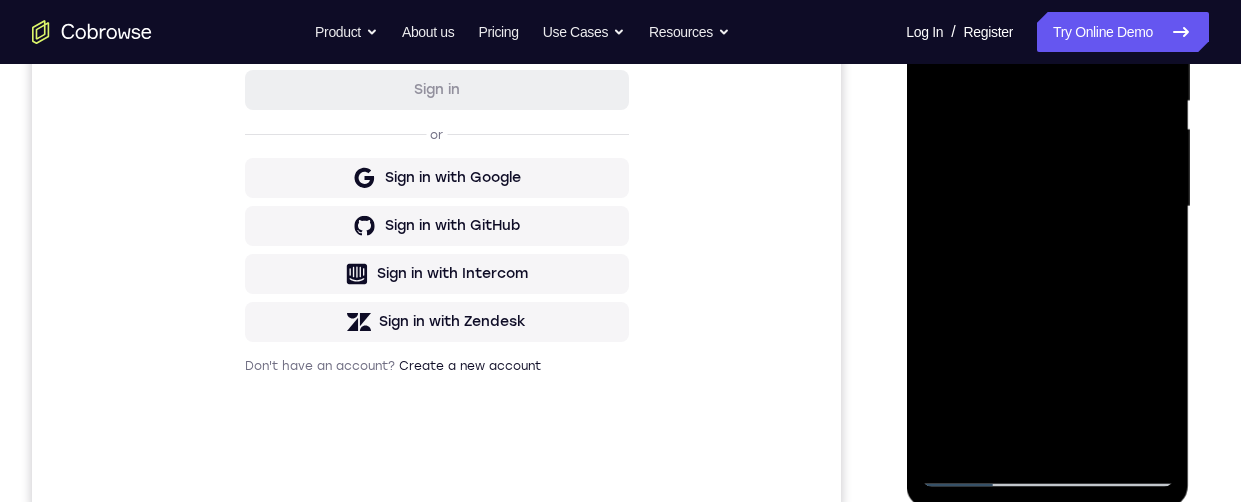 click at bounding box center [1047, 207] 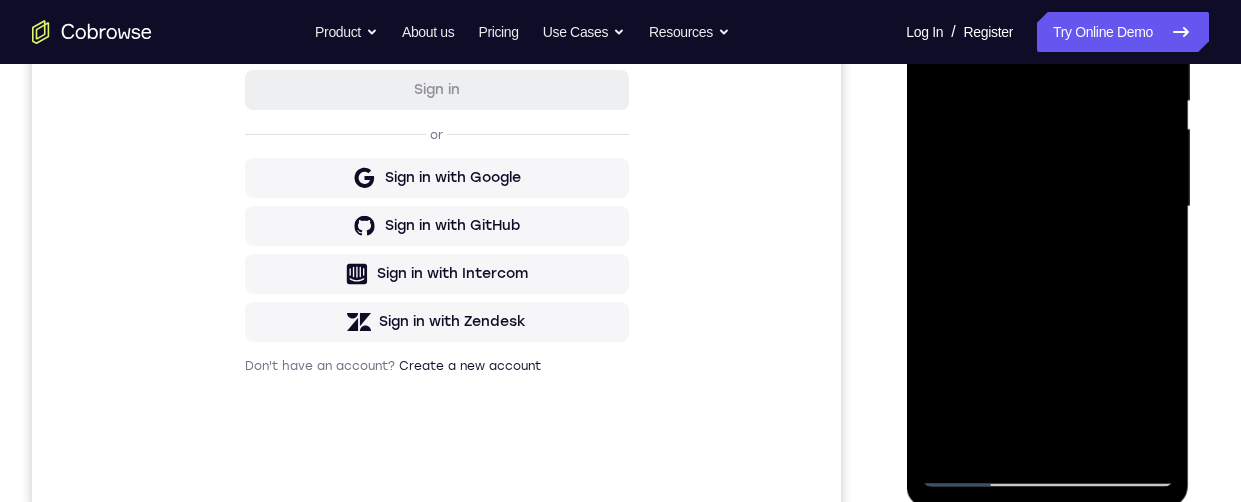 click at bounding box center [1047, 207] 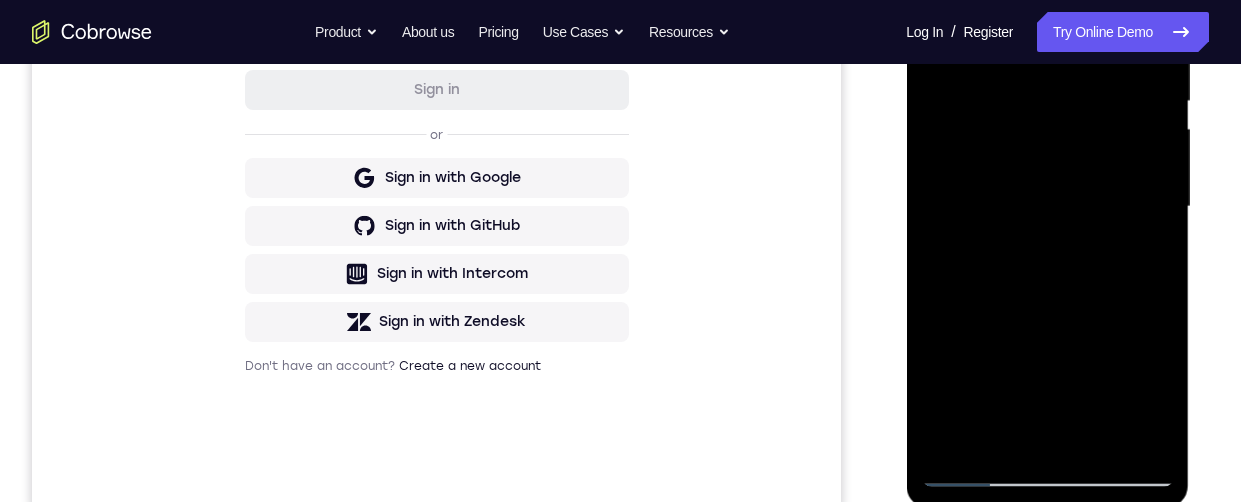 click at bounding box center (1047, 207) 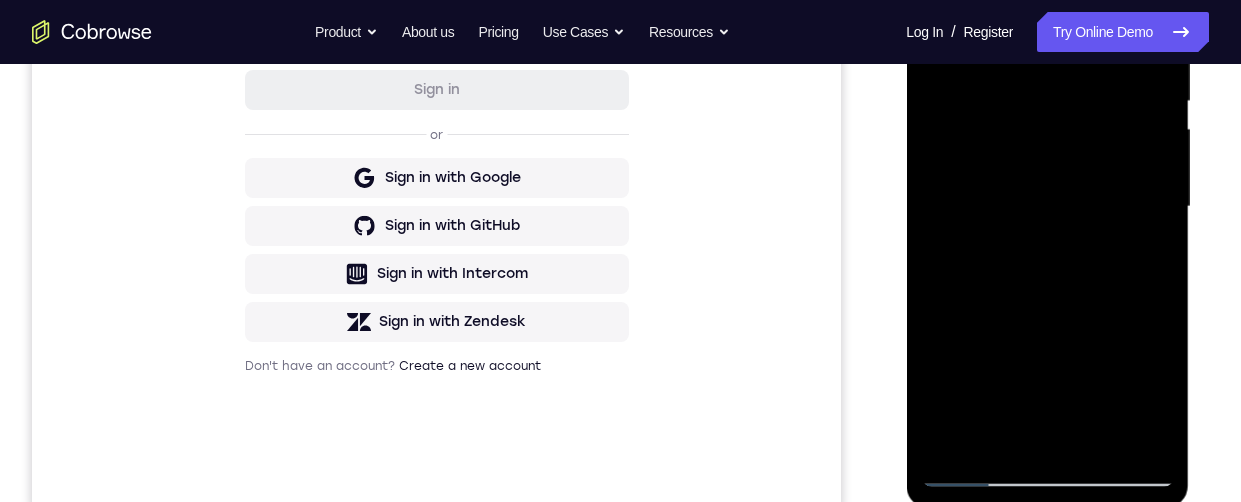 click at bounding box center [1047, 207] 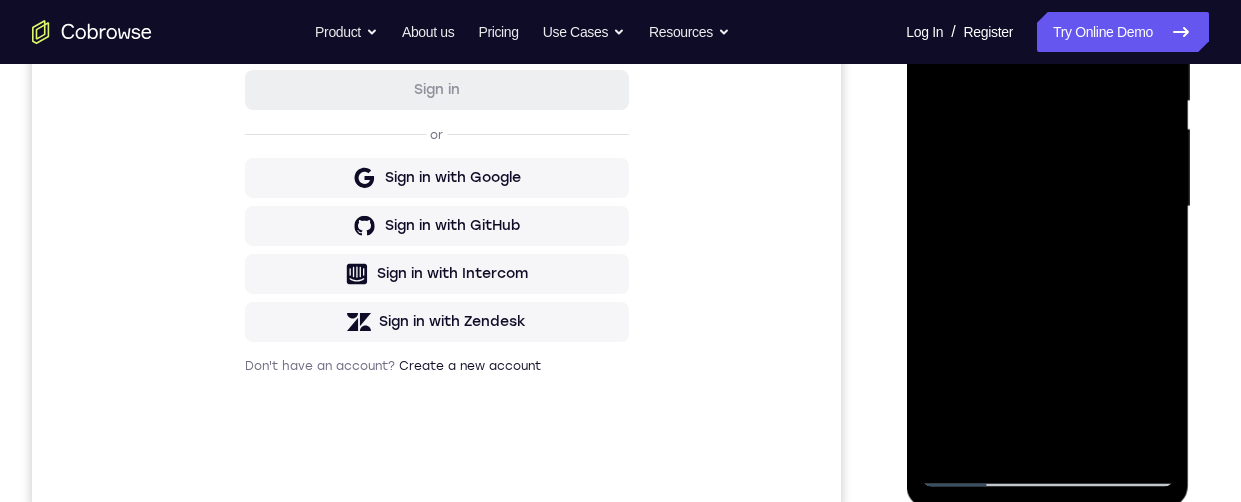 click at bounding box center (1047, 207) 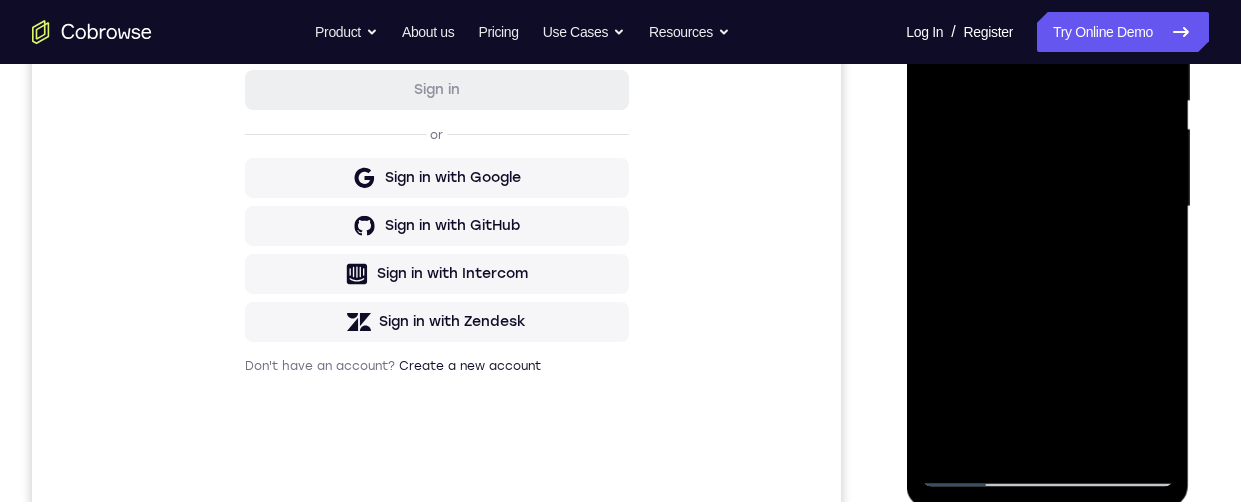 click at bounding box center (1047, 207) 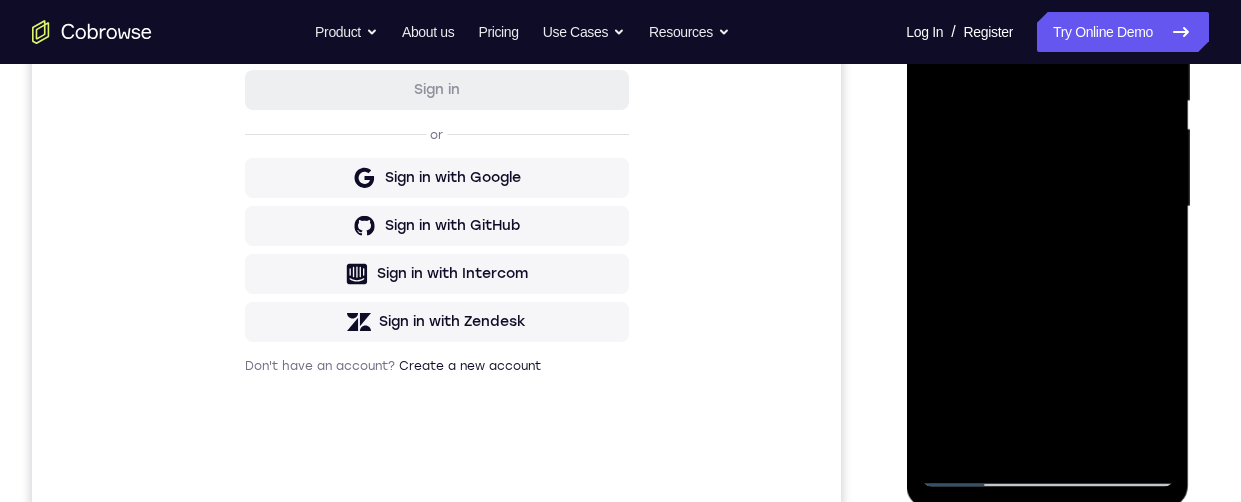 click at bounding box center [1047, 207] 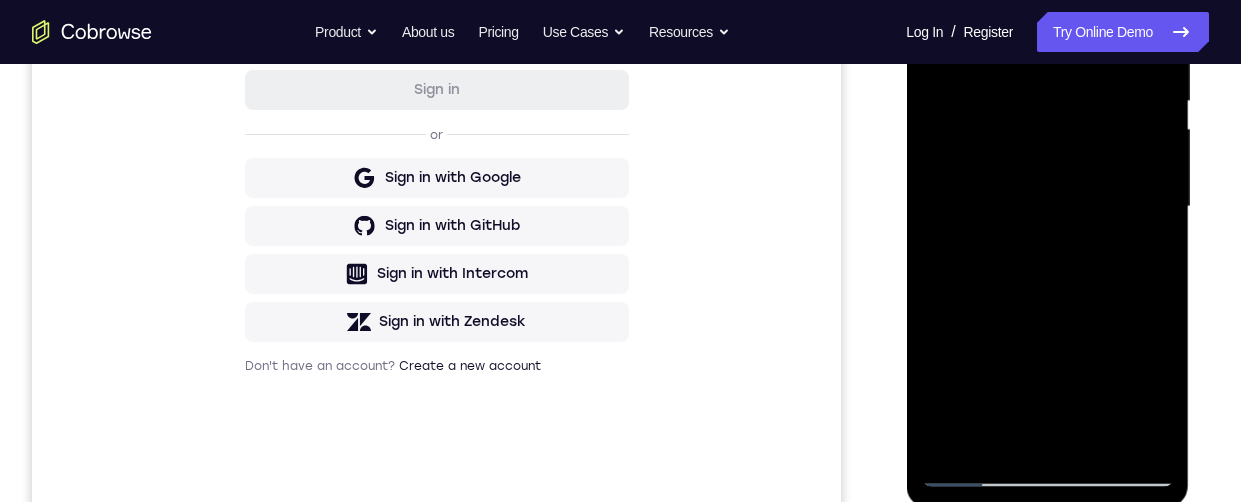 click at bounding box center [1047, 207] 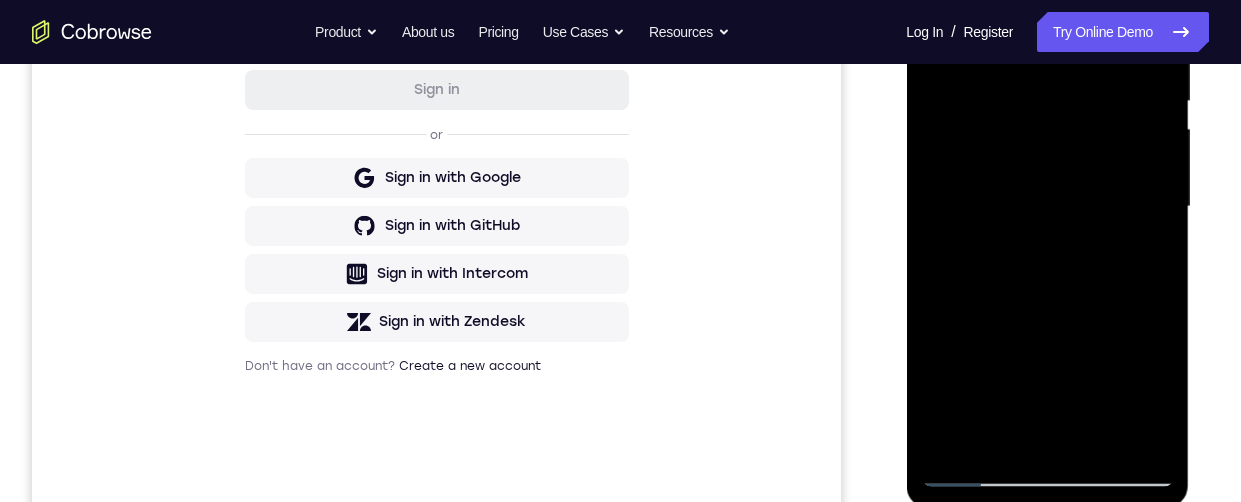 click at bounding box center [1047, 207] 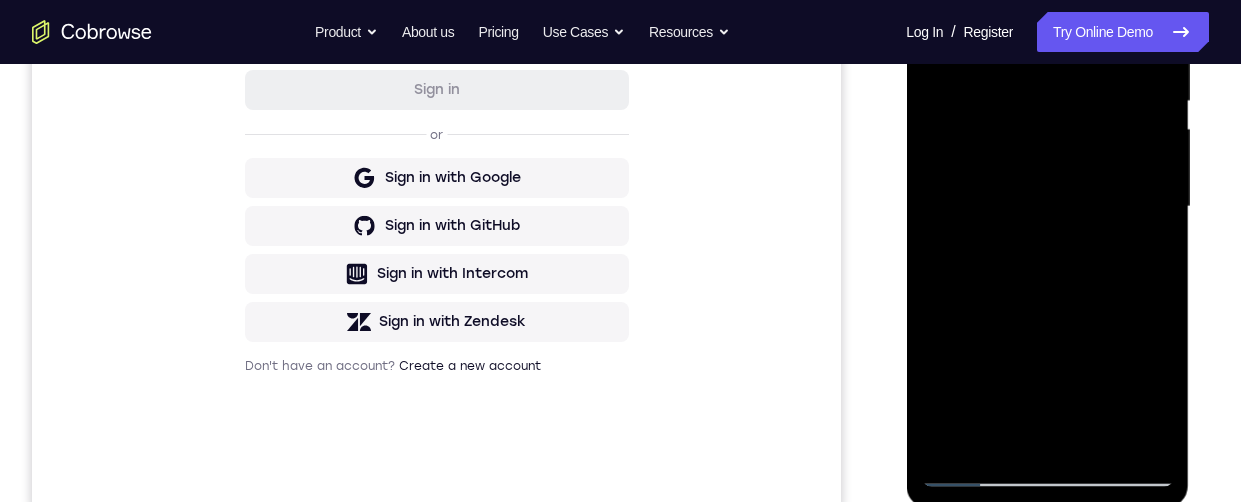 click at bounding box center (1047, 207) 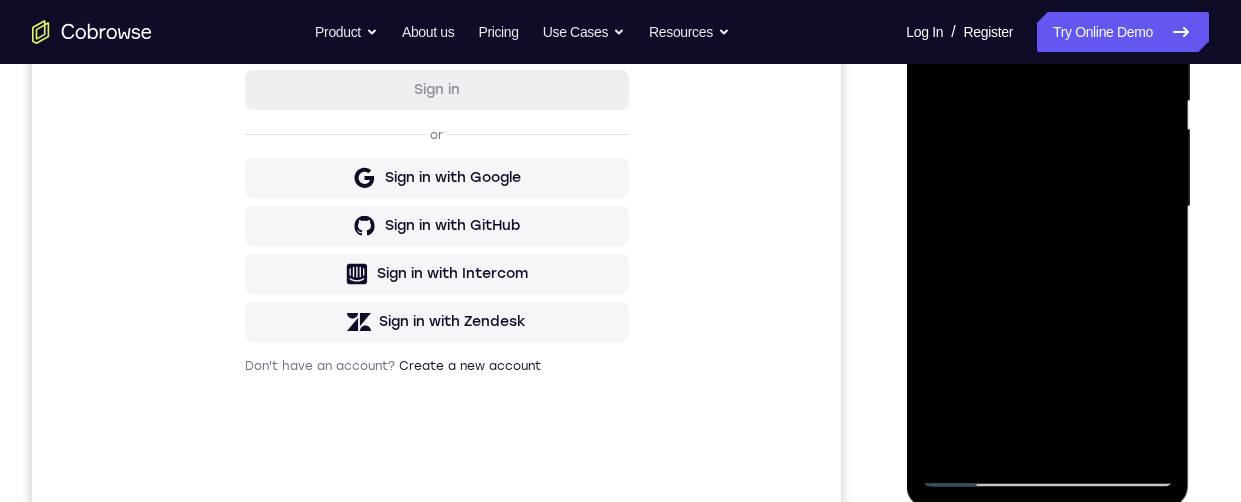 click at bounding box center [1047, 207] 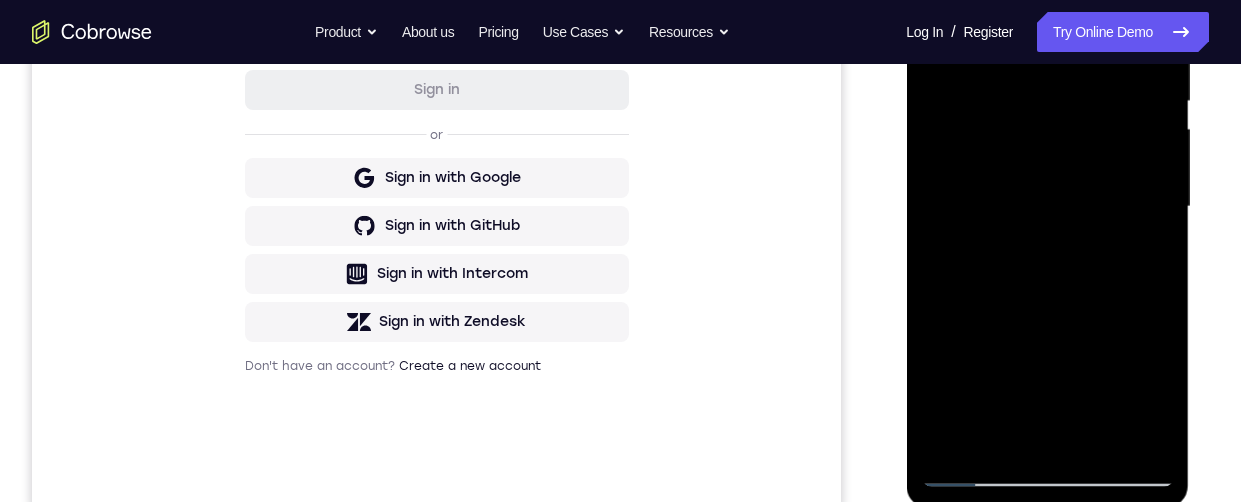 click at bounding box center [1047, 207] 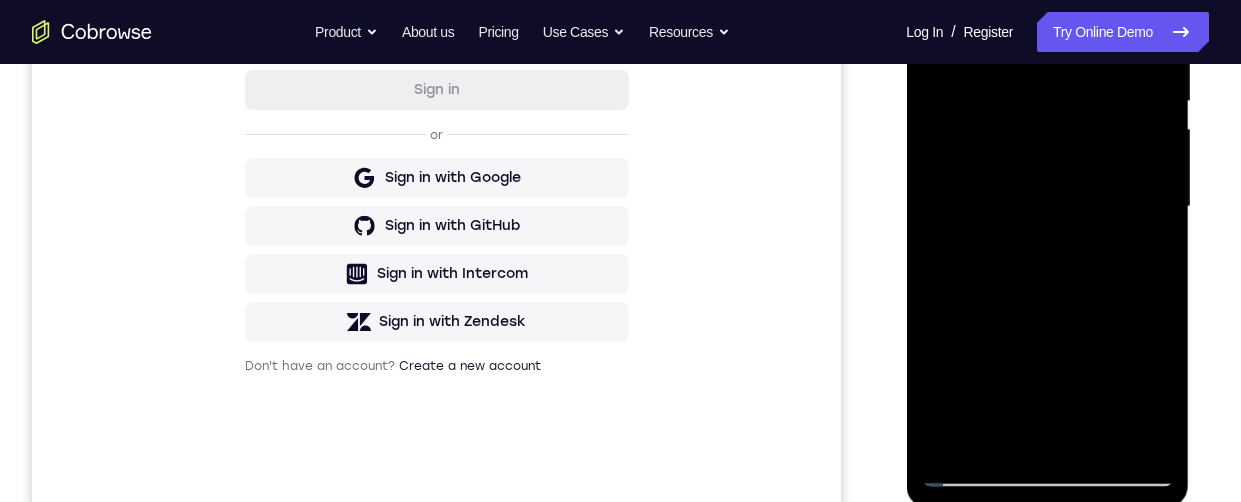 click at bounding box center [1047, 207] 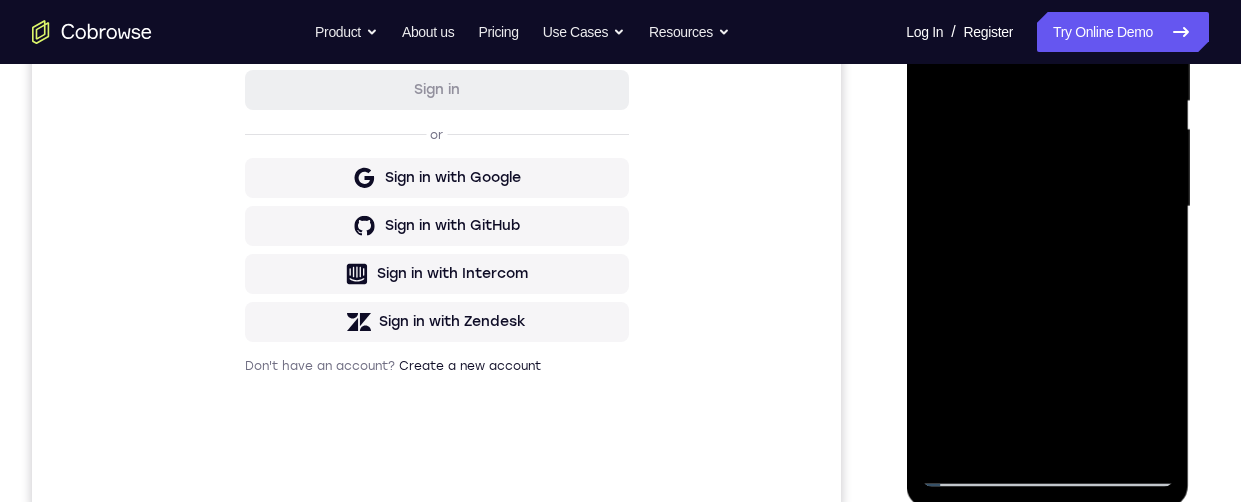 click at bounding box center (1047, 207) 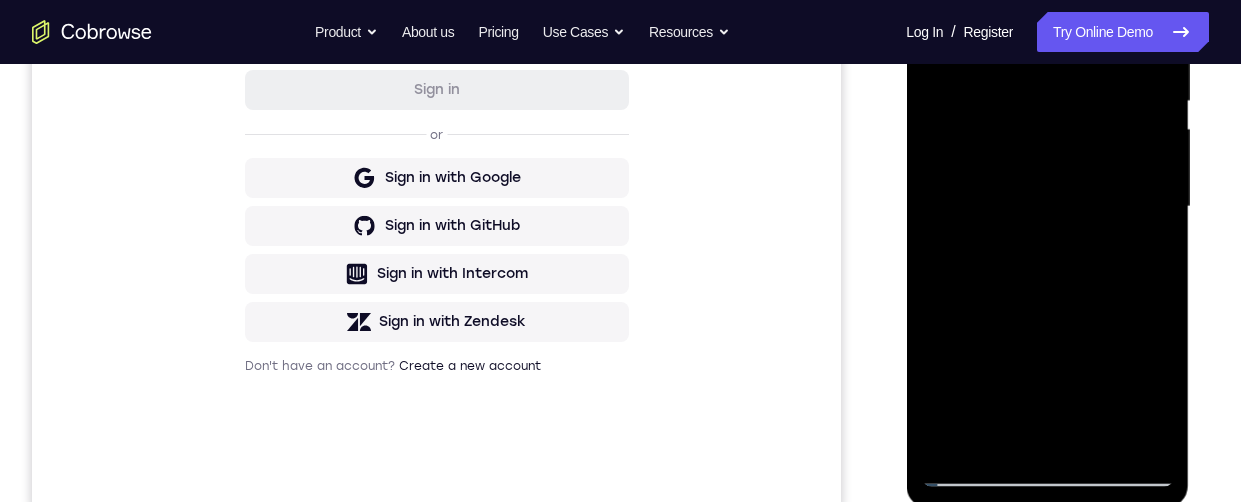 click at bounding box center [1047, 207] 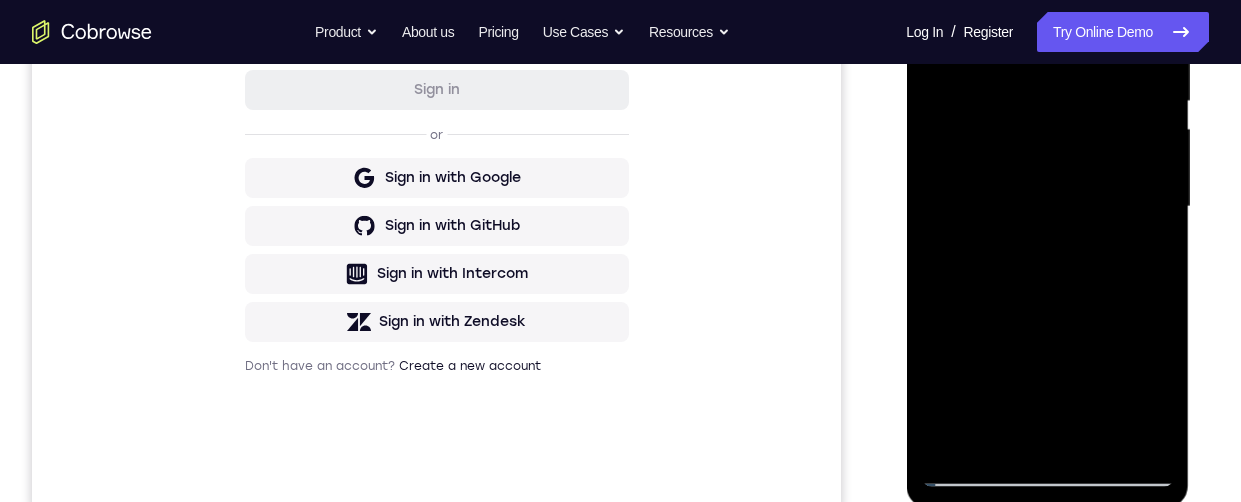 click at bounding box center [1047, 207] 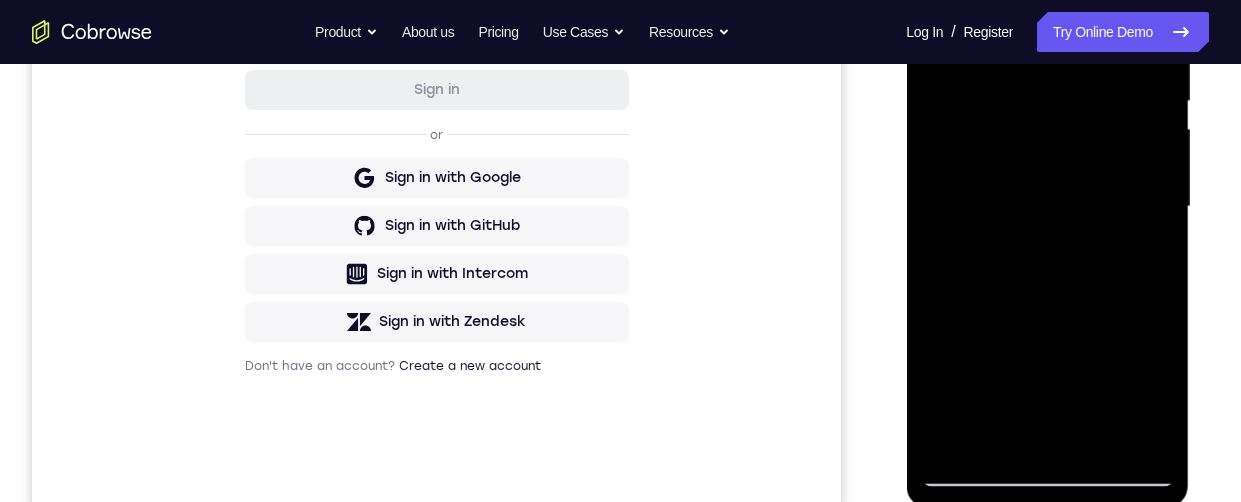 click at bounding box center [1047, 207] 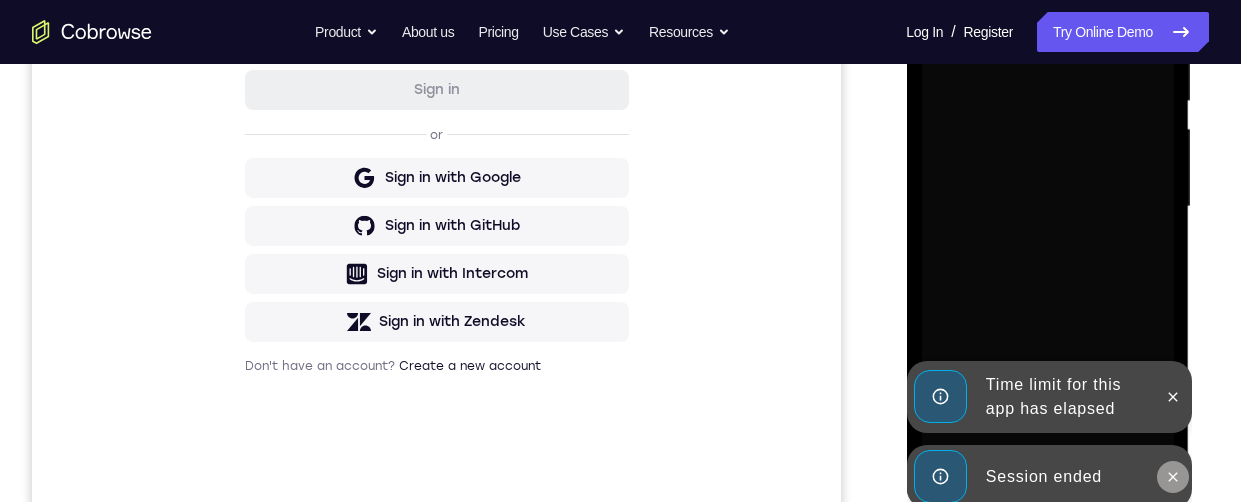 click 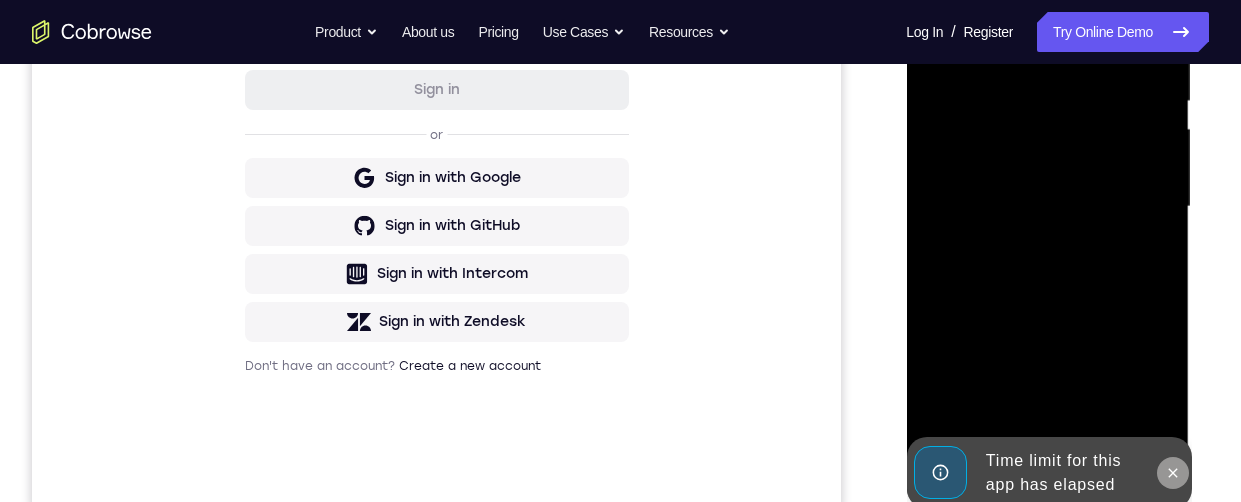 click 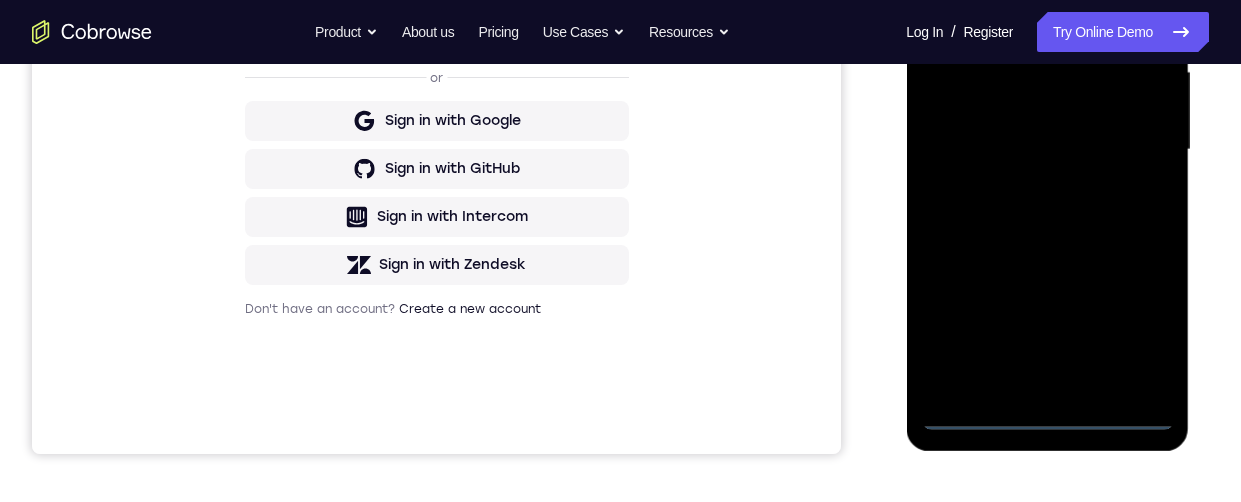 scroll, scrollTop: 559, scrollLeft: 0, axis: vertical 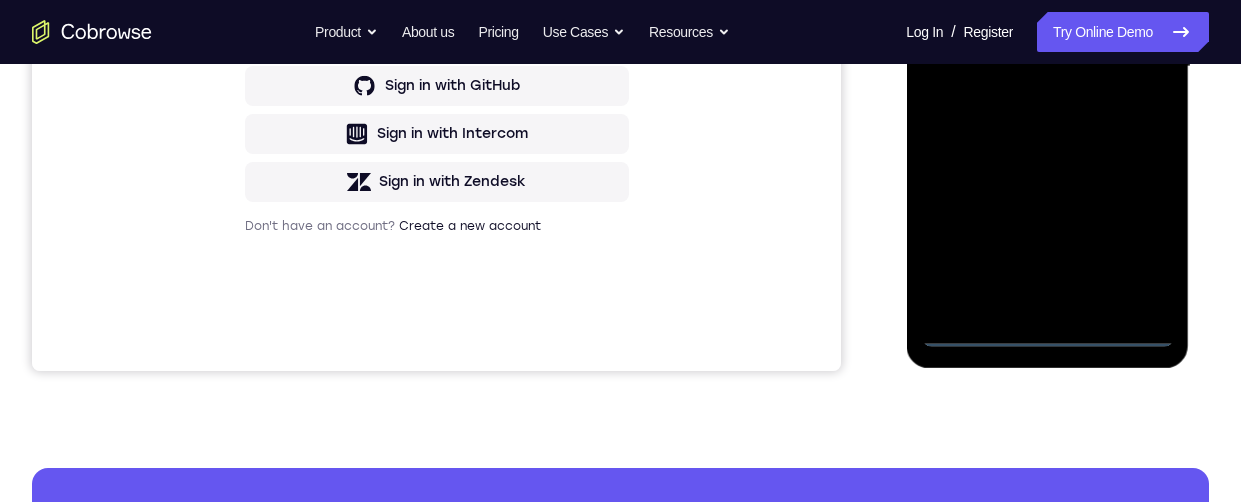 click at bounding box center (1047, 67) 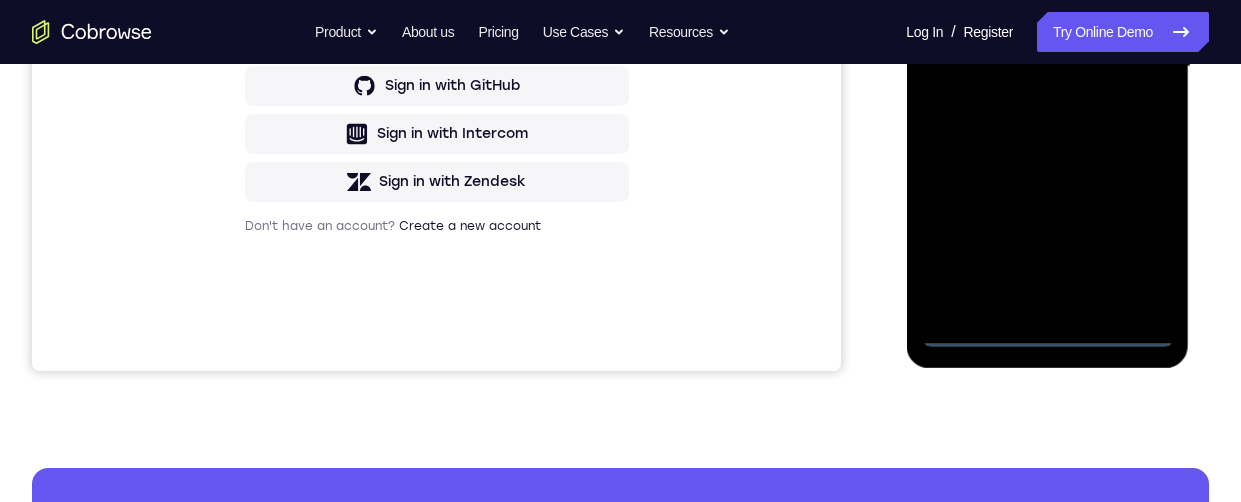 scroll, scrollTop: 565, scrollLeft: 0, axis: vertical 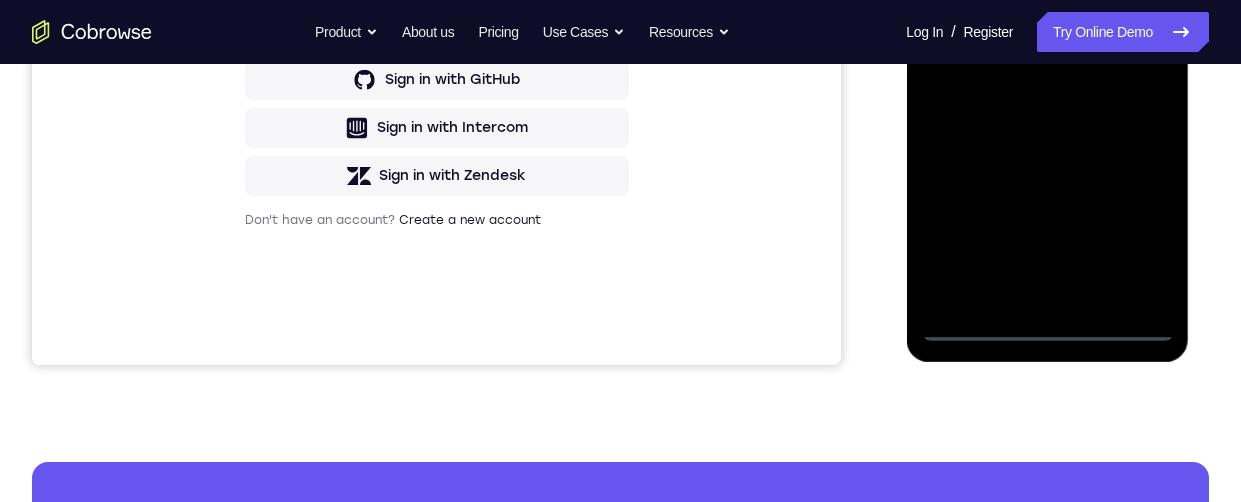 click at bounding box center (1047, 61) 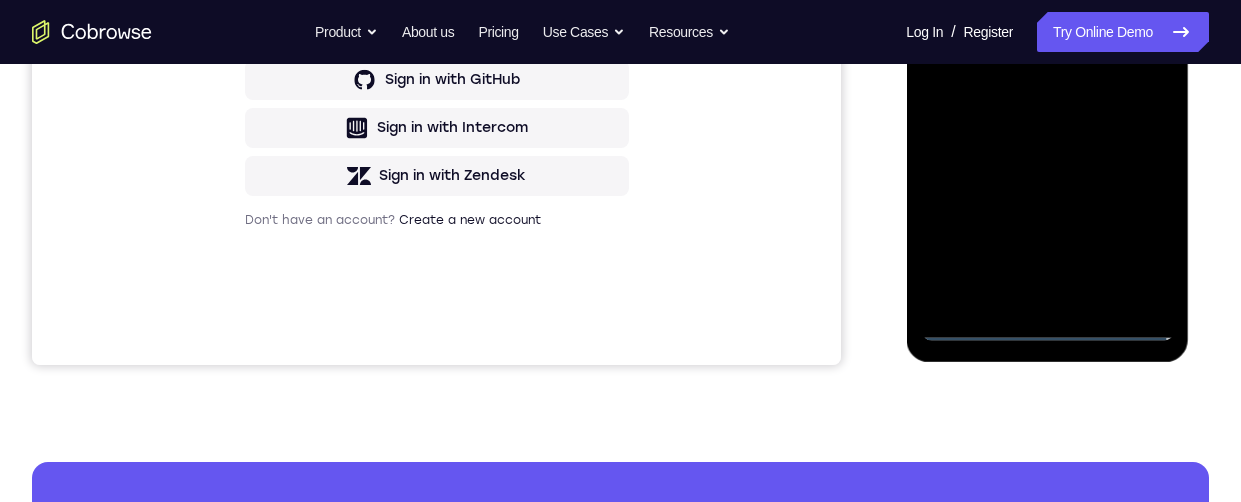 click at bounding box center (1047, 61) 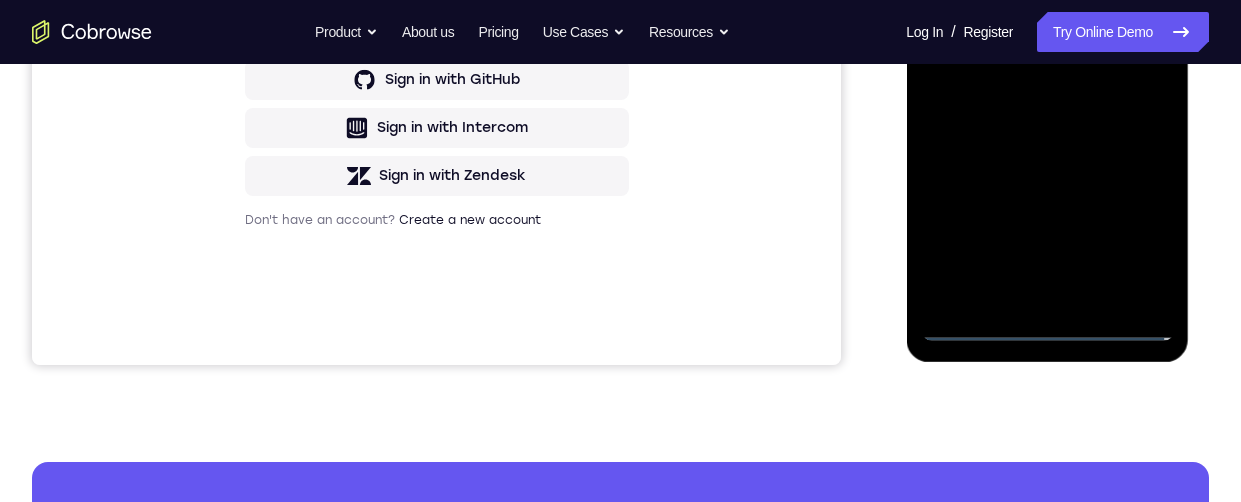 click at bounding box center [1047, 61] 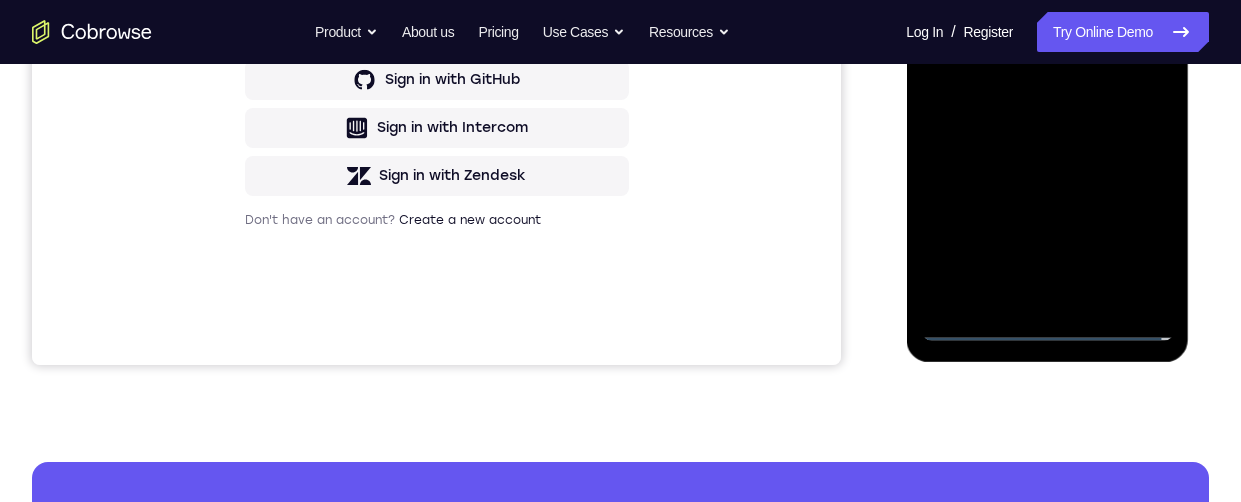 click at bounding box center [1047, 61] 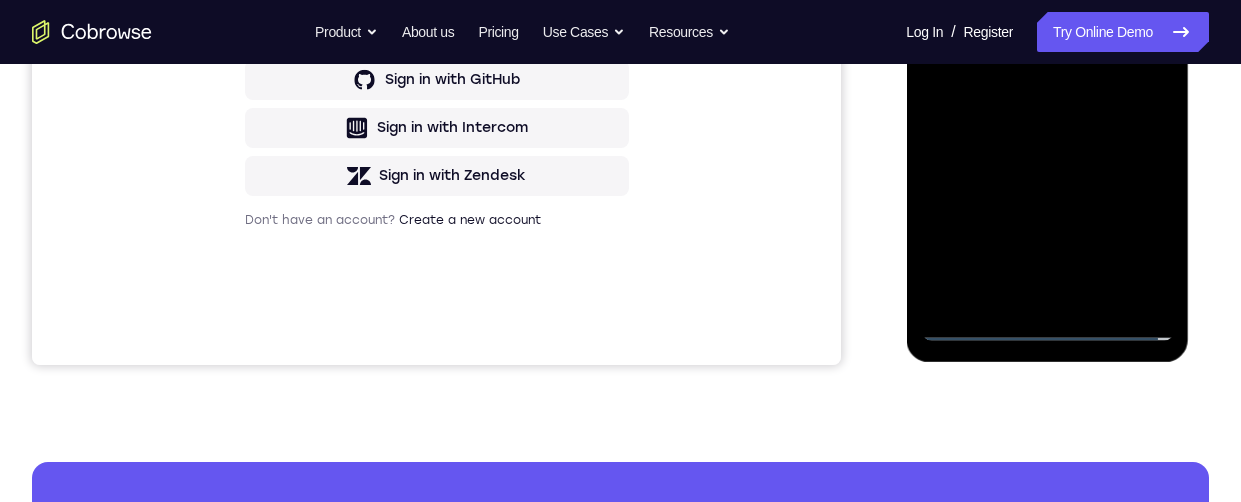 click at bounding box center [1047, 61] 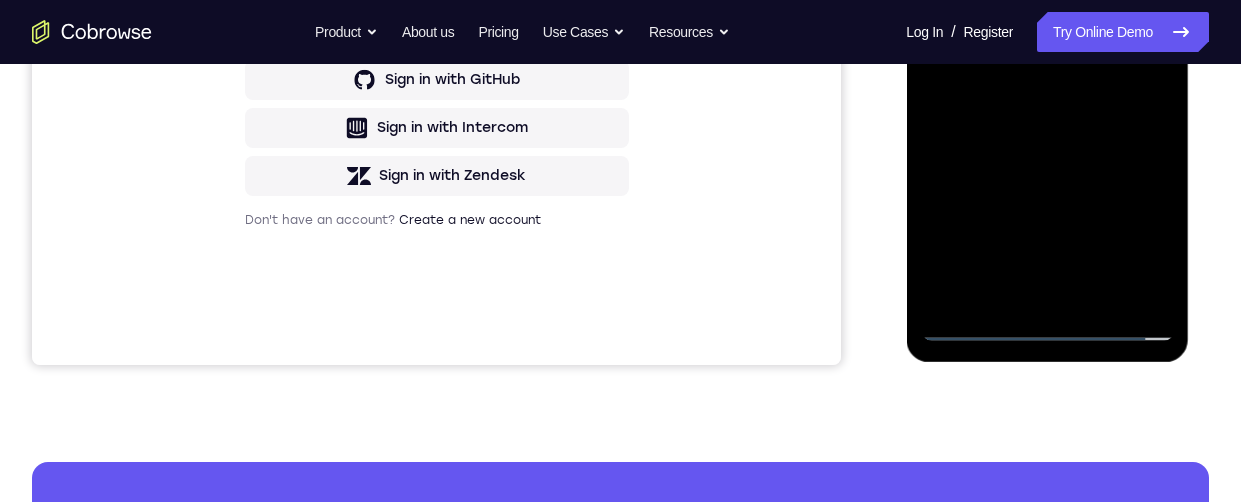 click at bounding box center (1047, 61) 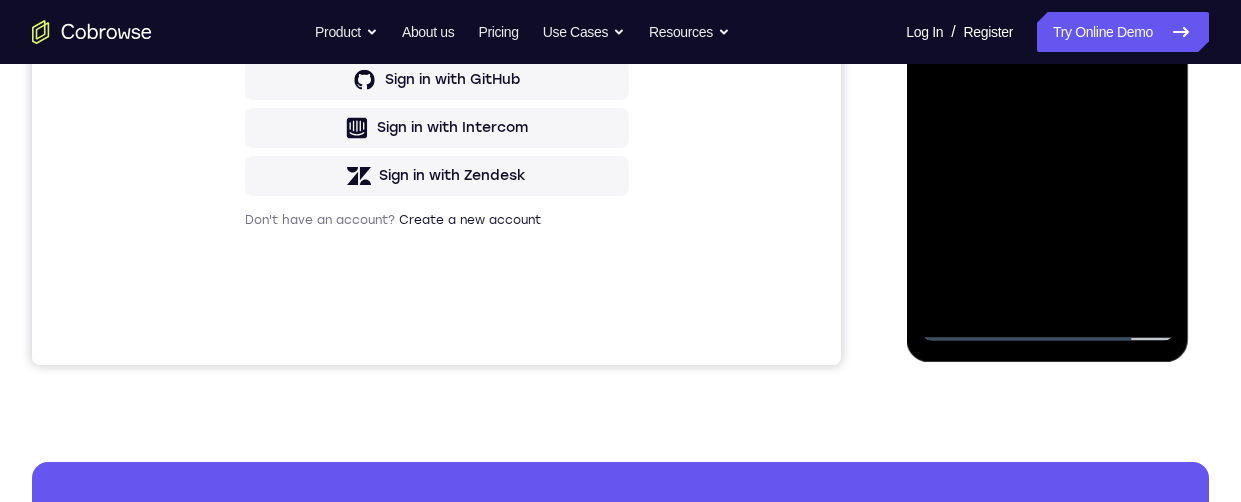 click at bounding box center (1047, 61) 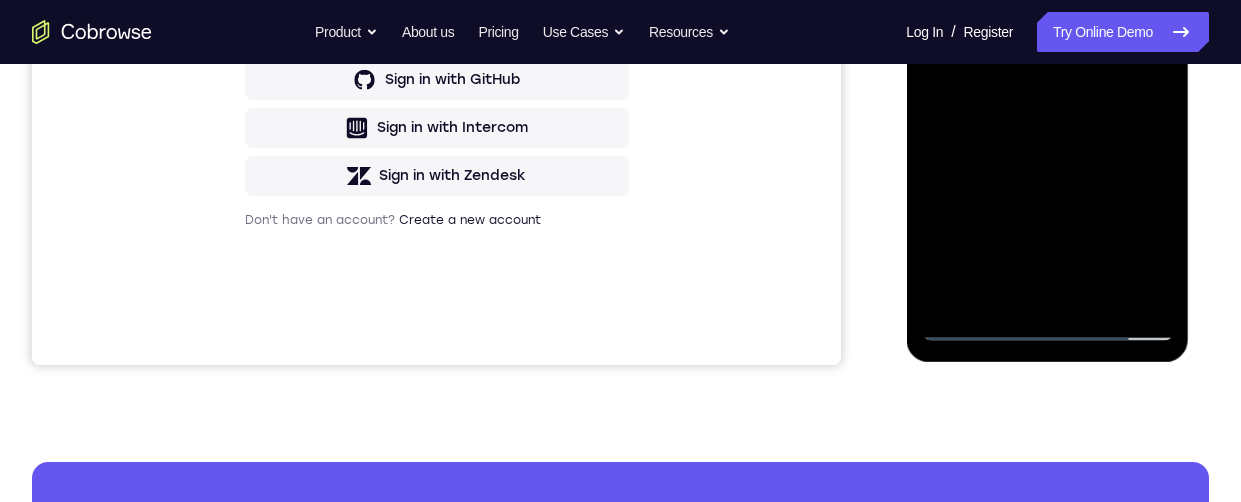 click at bounding box center (1047, 61) 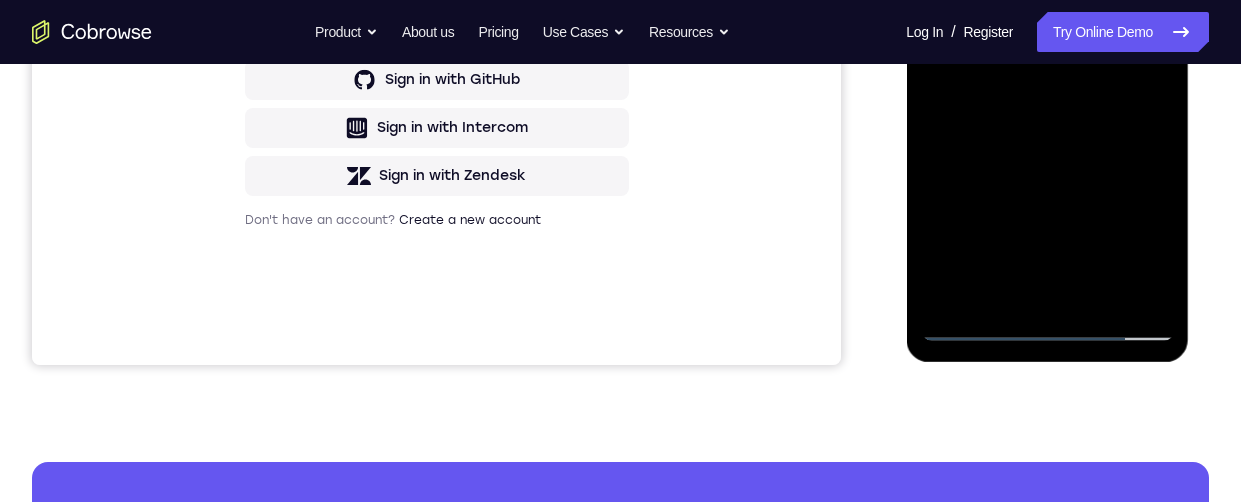 click at bounding box center [1047, 61] 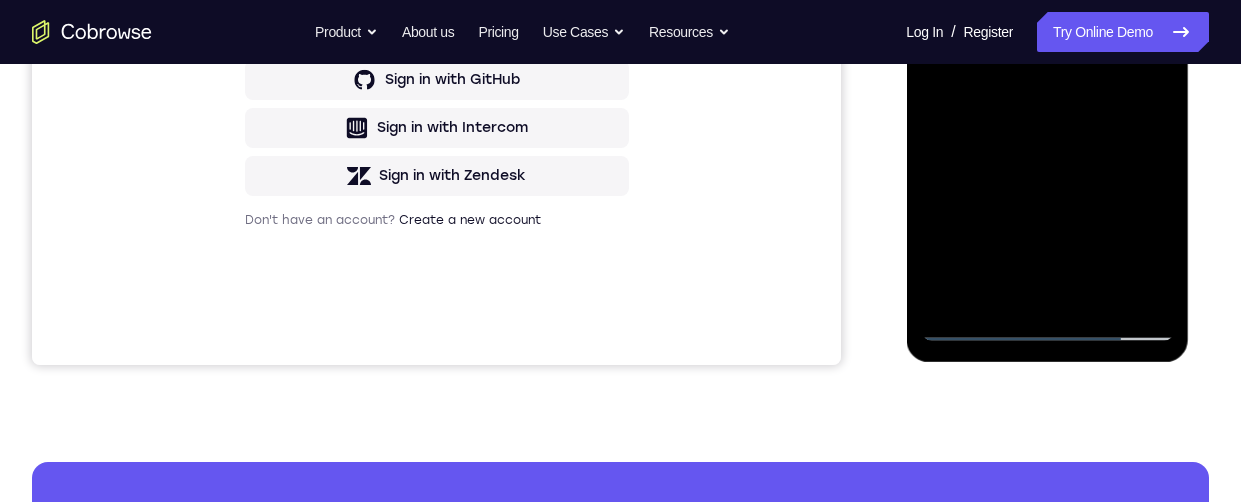 click at bounding box center [1047, 61] 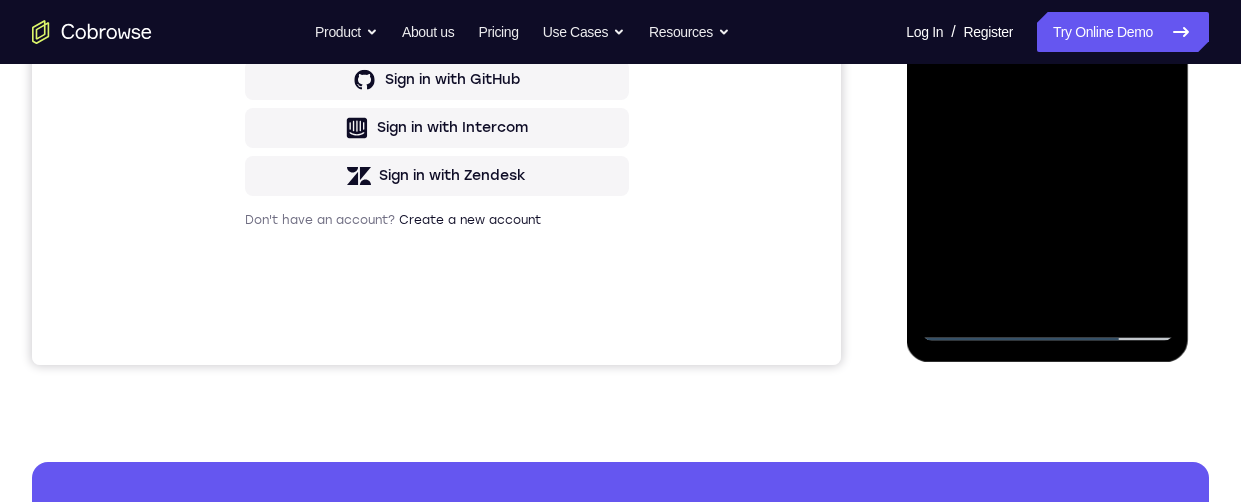 click at bounding box center [1047, 61] 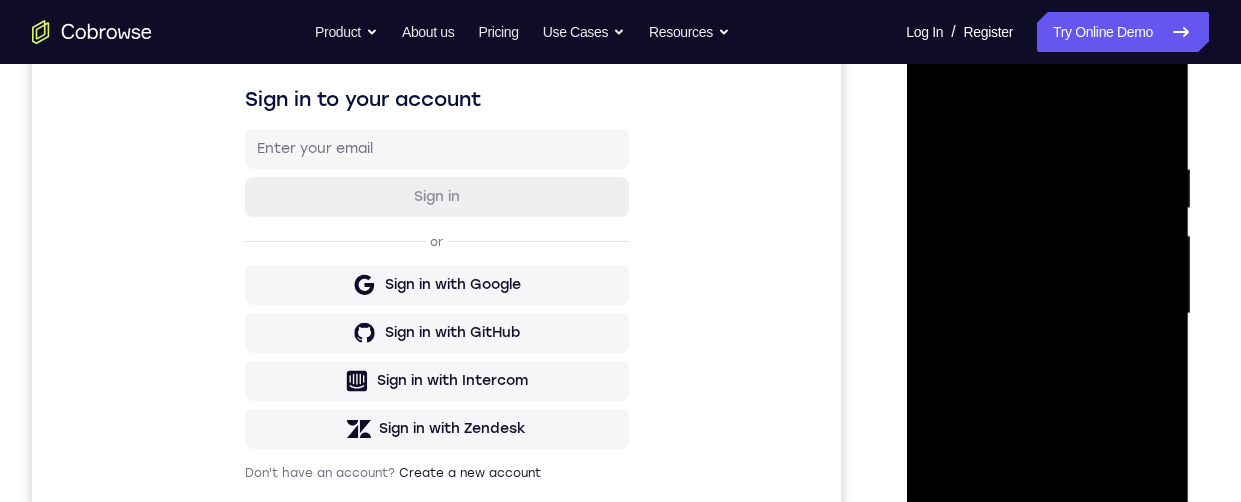 click at bounding box center [1047, 314] 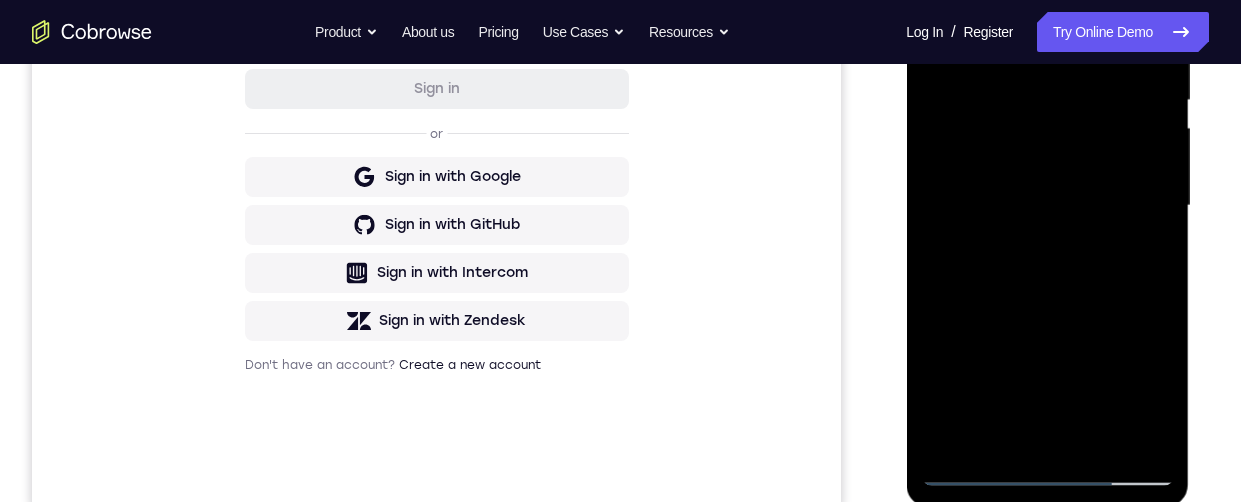 click at bounding box center (1047, 206) 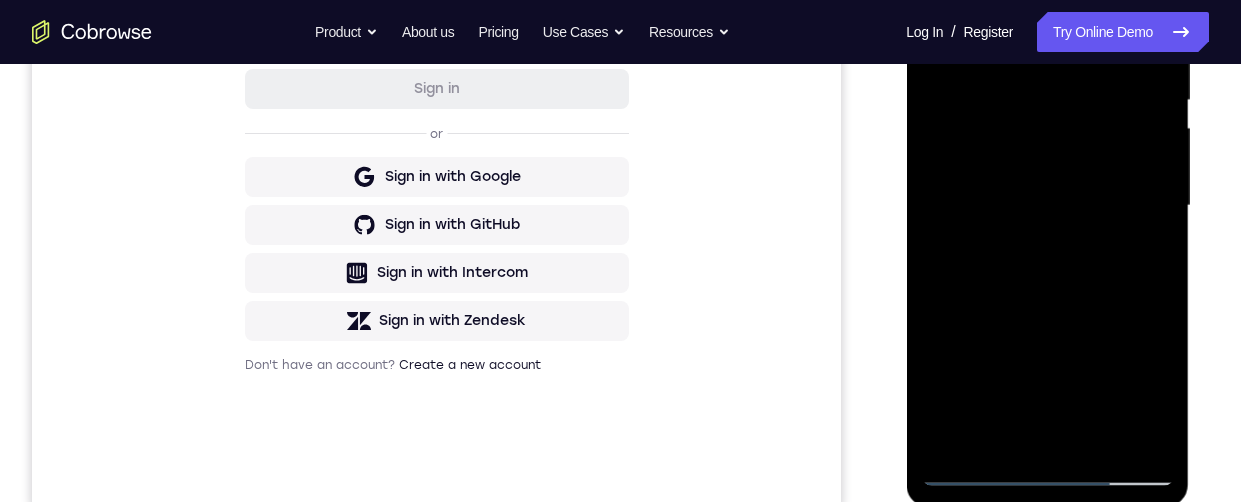 click at bounding box center [1047, 206] 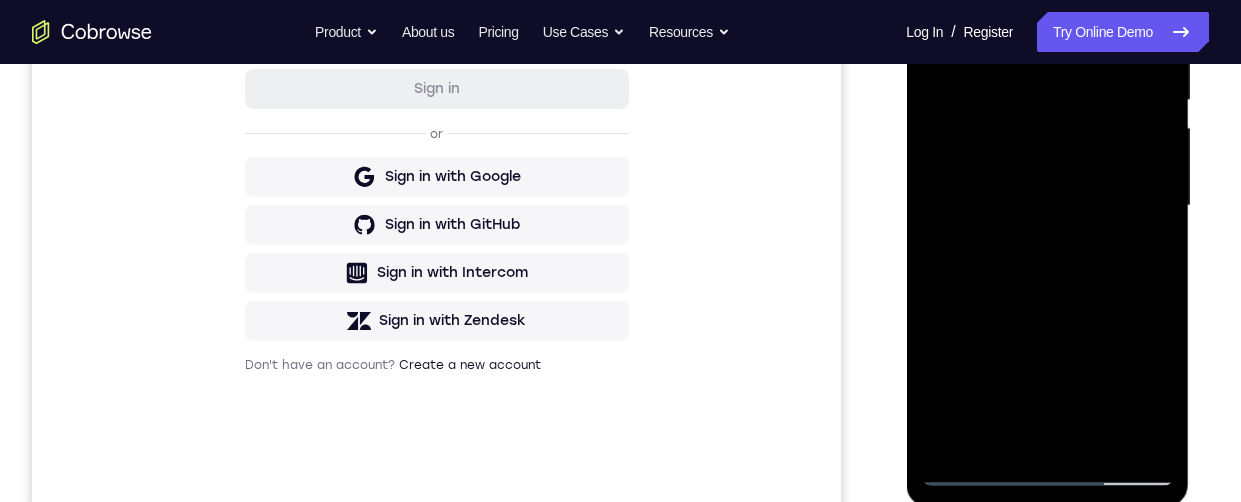 click at bounding box center [1047, 206] 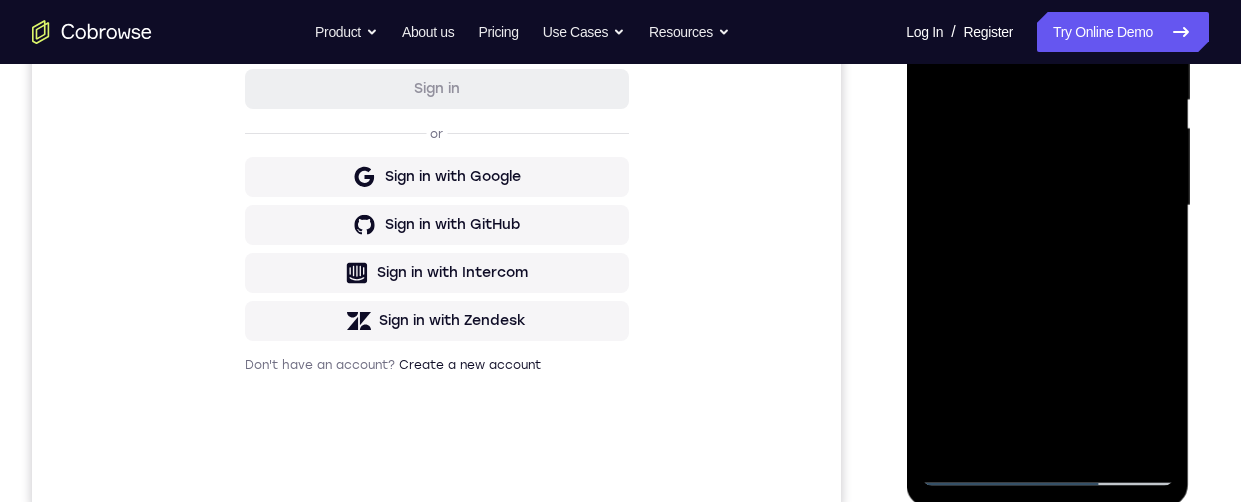 click at bounding box center [1047, 206] 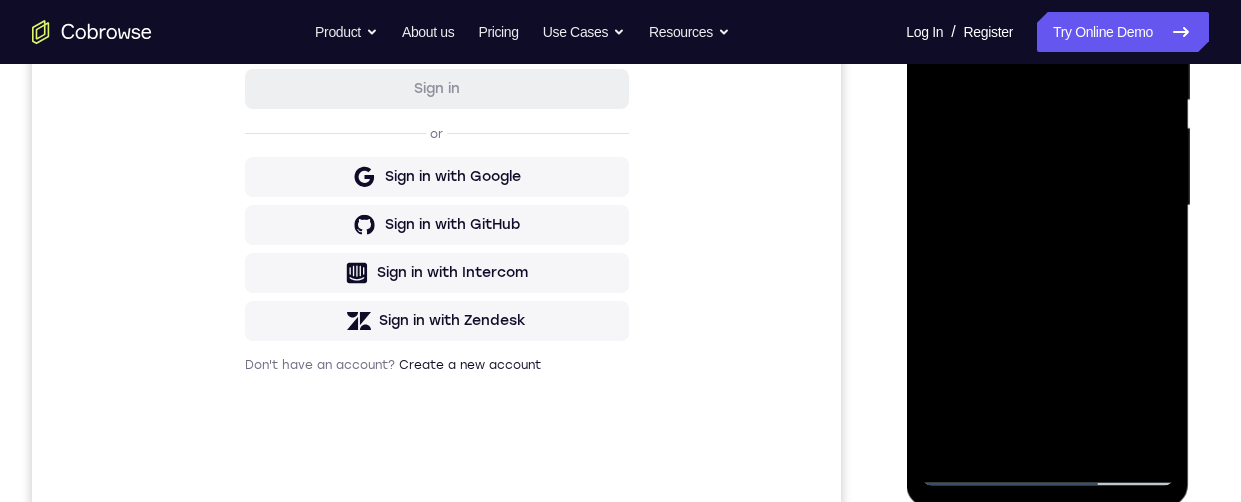 click at bounding box center (1047, 206) 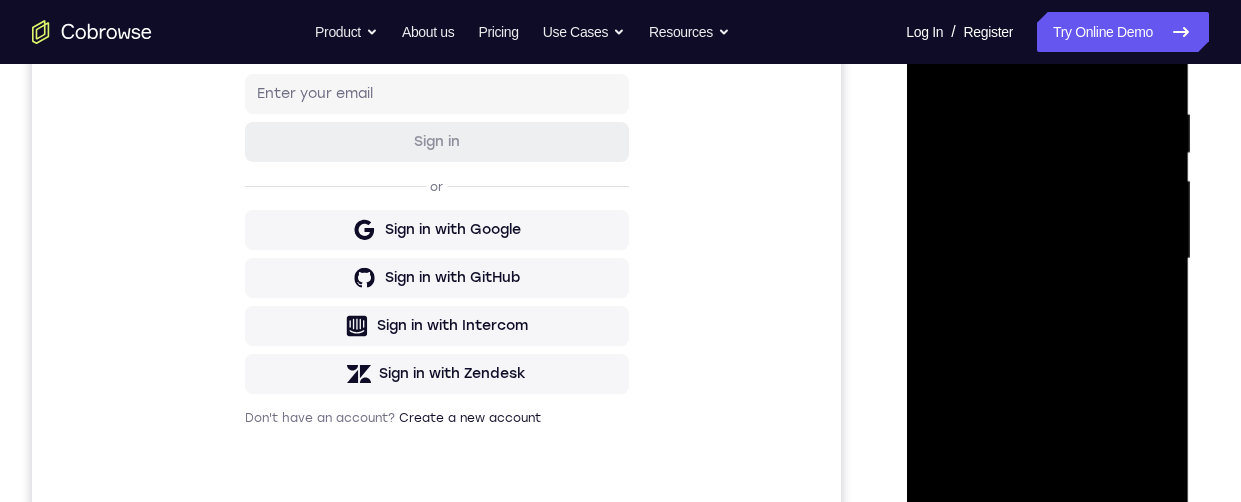 click on "Your Support Agent             Your Customer       Web   iOS   Android                         Next Steps   We’d be happy to give a product demo, answer any technical questions, or share best practices.          Create An Account             Contact Sales" at bounding box center [620, 356] 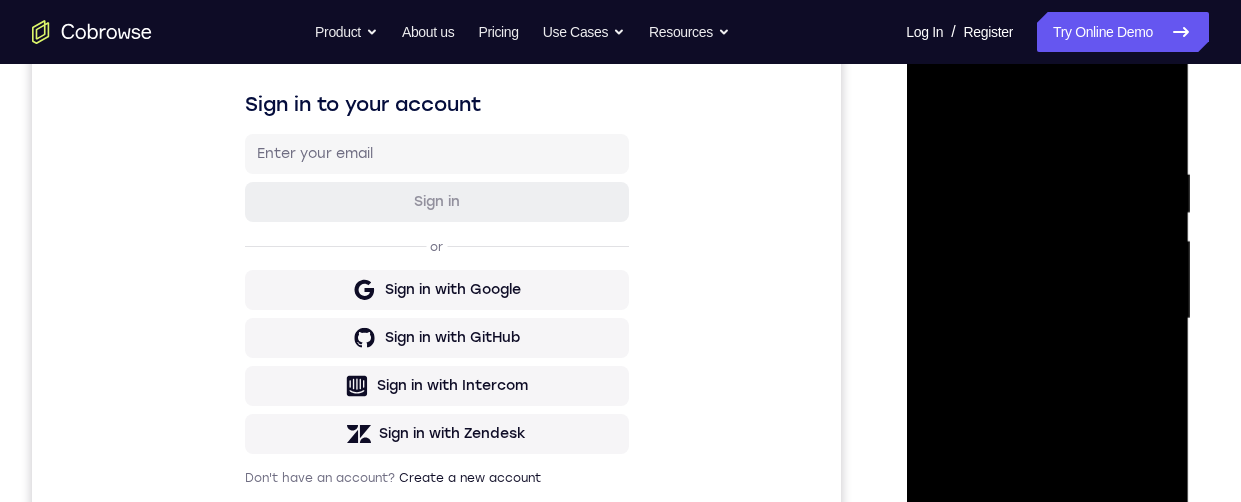 click at bounding box center [1047, 319] 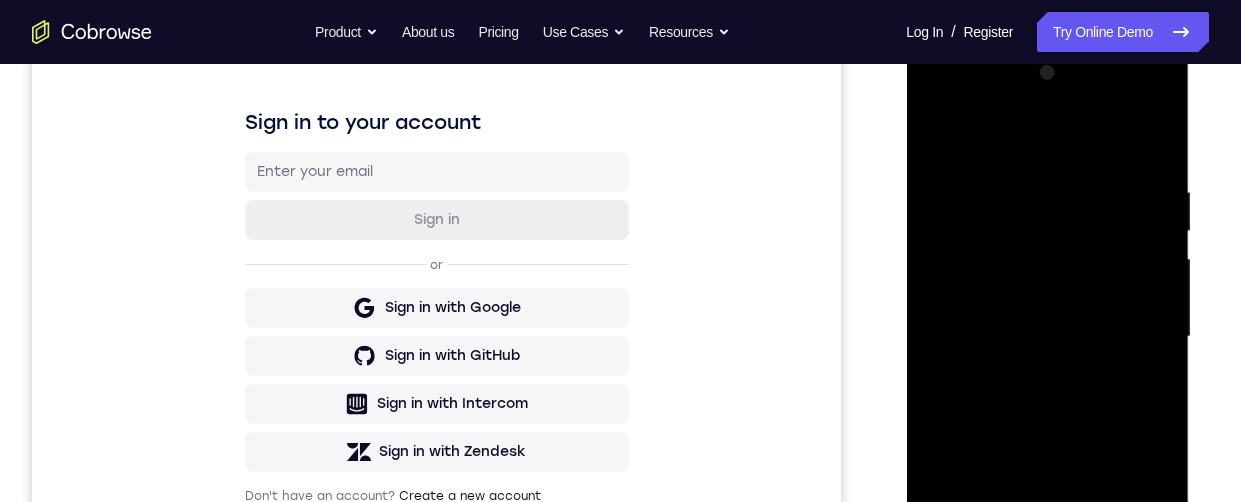 scroll, scrollTop: 427, scrollLeft: 0, axis: vertical 